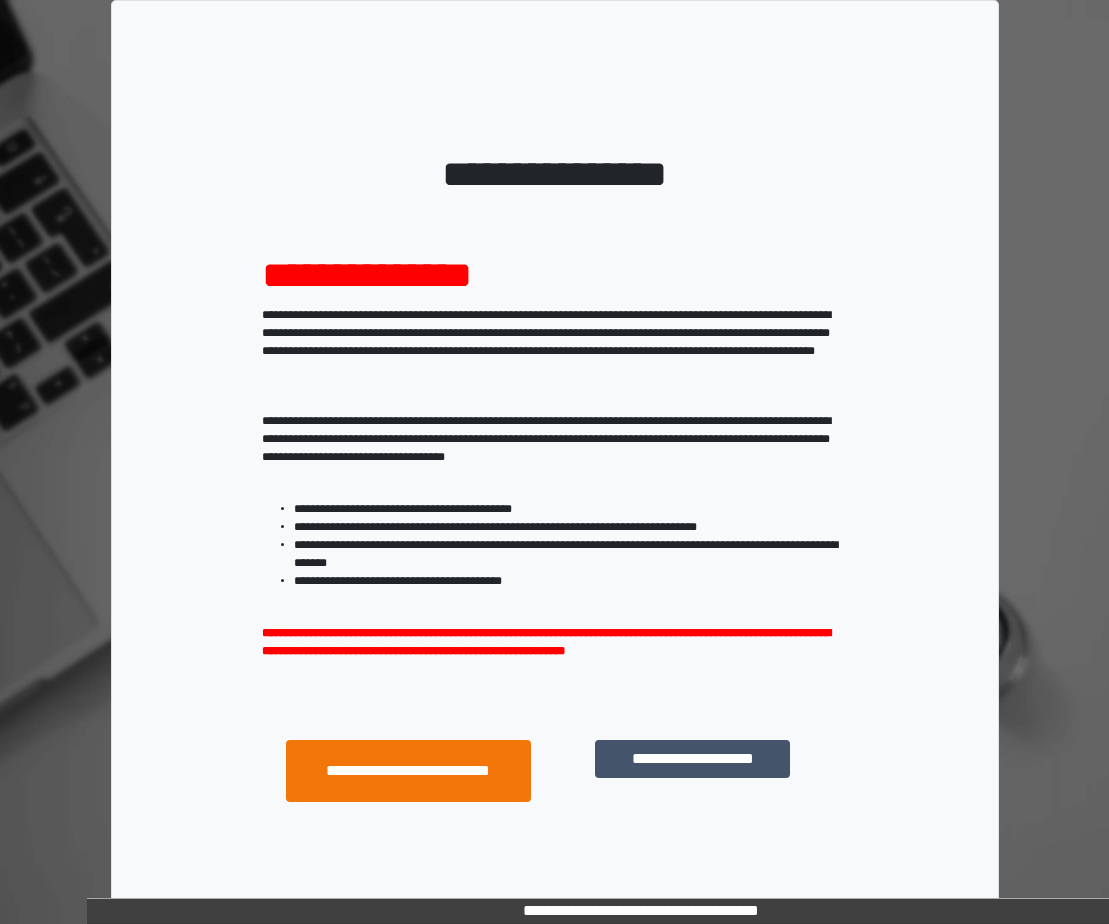 scroll, scrollTop: 0, scrollLeft: 0, axis: both 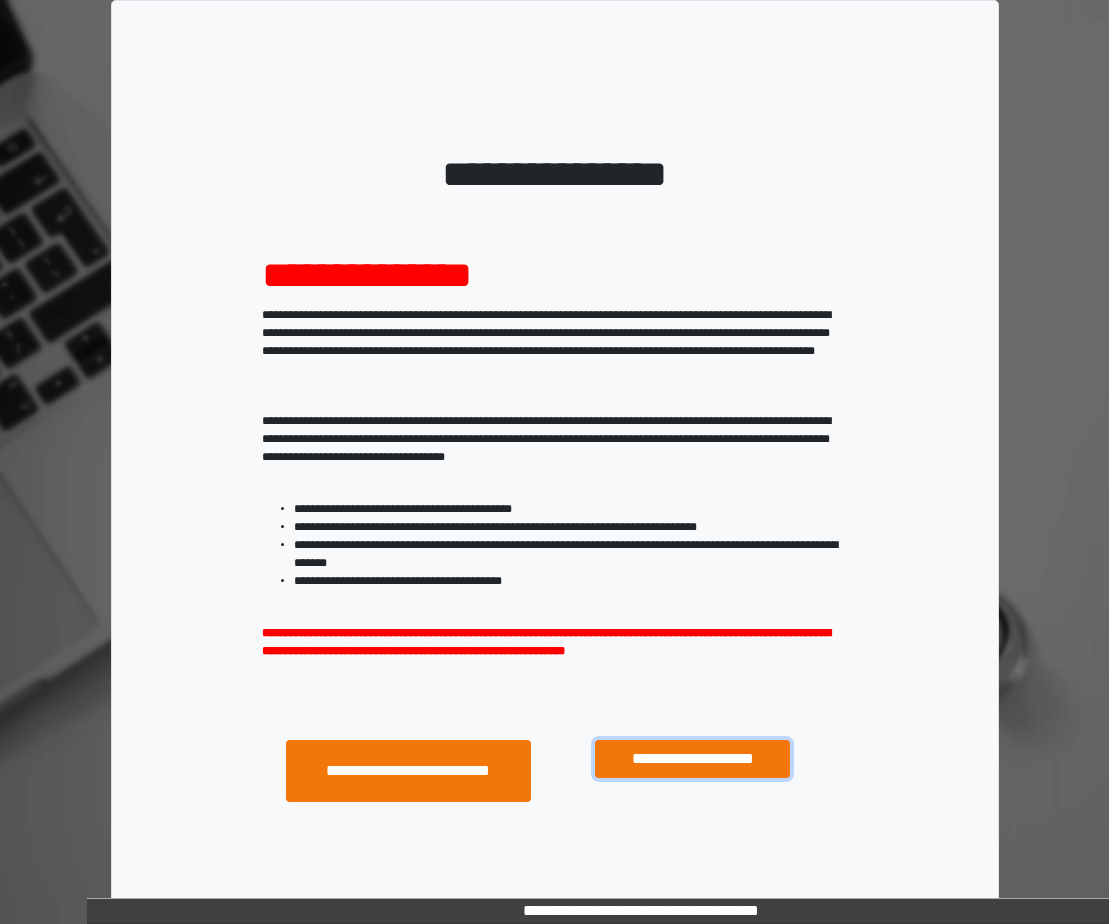 click on "**********" at bounding box center (692, 759) 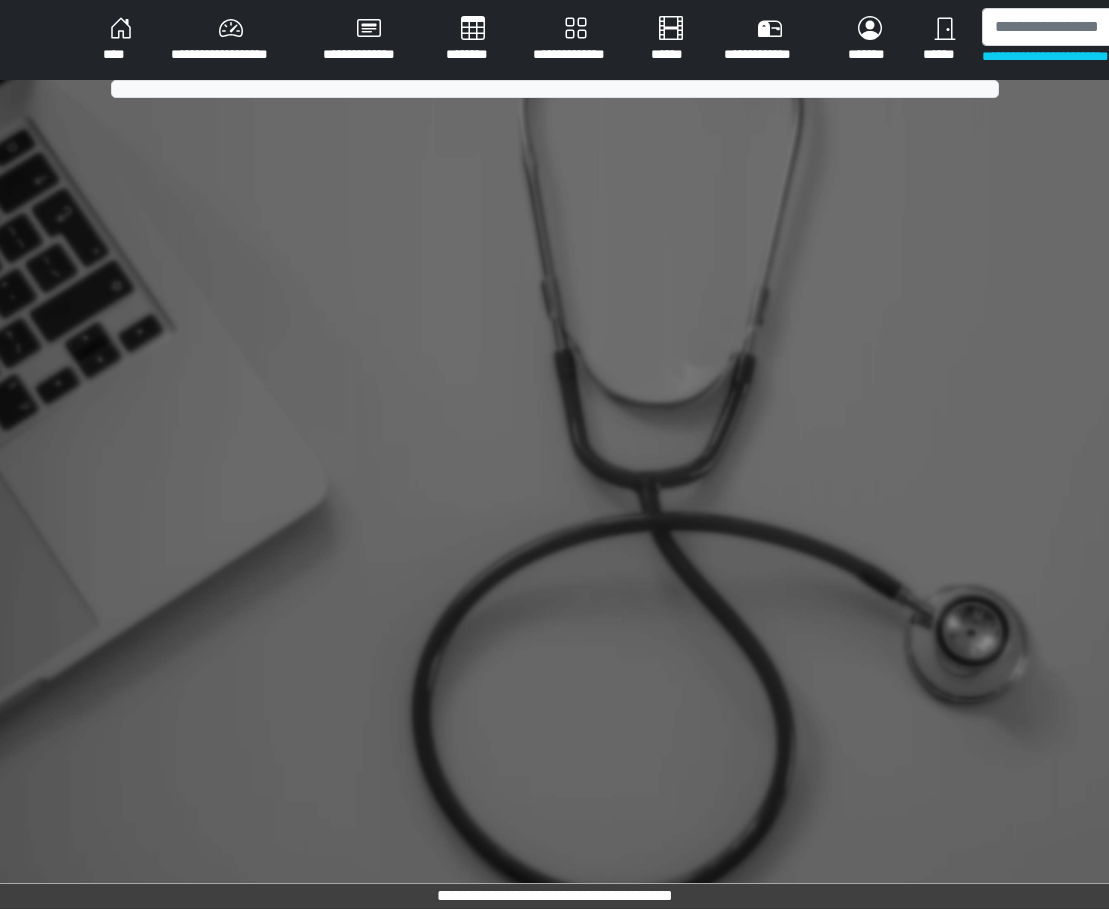 scroll, scrollTop: 0, scrollLeft: 0, axis: both 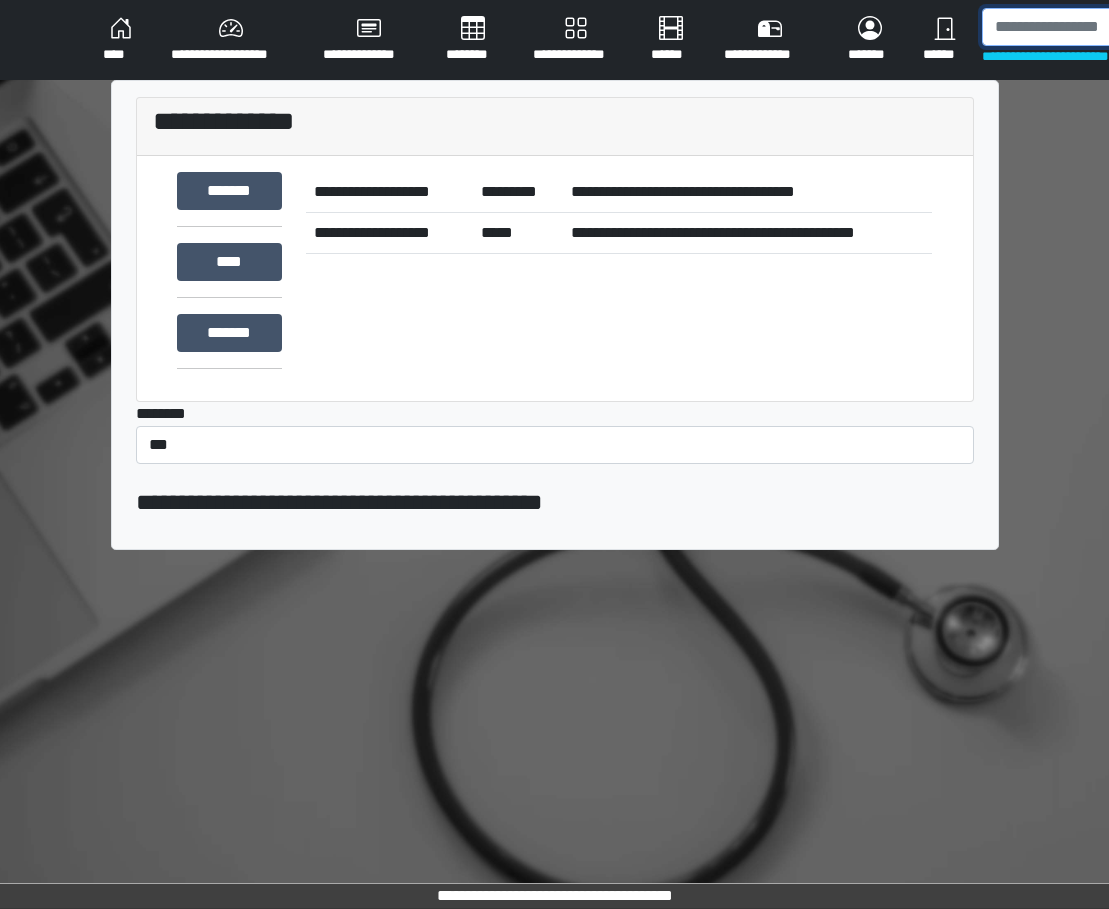 click at bounding box center [1085, 27] 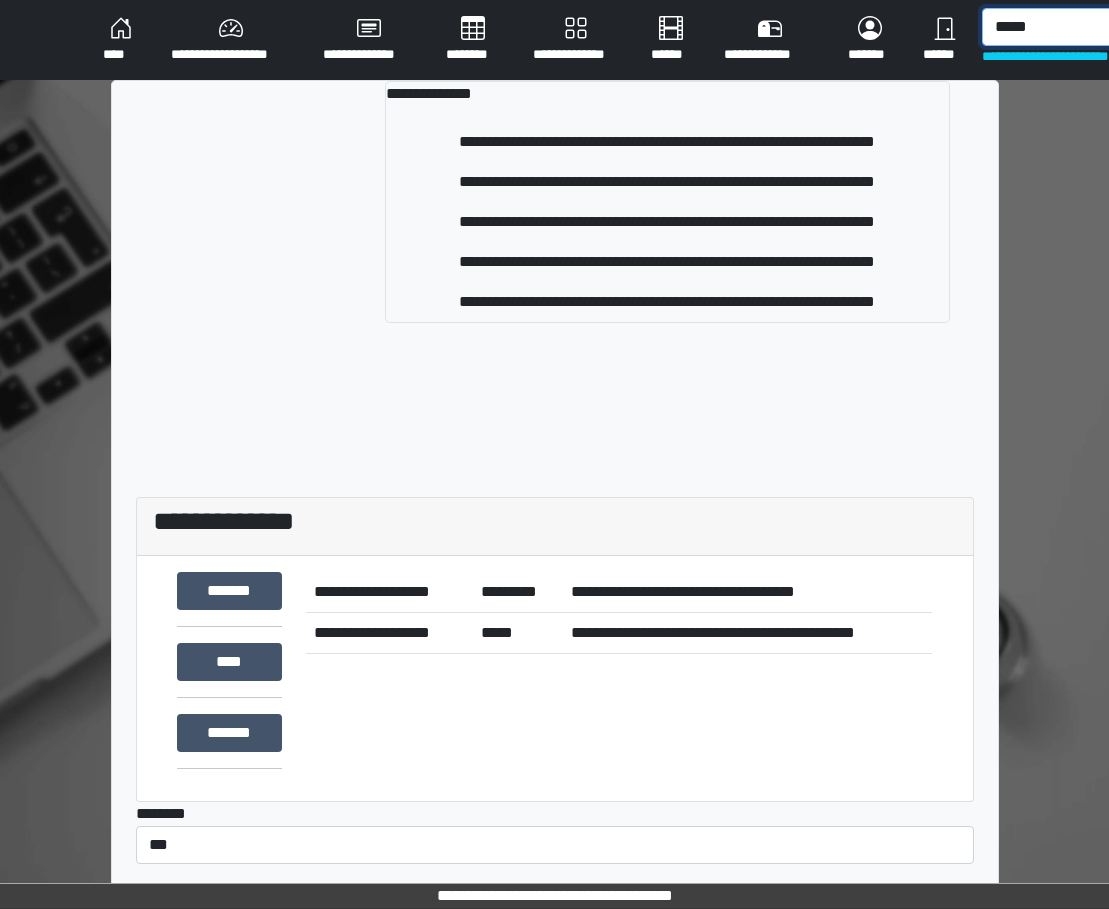 type on "*****" 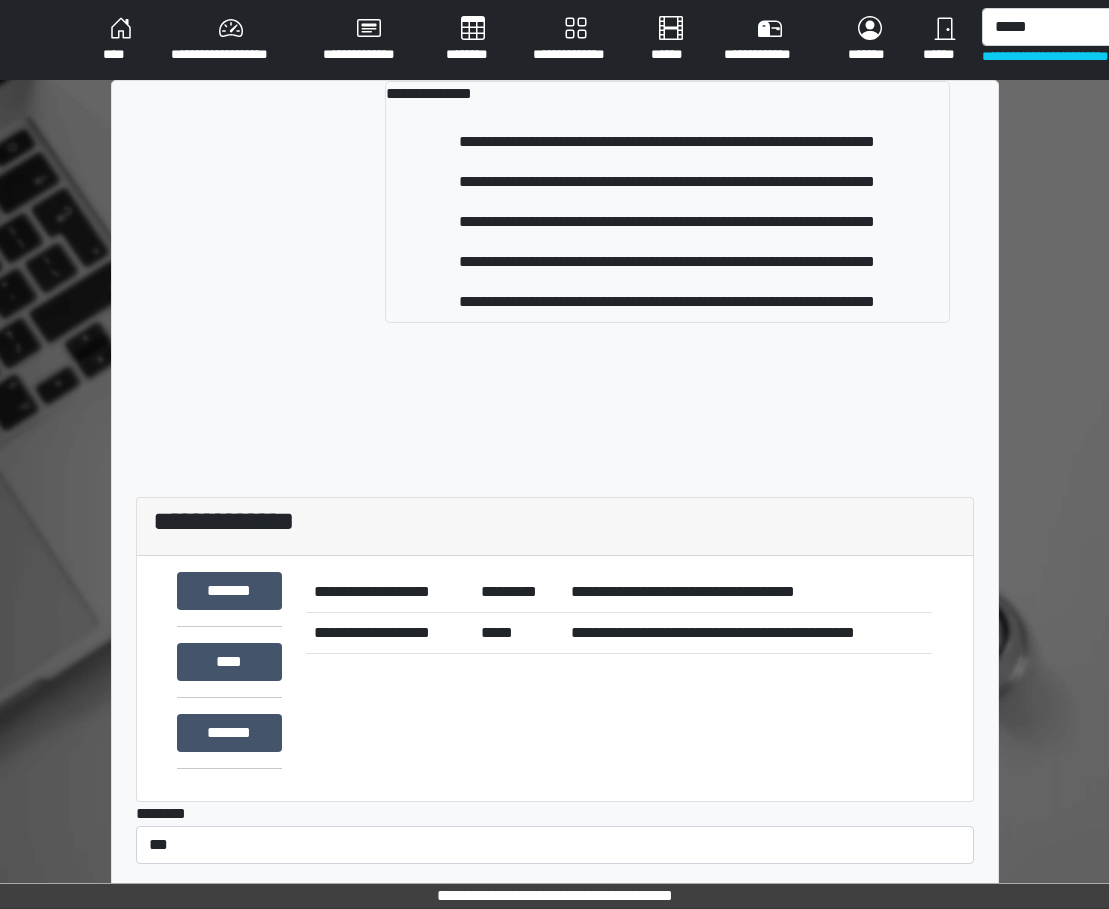 click on "**********" at bounding box center [667, 262] 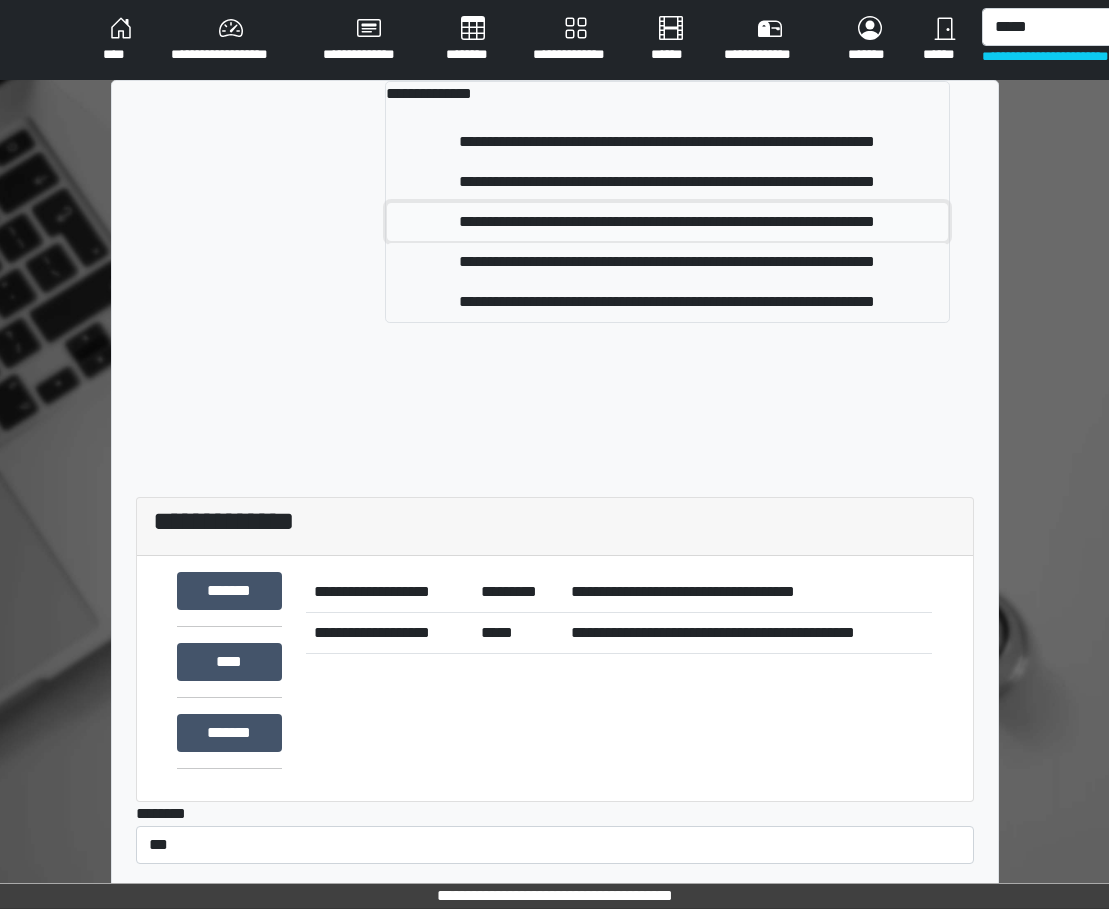 click on "**********" at bounding box center (667, 222) 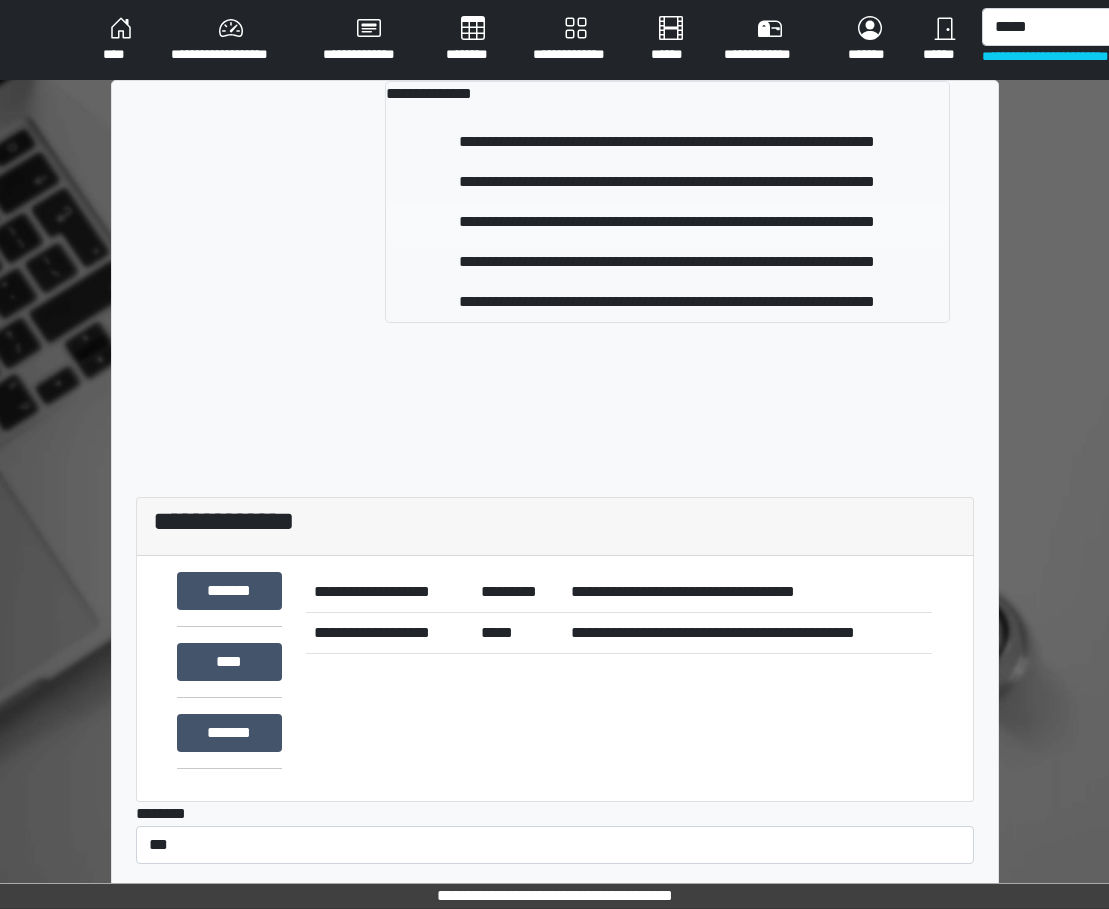 type 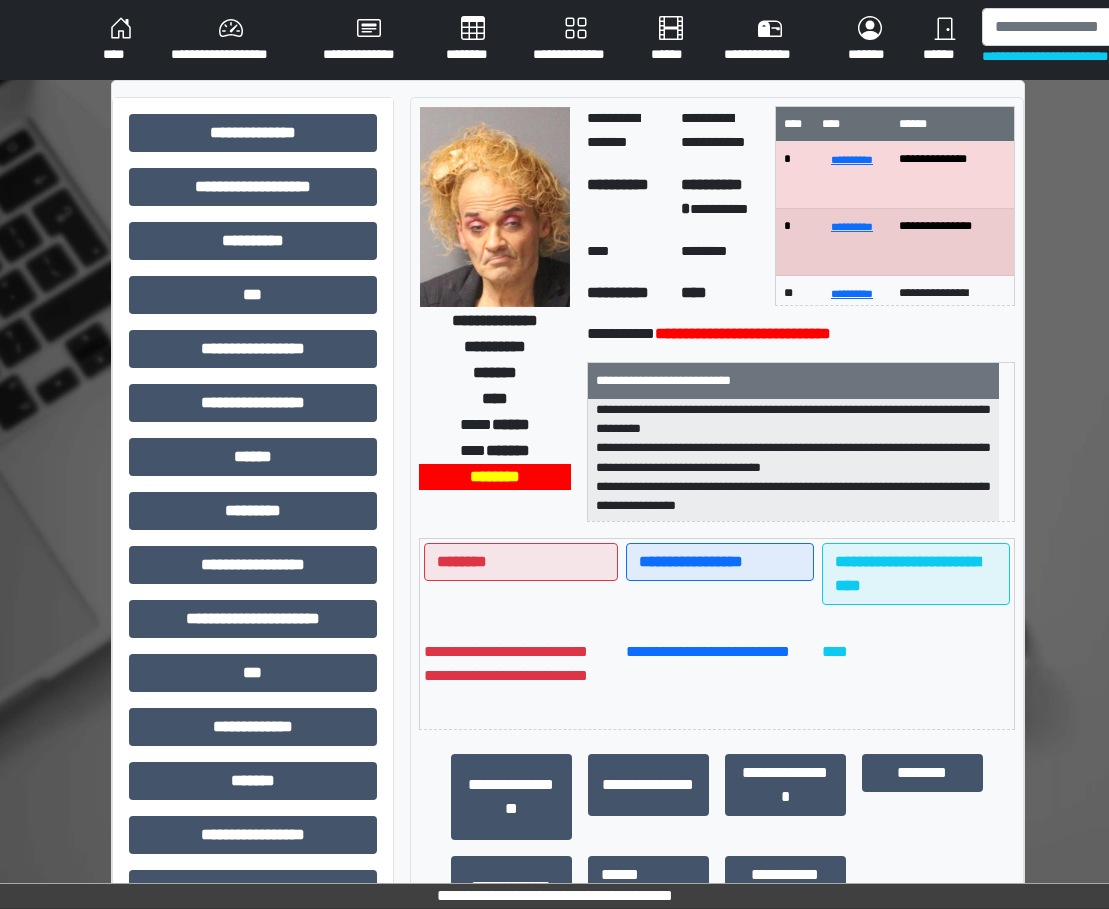 scroll, scrollTop: 389, scrollLeft: 0, axis: vertical 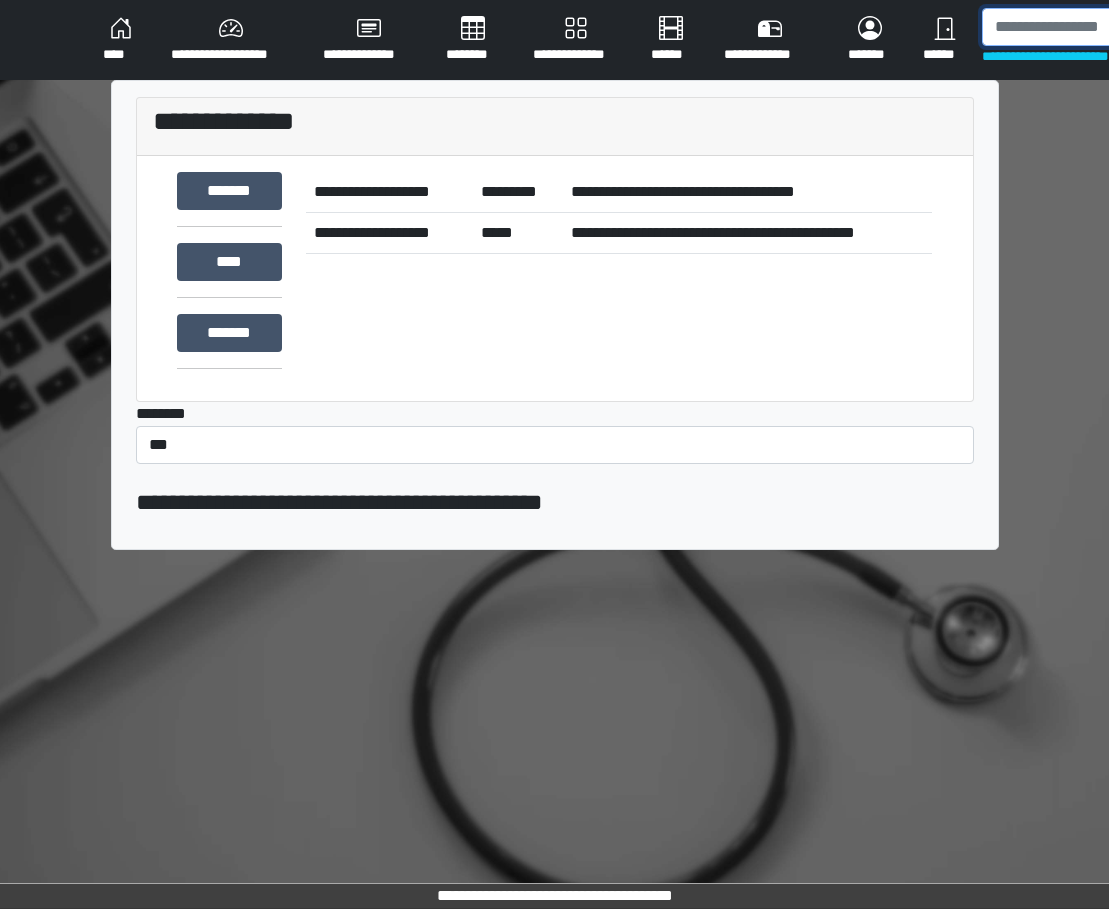 click at bounding box center (1085, 27) 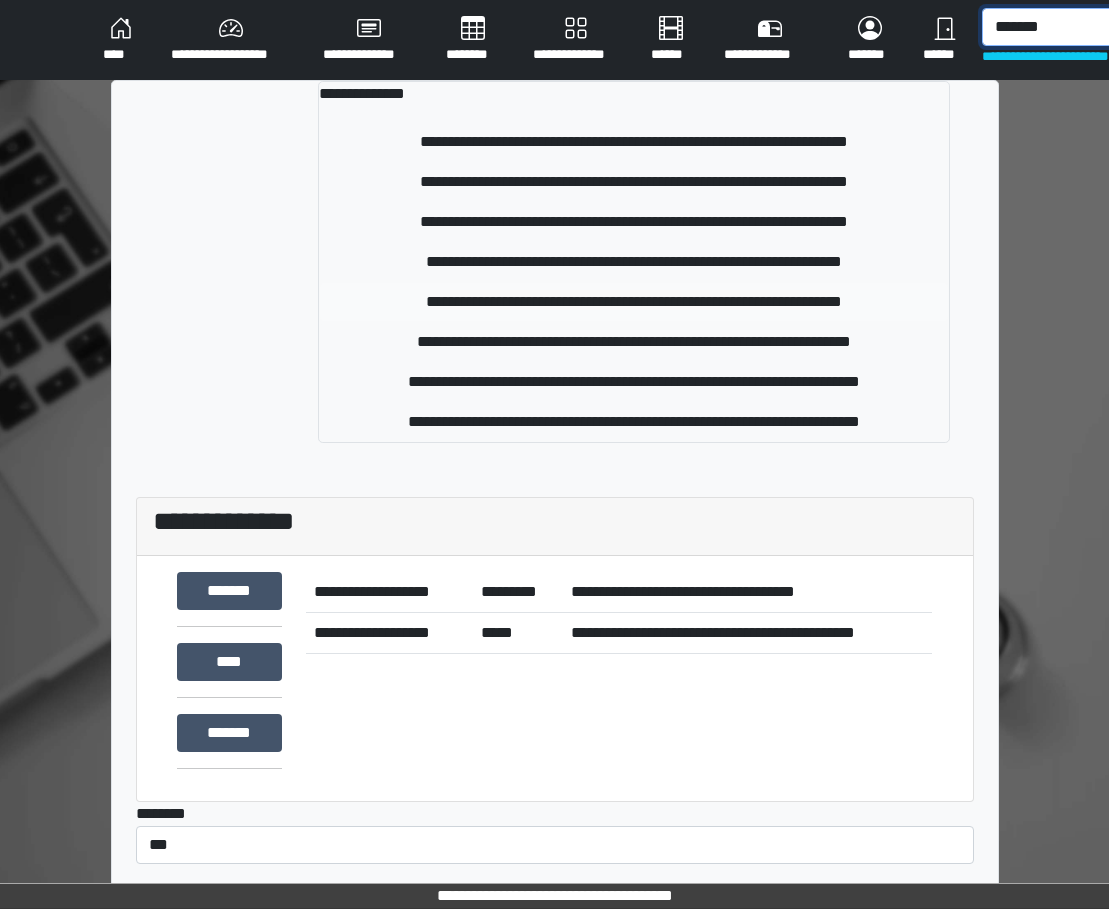 type on "*******" 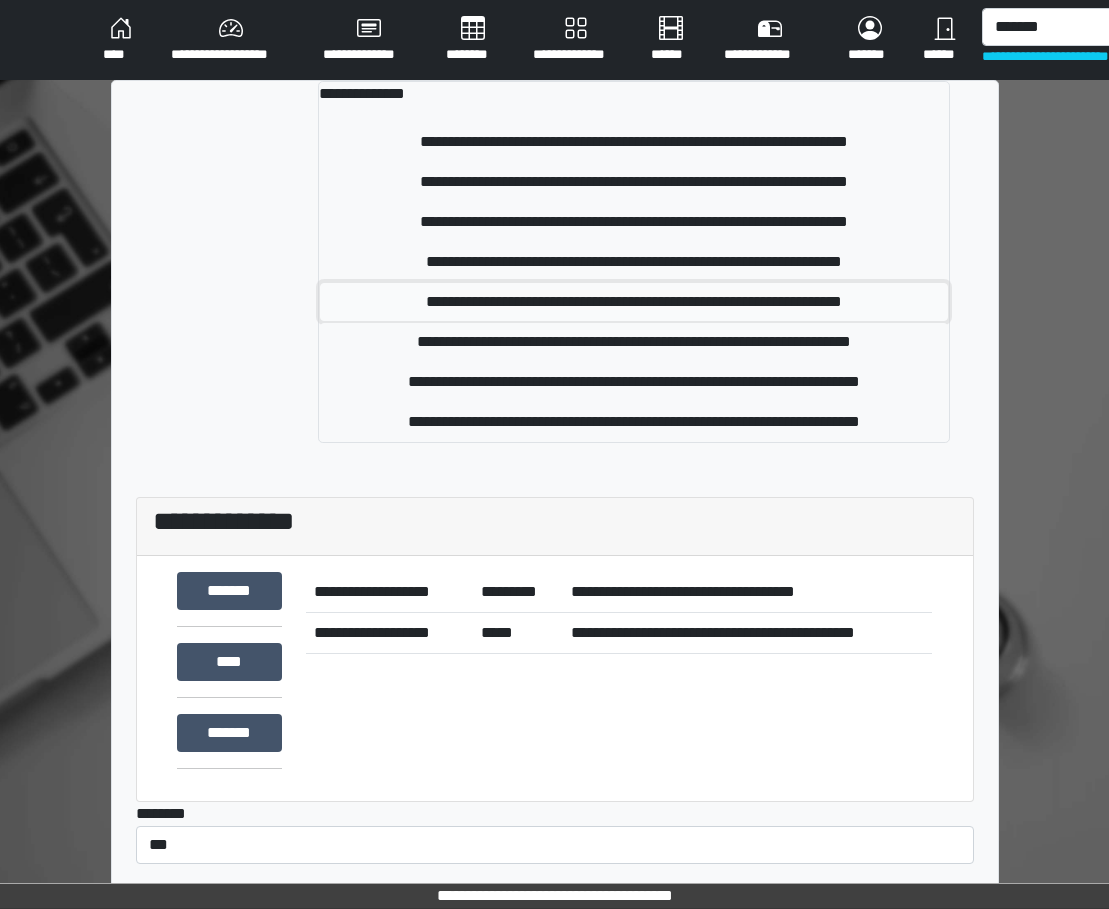 click on "**********" at bounding box center (634, 302) 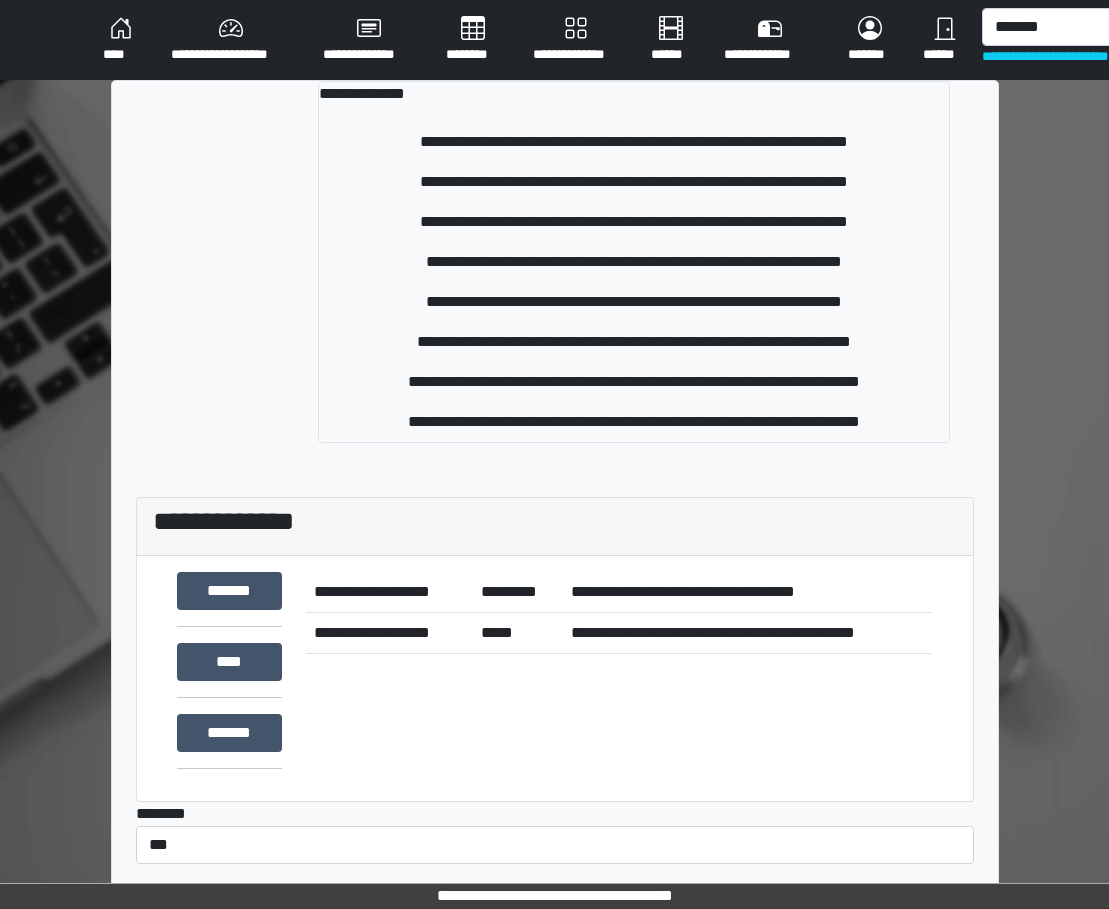 type 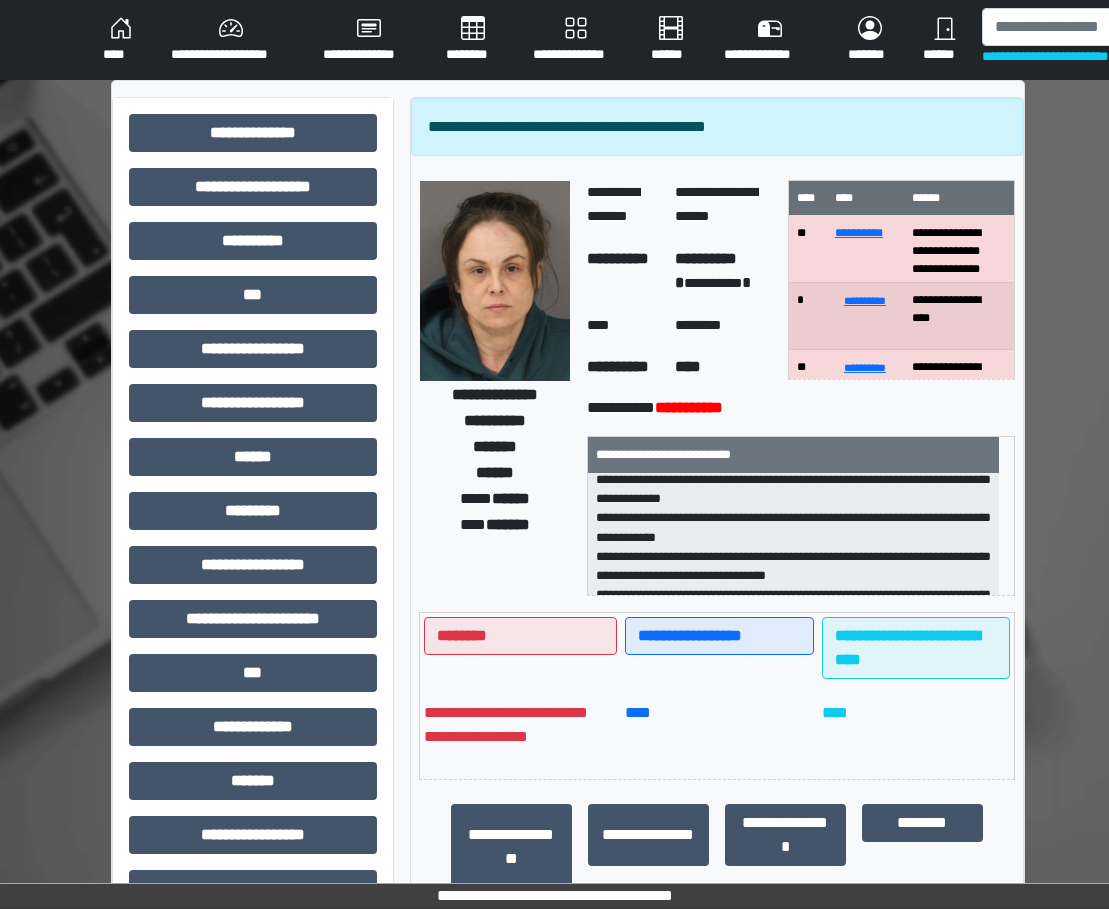 scroll, scrollTop: 0, scrollLeft: 0, axis: both 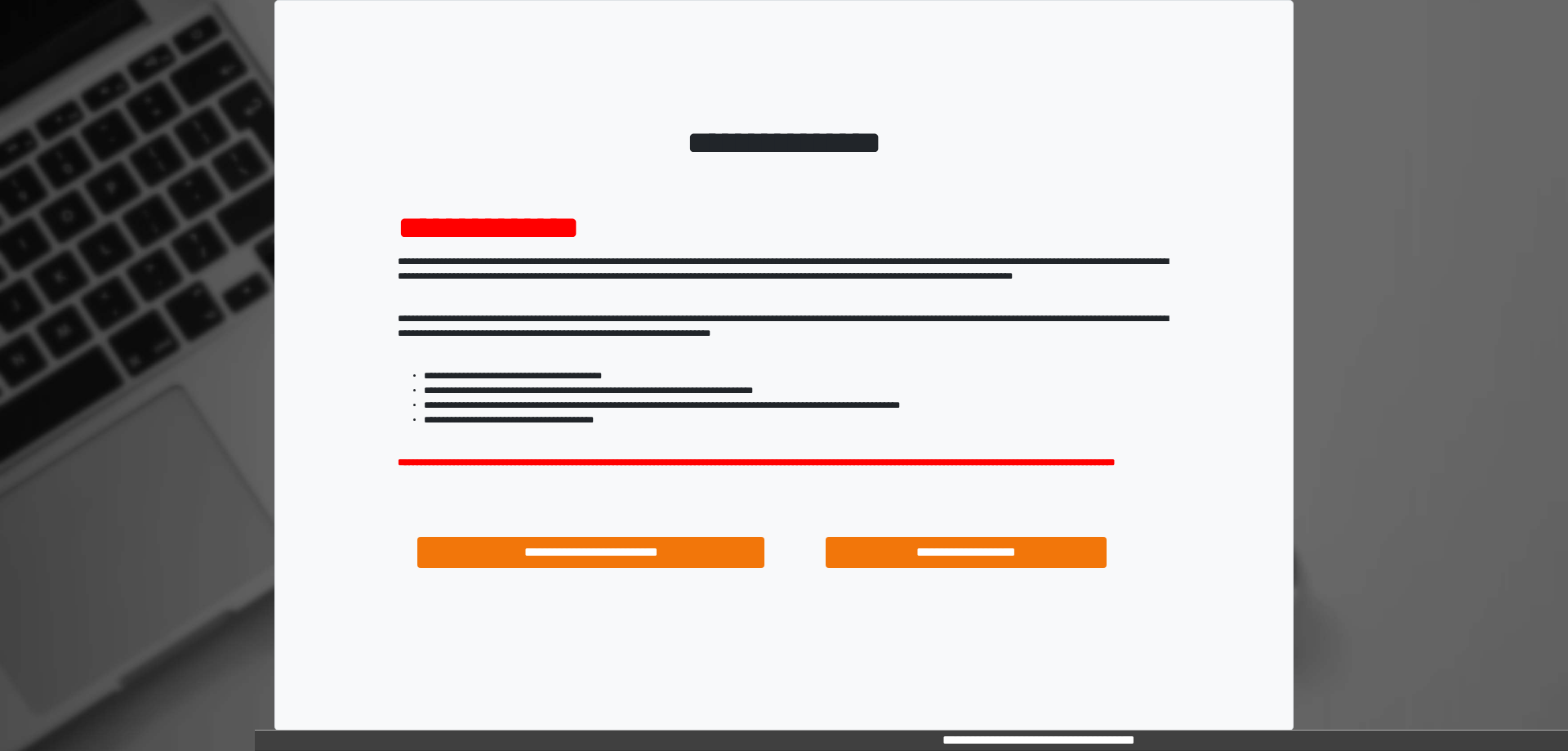 click on "**********" at bounding box center (966, 552) 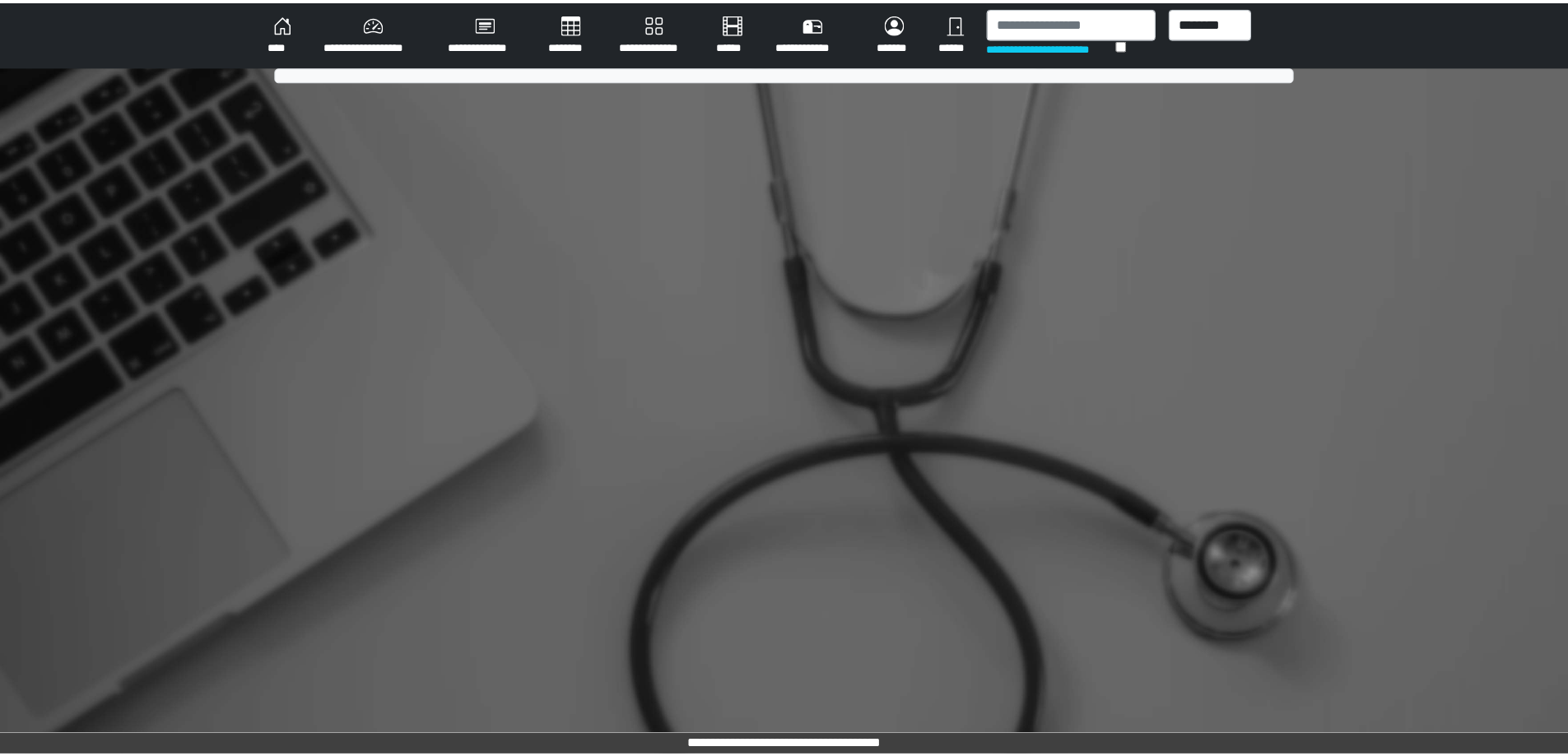 scroll, scrollTop: 0, scrollLeft: 0, axis: both 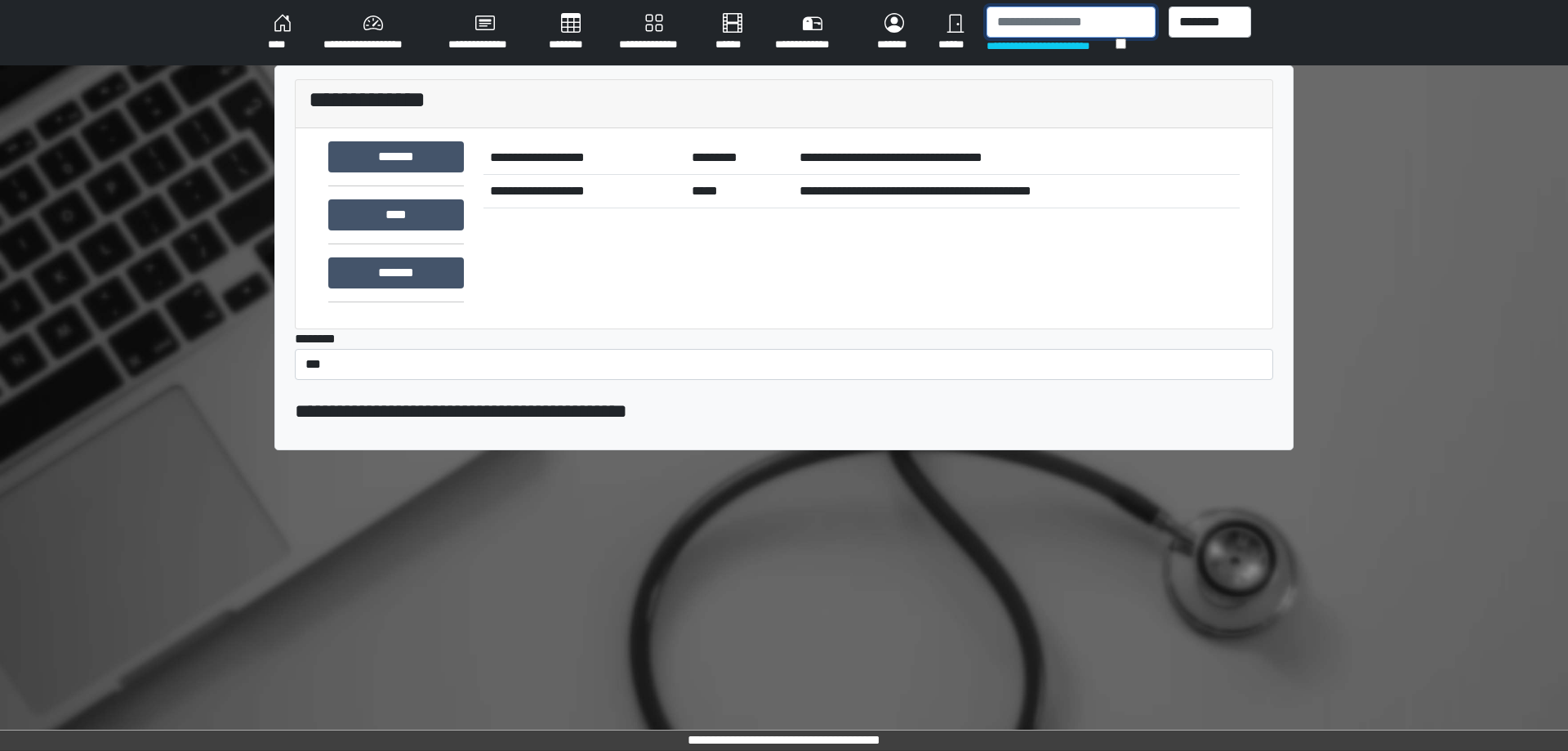 click at bounding box center [1071, 22] 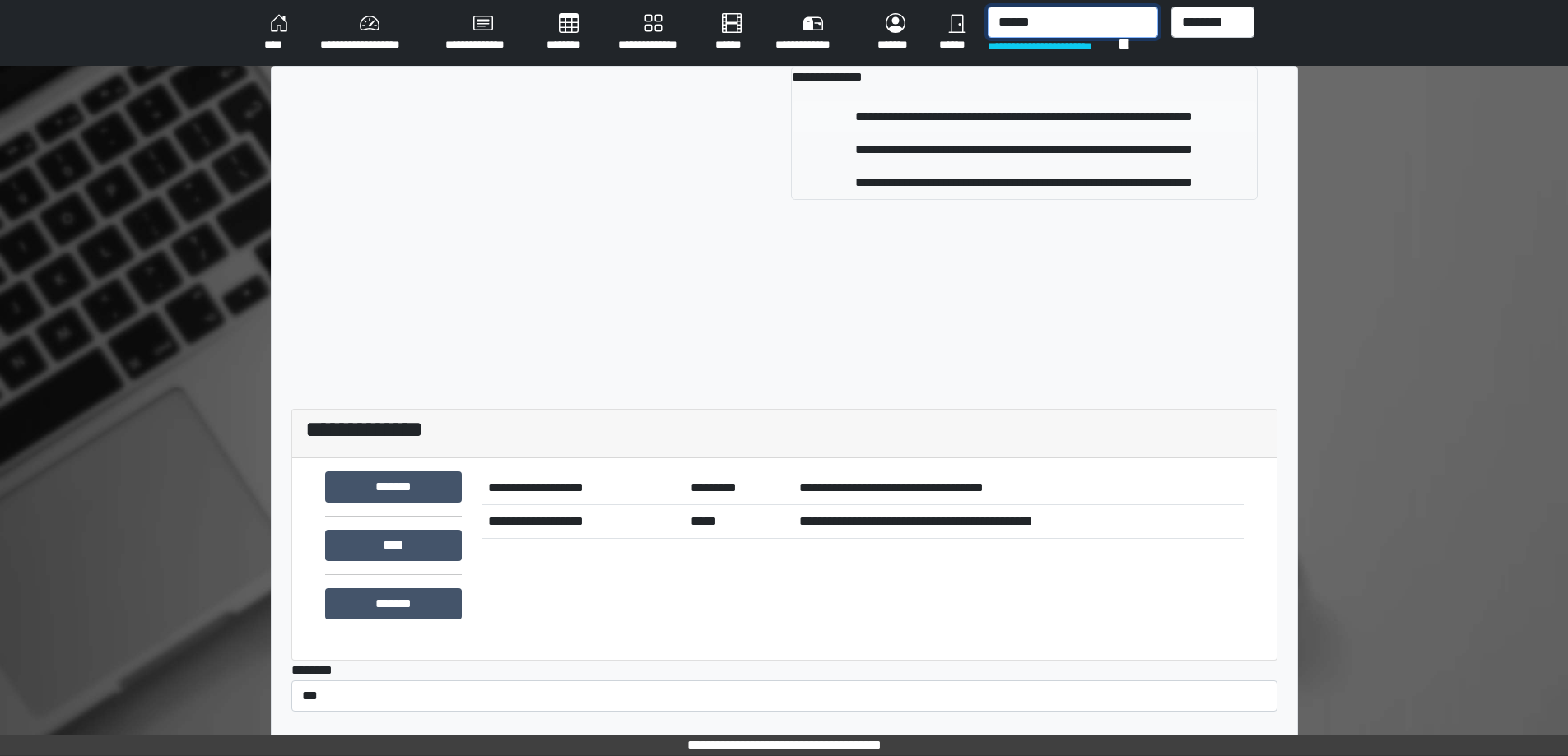 type on "******" 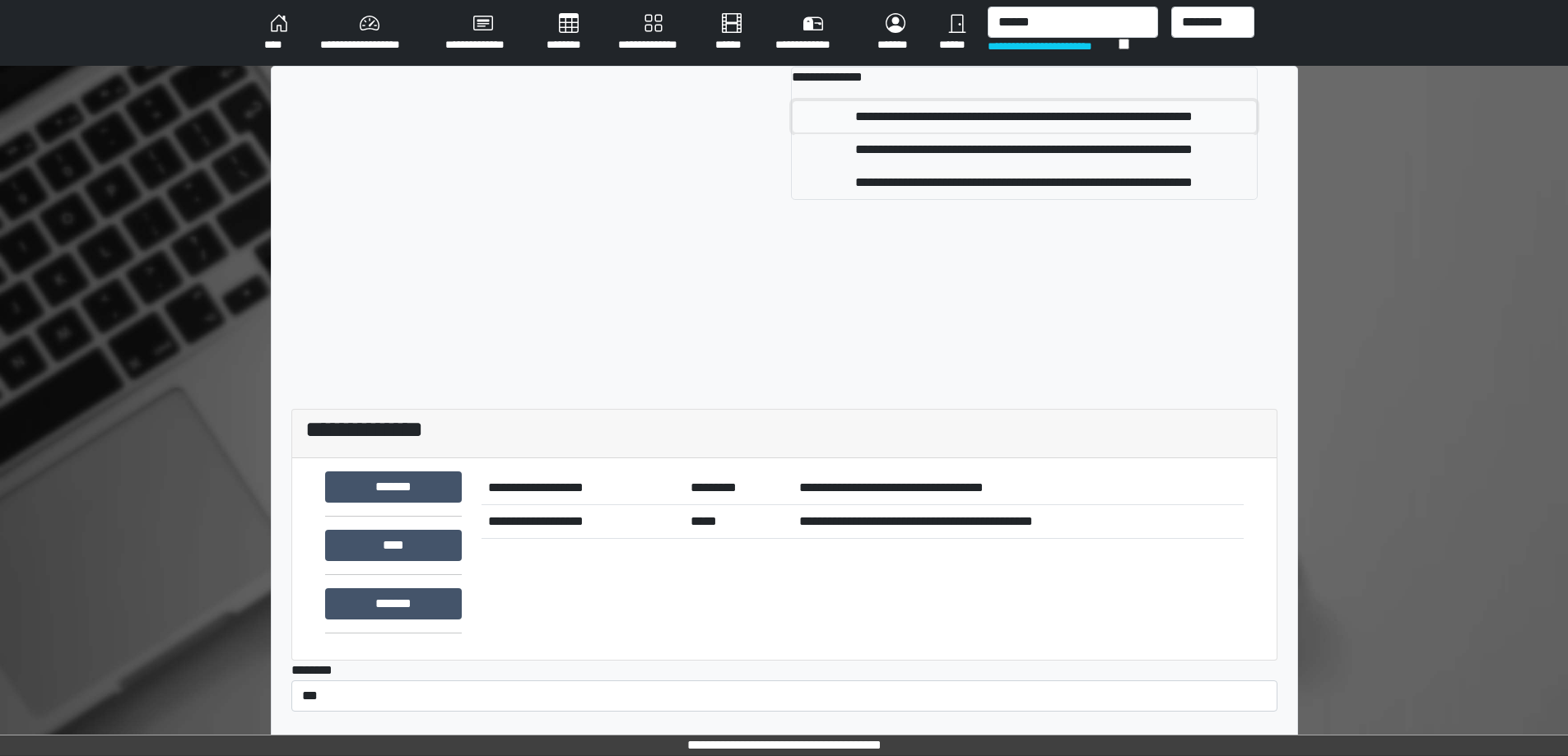 click on "**********" at bounding box center (1024, 117) 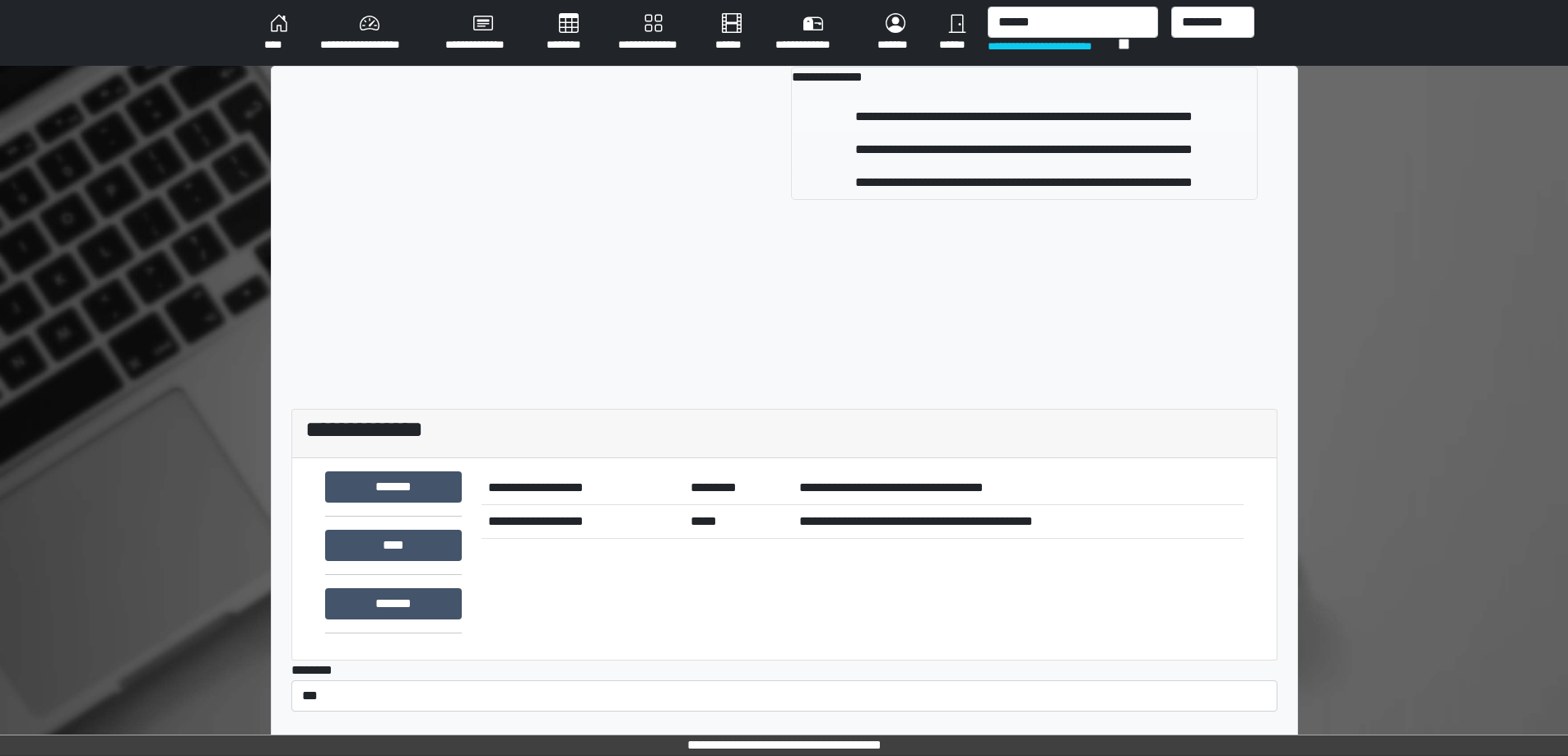 type 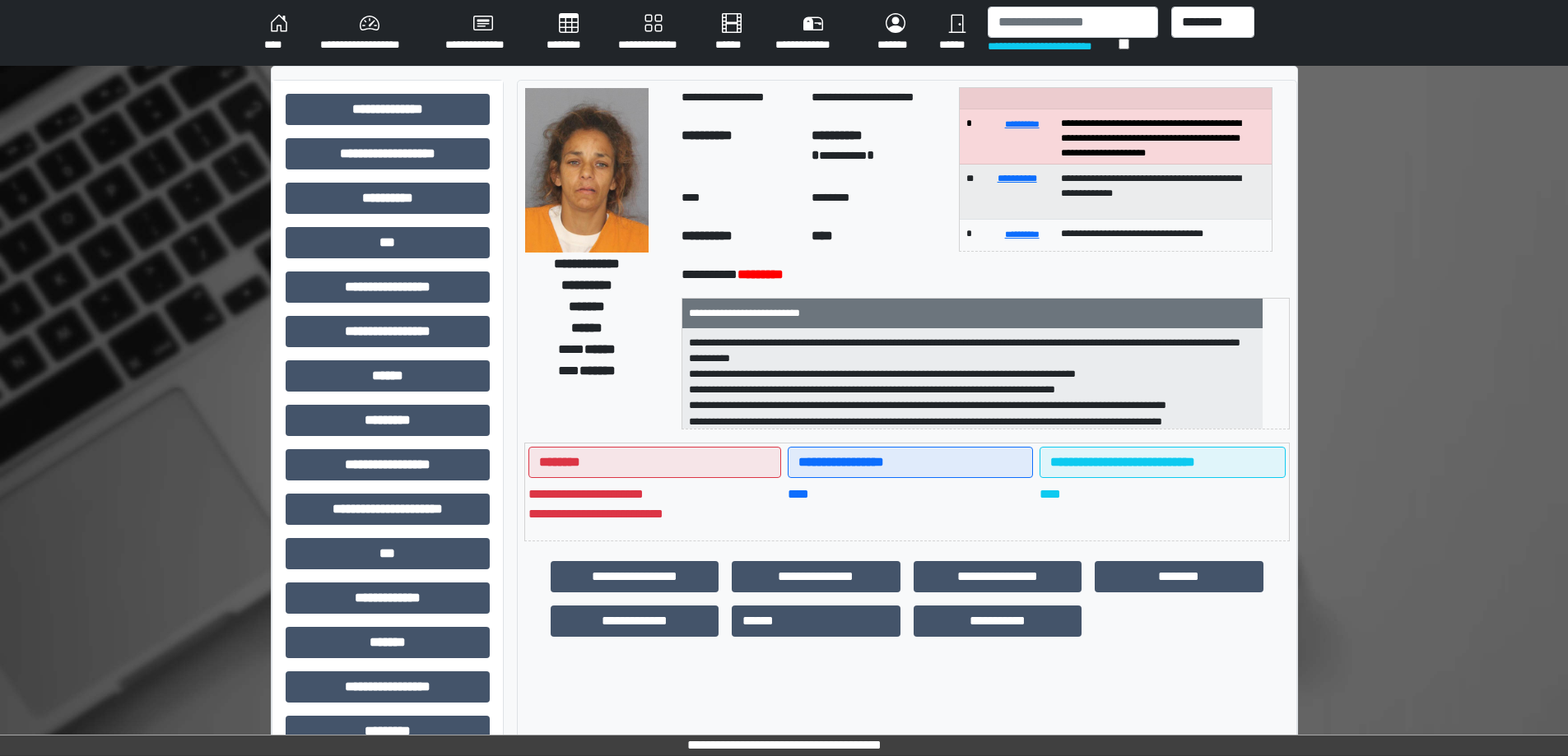 scroll, scrollTop: 0, scrollLeft: 0, axis: both 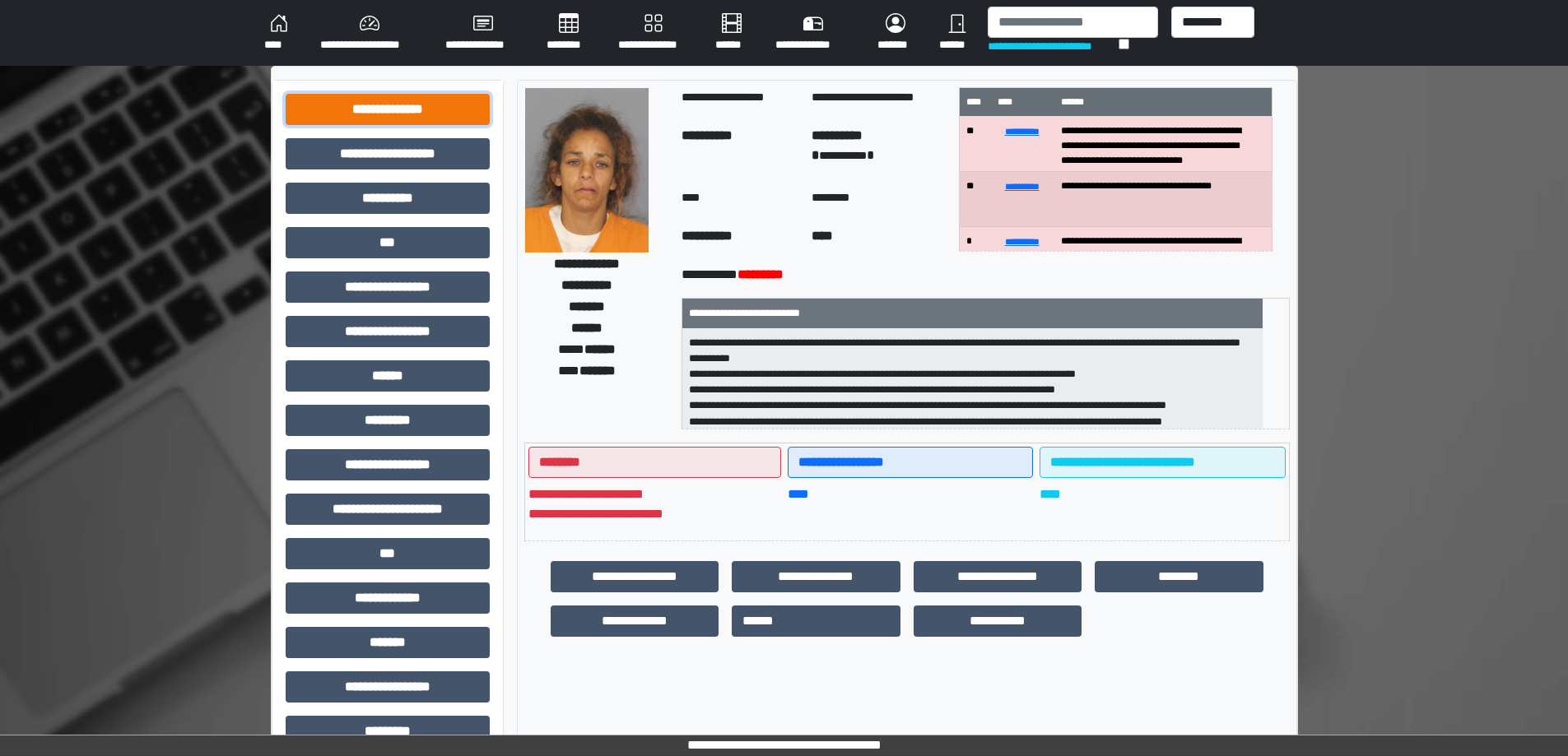 click on "**********" at bounding box center (388, 109) 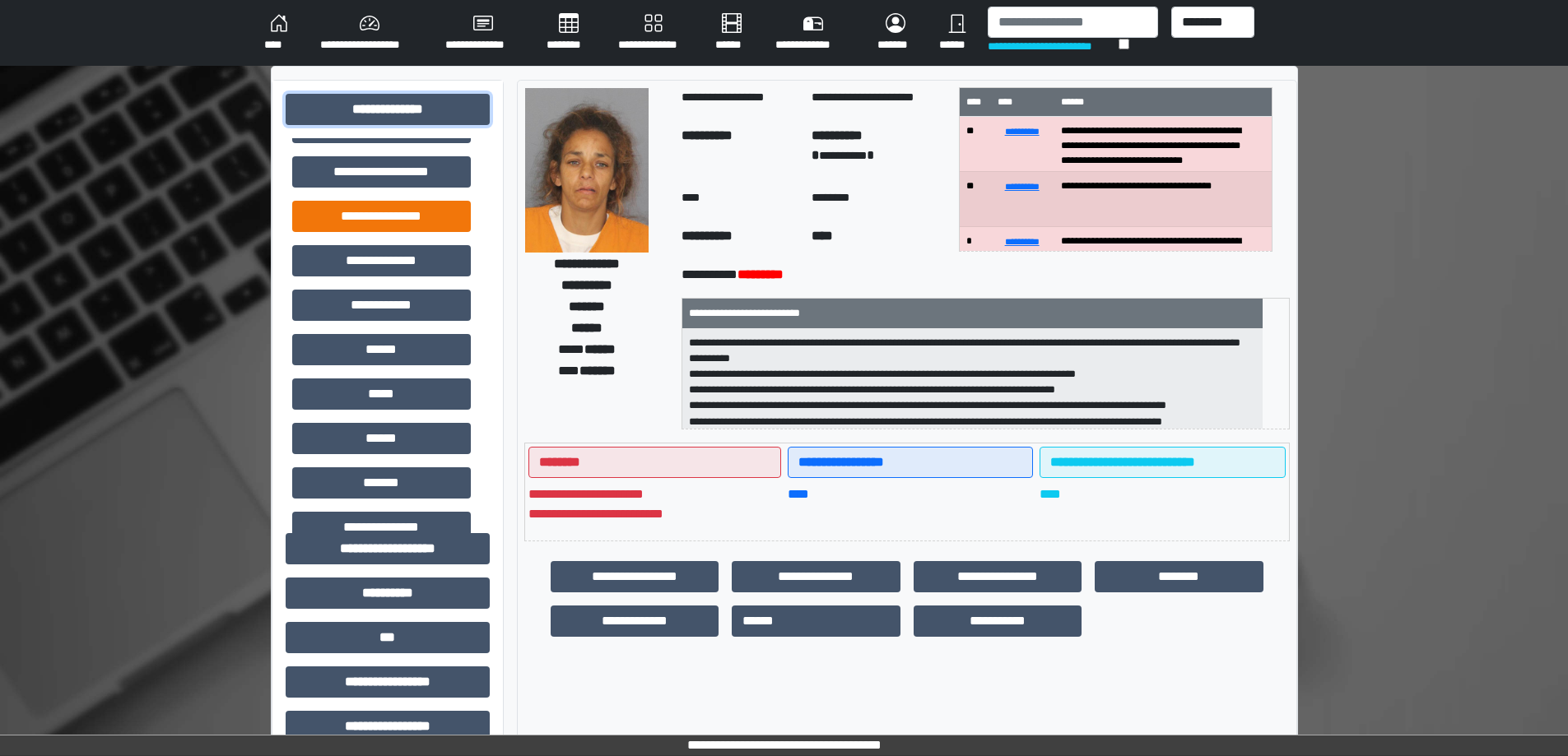 scroll, scrollTop: 247, scrollLeft: 0, axis: vertical 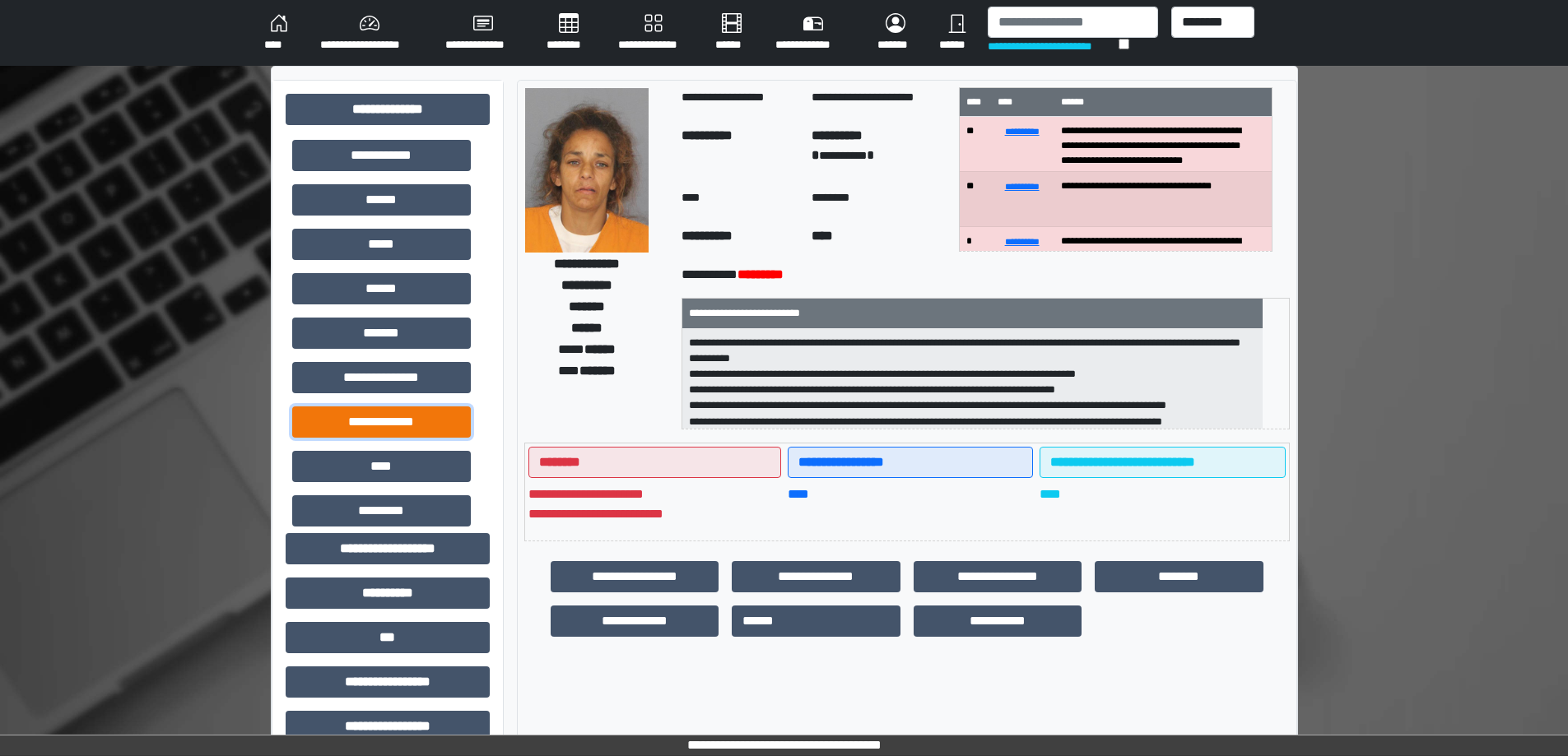 click on "**********" at bounding box center [381, 422] 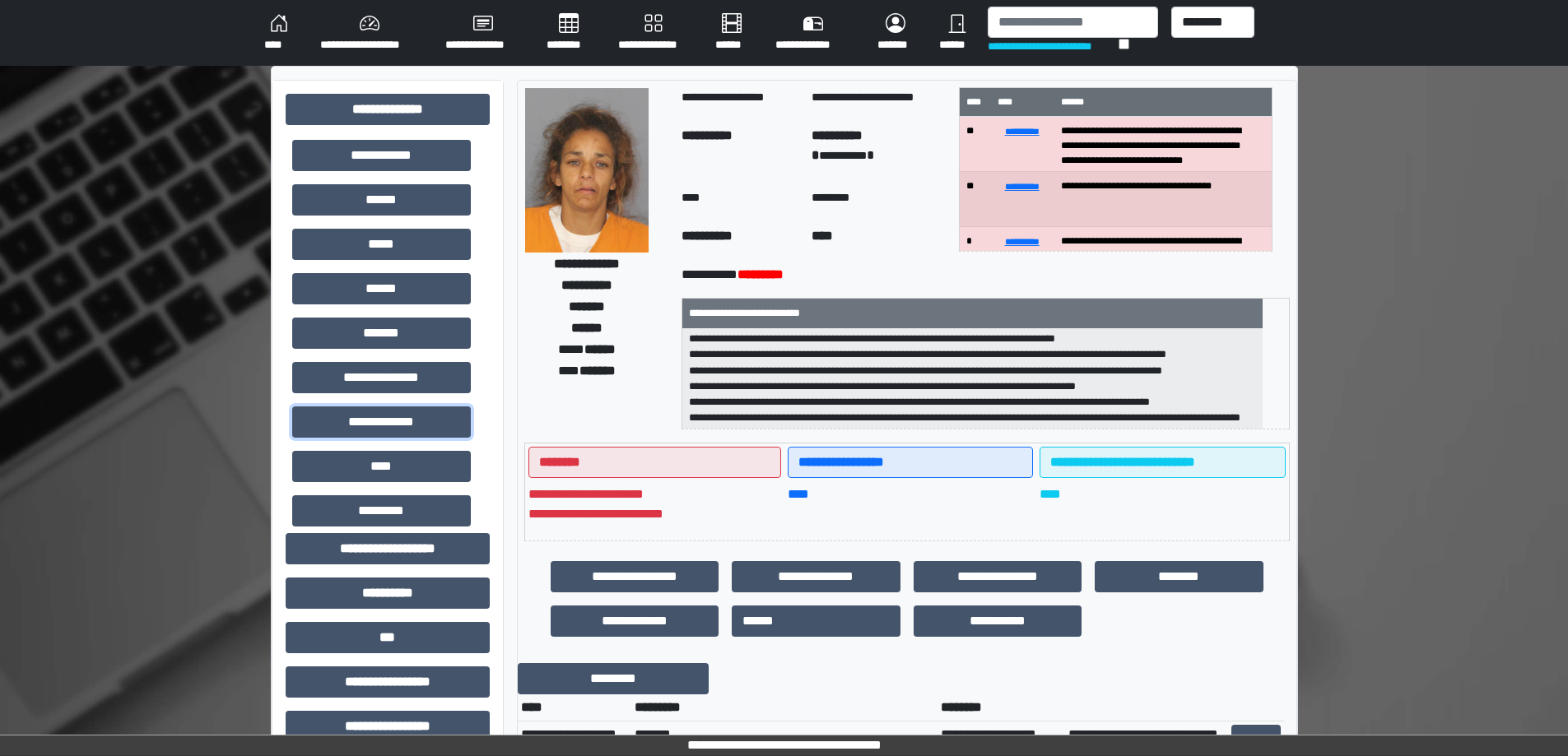 scroll, scrollTop: 100, scrollLeft: 0, axis: vertical 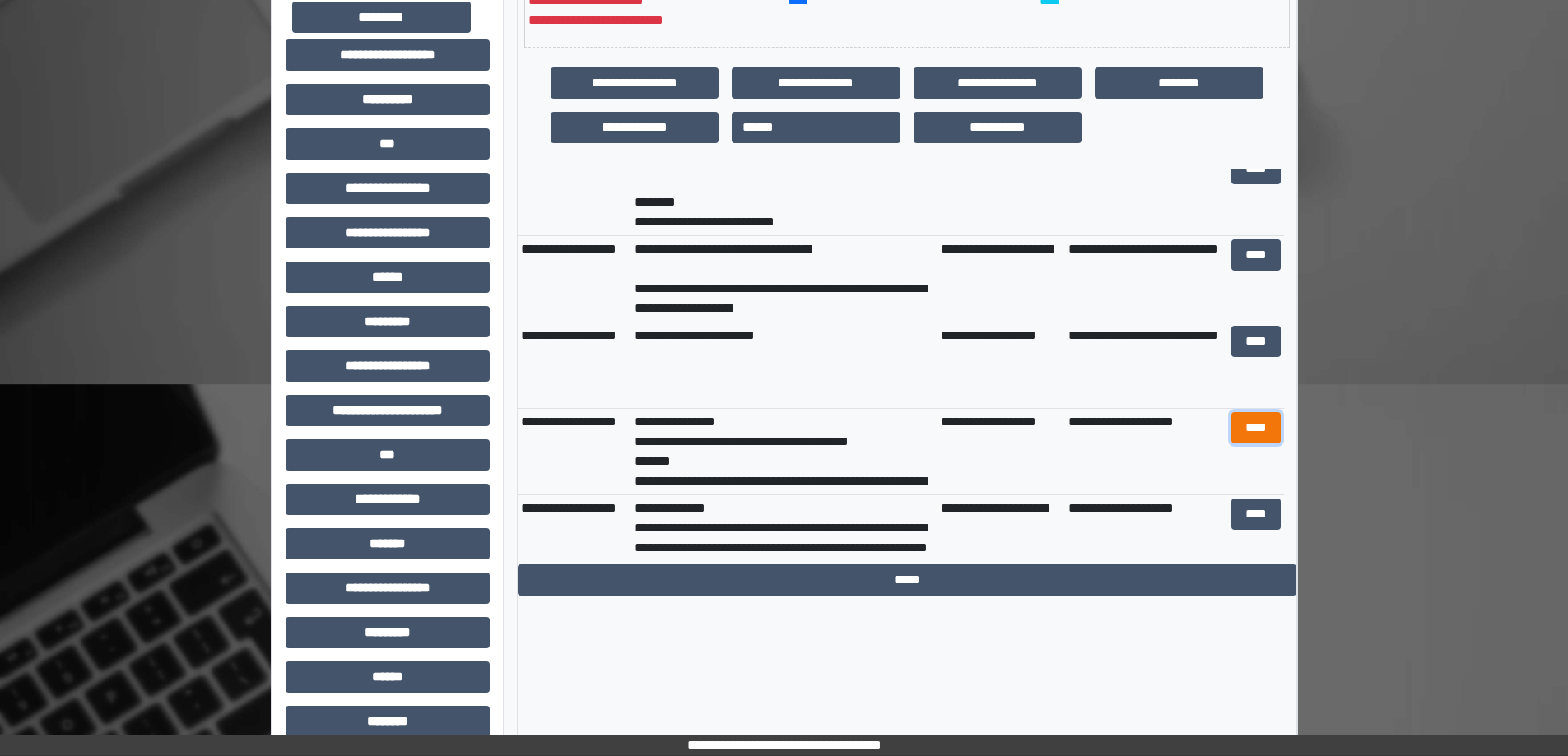 click on "****" at bounding box center [1256, 428] 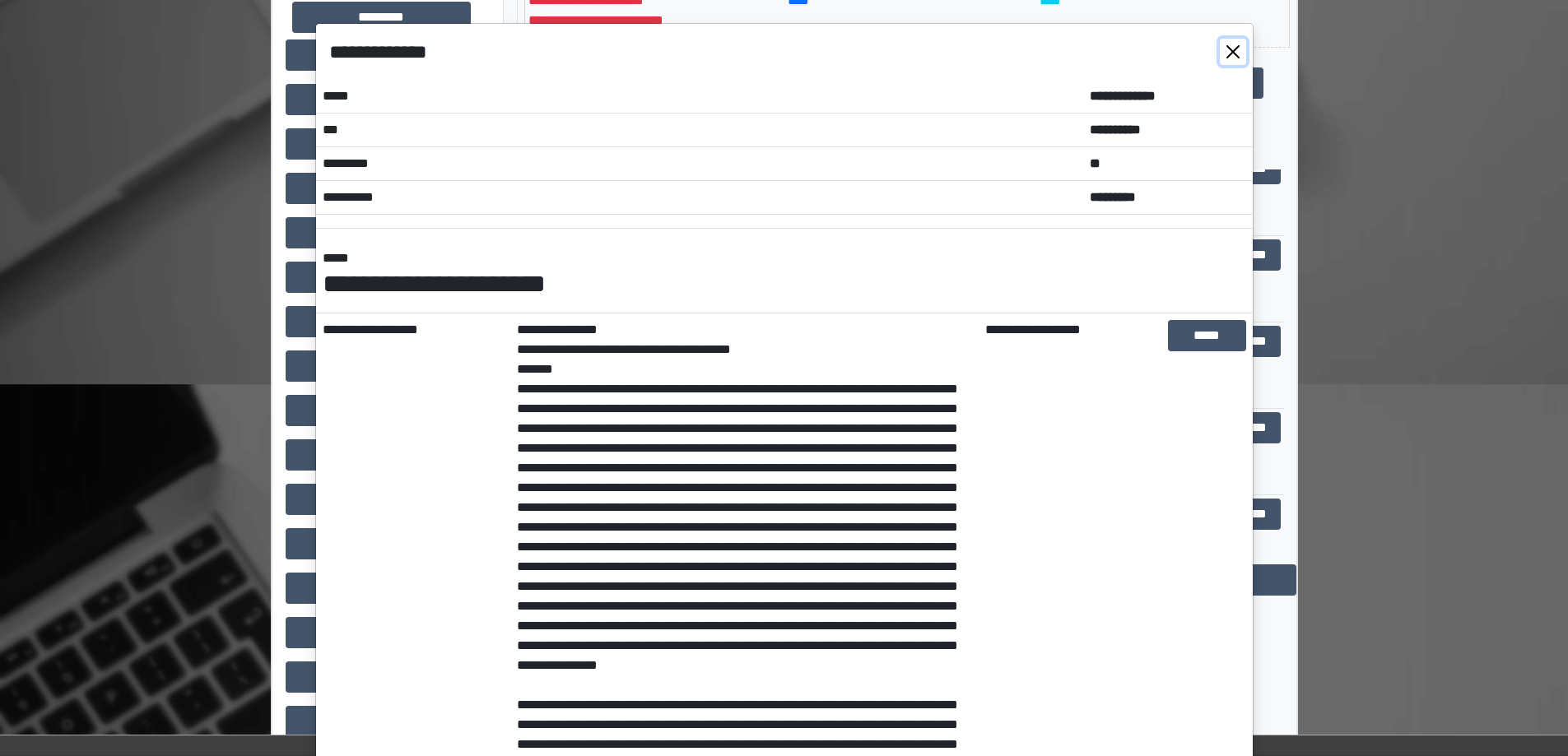 click at bounding box center [1233, 52] 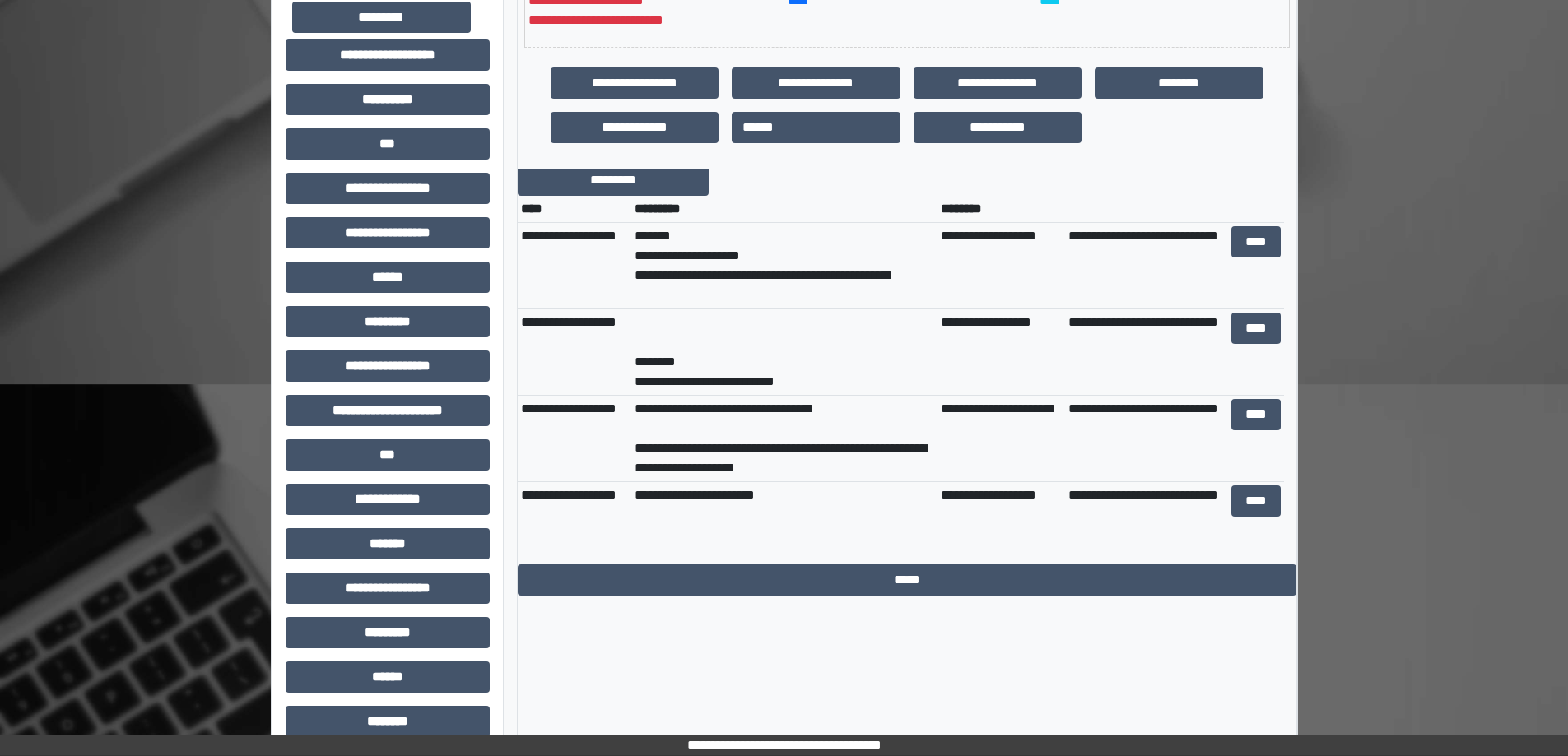 scroll, scrollTop: 0, scrollLeft: 0, axis: both 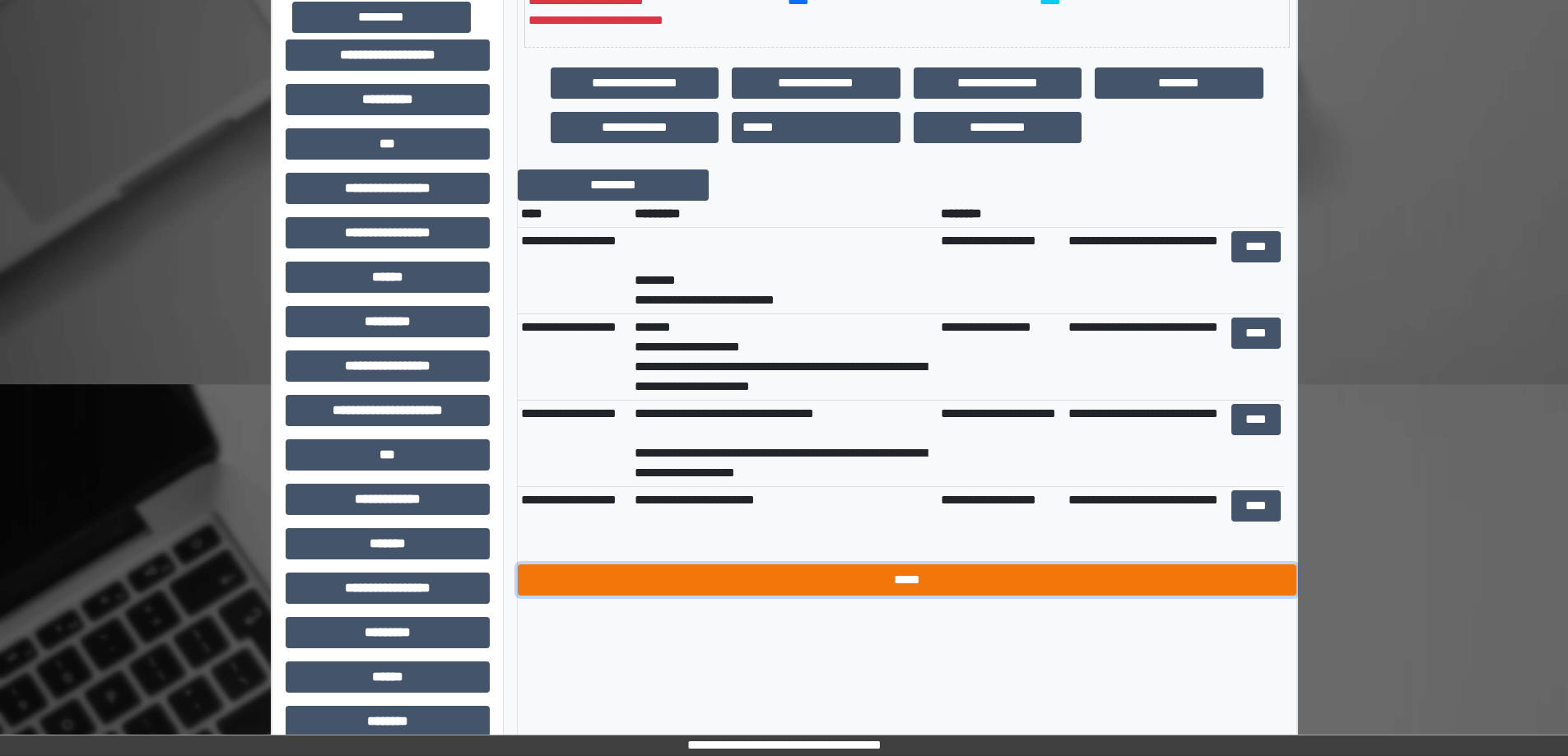 click on "*****" at bounding box center (907, 580) 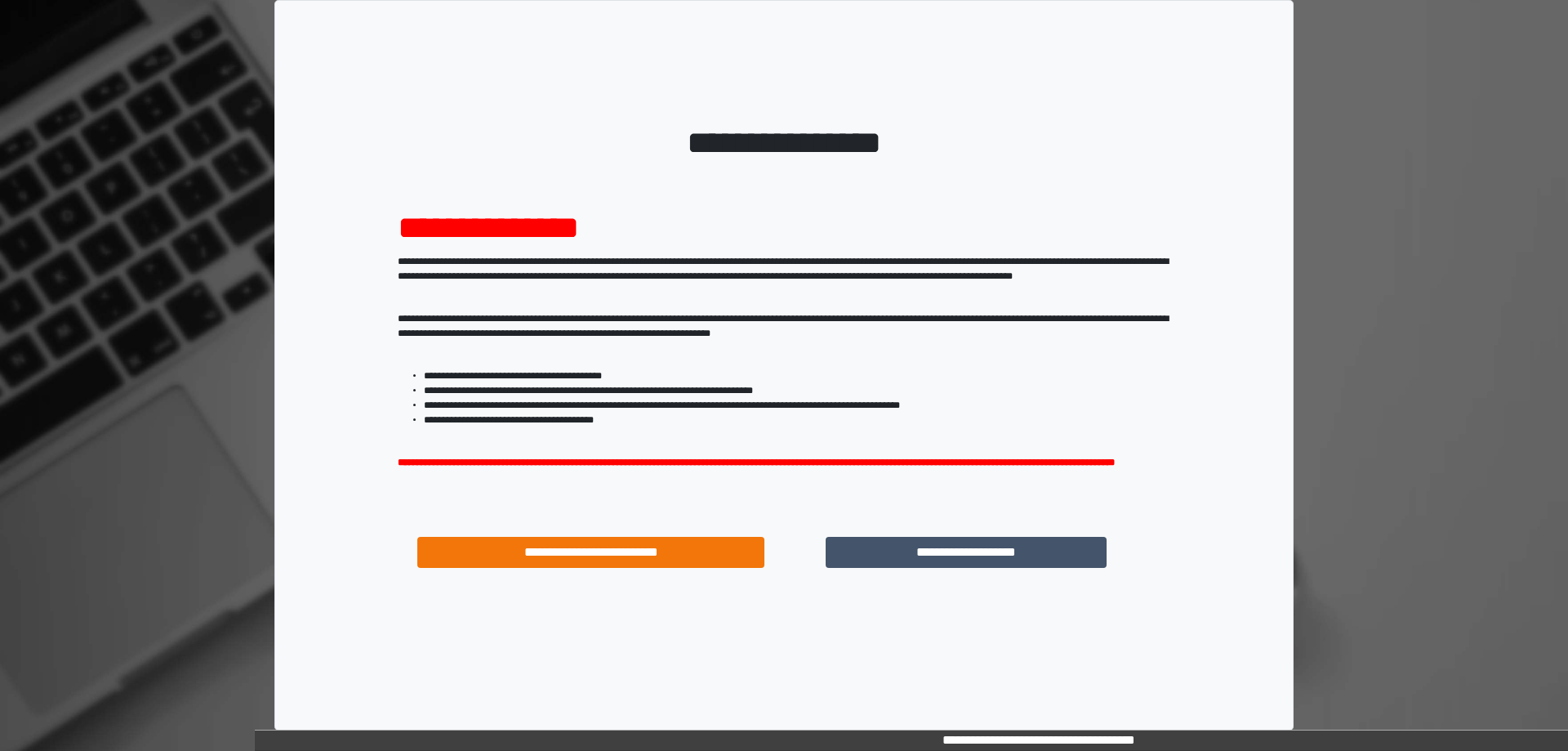 scroll, scrollTop: 0, scrollLeft: 0, axis: both 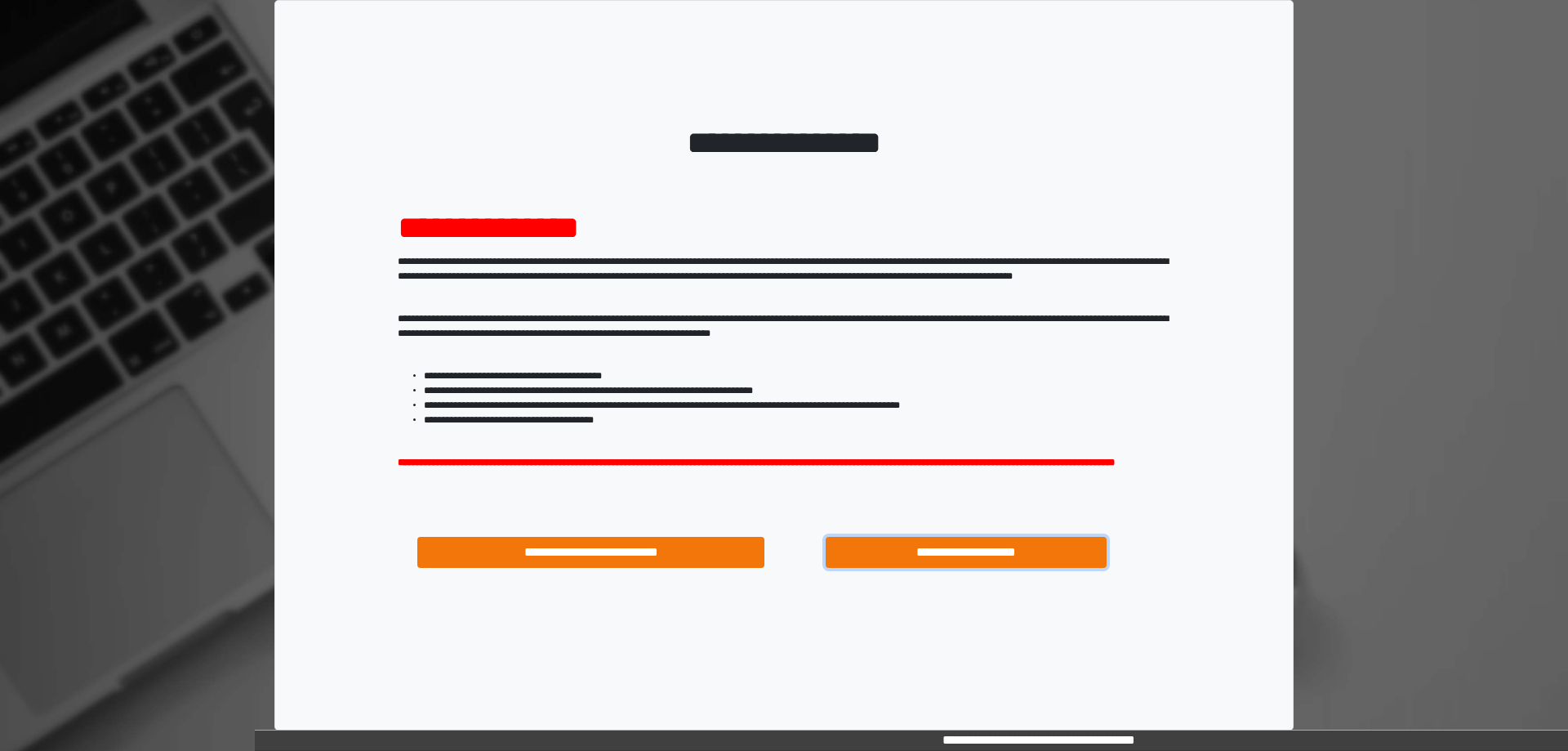 click on "**********" at bounding box center (966, 552) 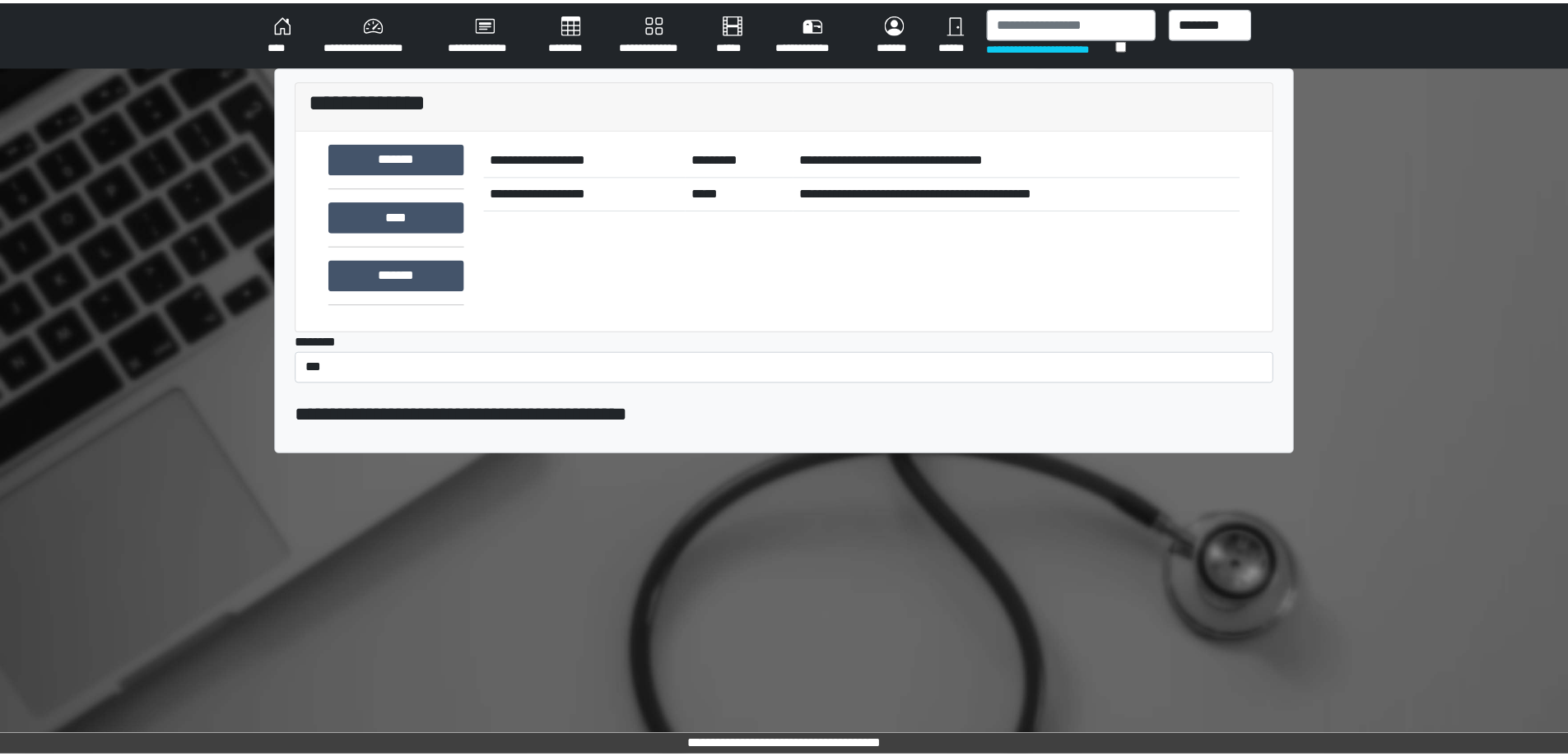 scroll, scrollTop: 0, scrollLeft: 0, axis: both 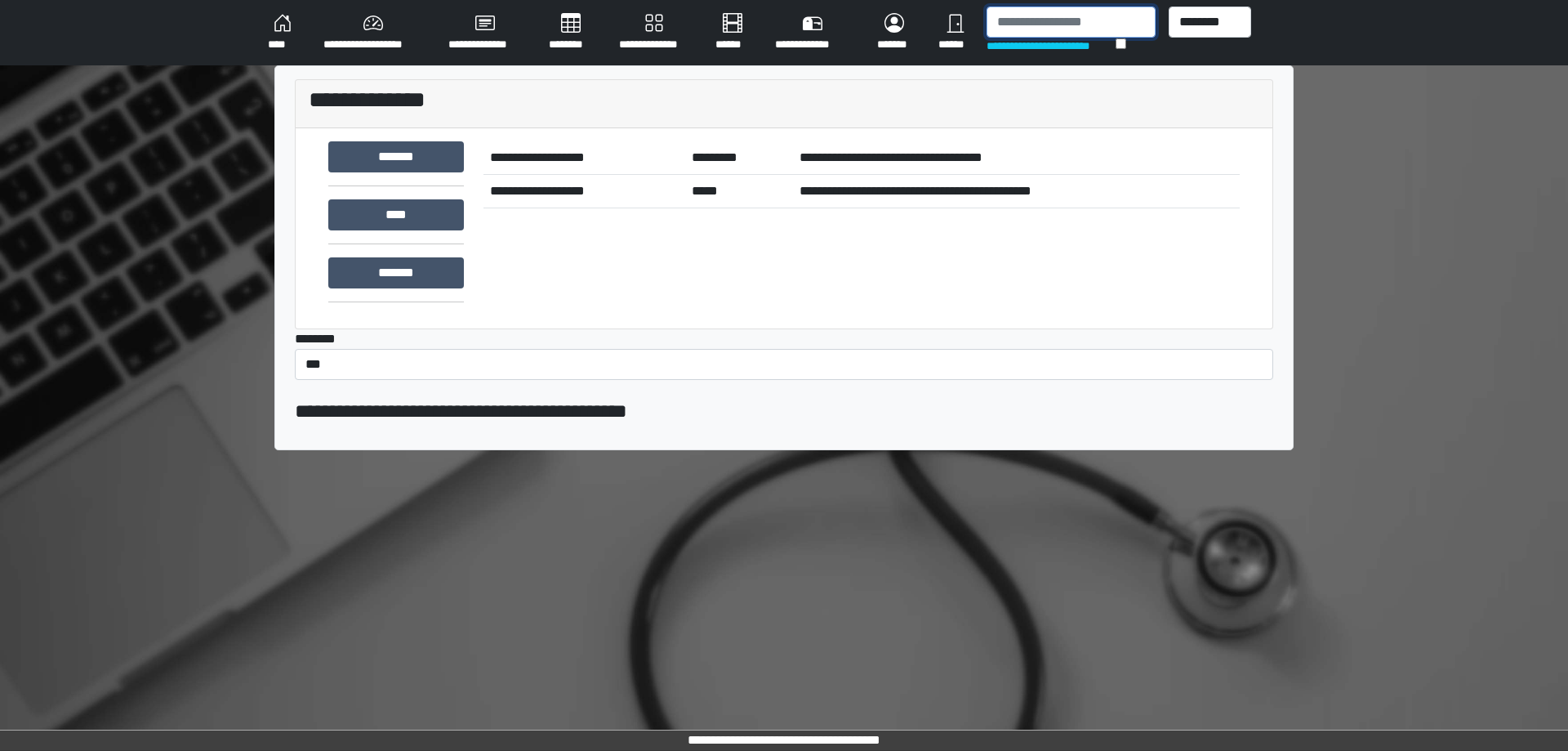 click at bounding box center [1071, 22] 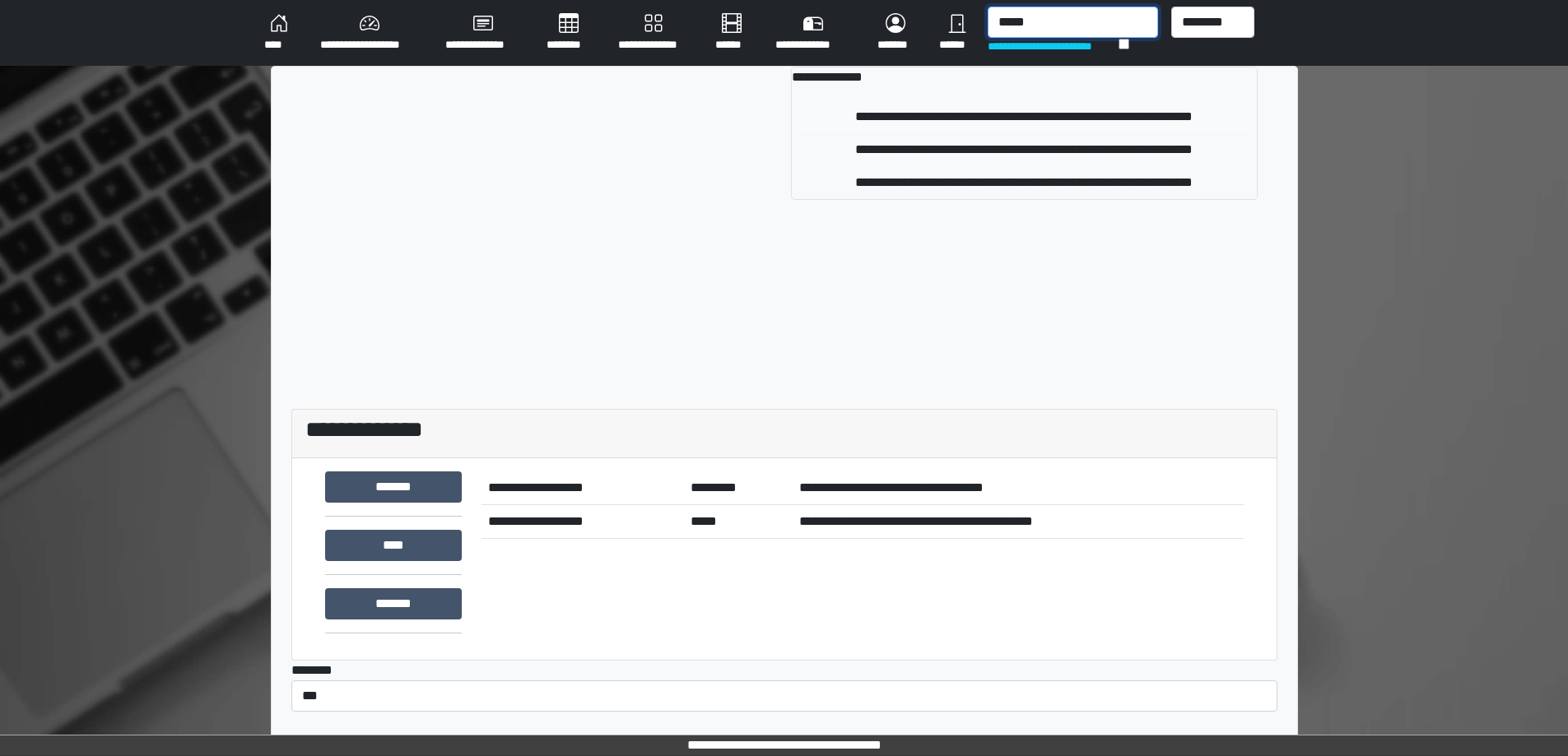 type on "*****" 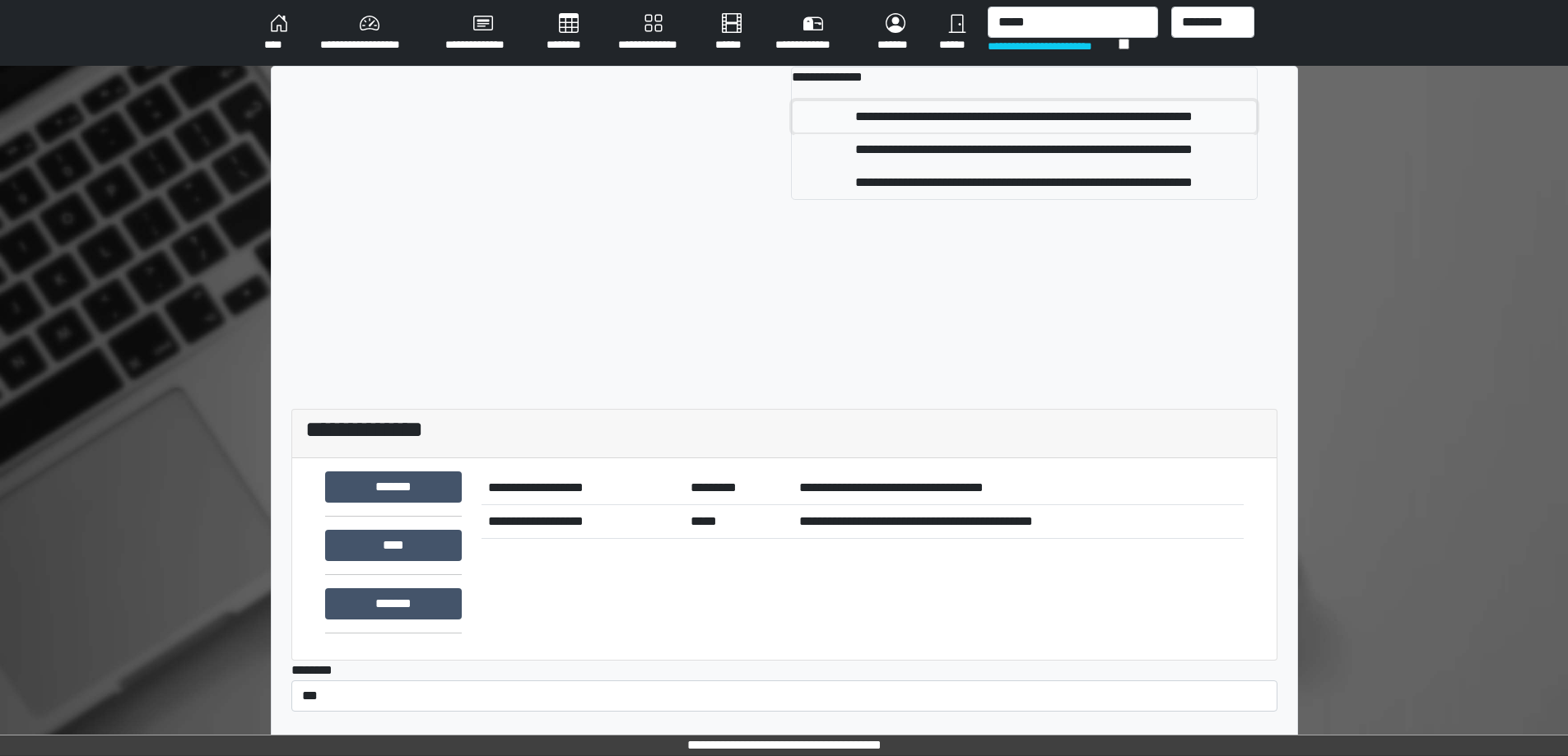 click on "**********" at bounding box center (1024, 117) 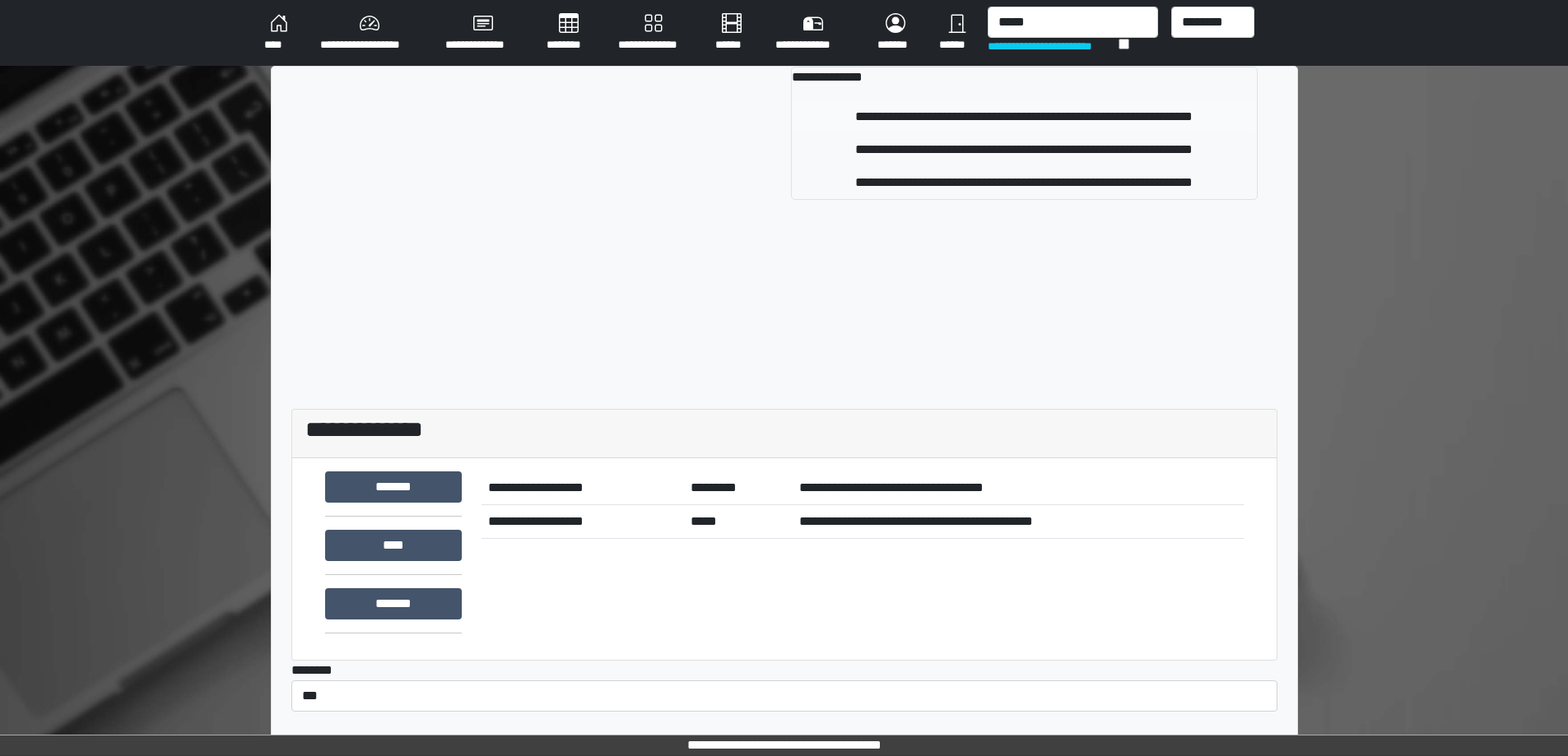 type 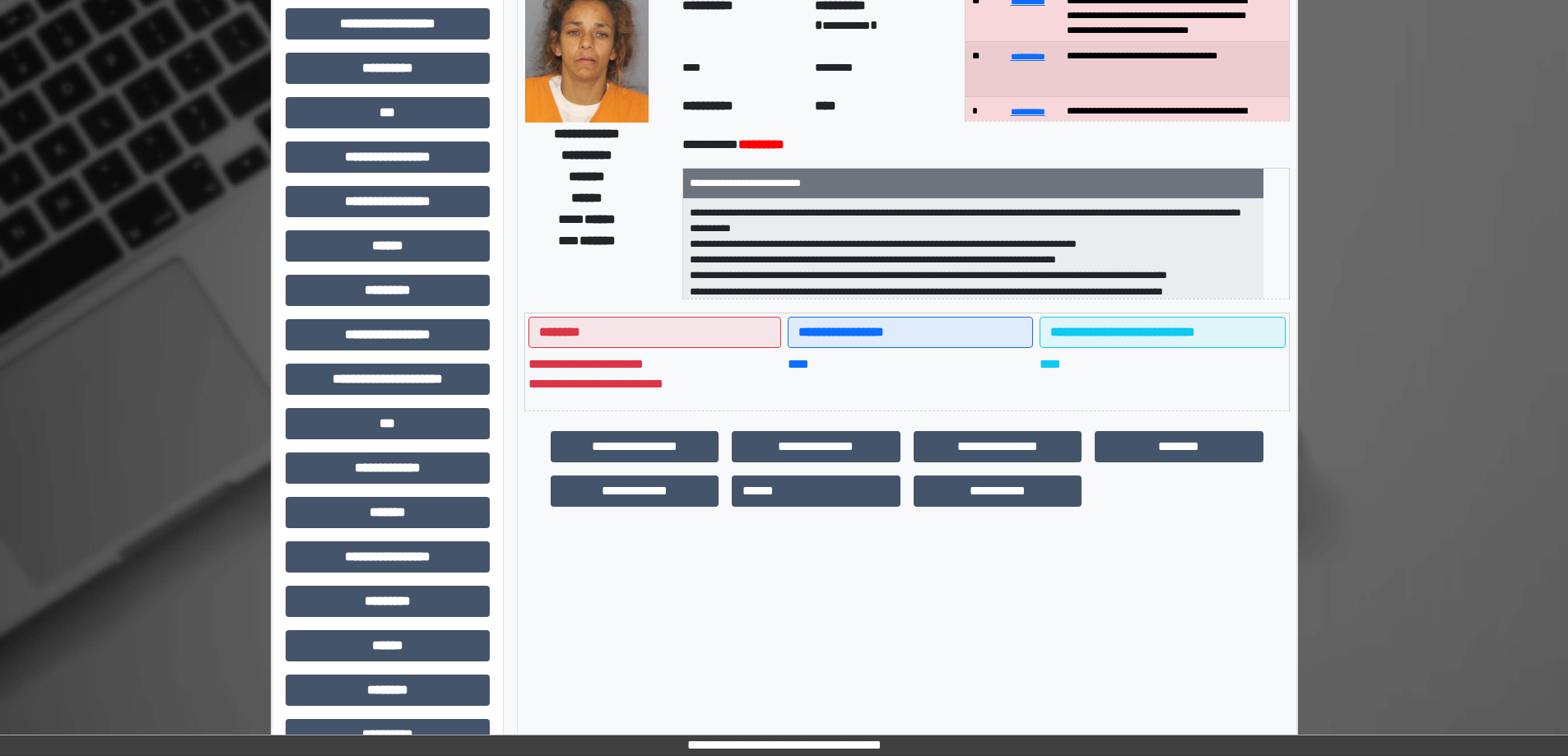 scroll, scrollTop: 210, scrollLeft: 0, axis: vertical 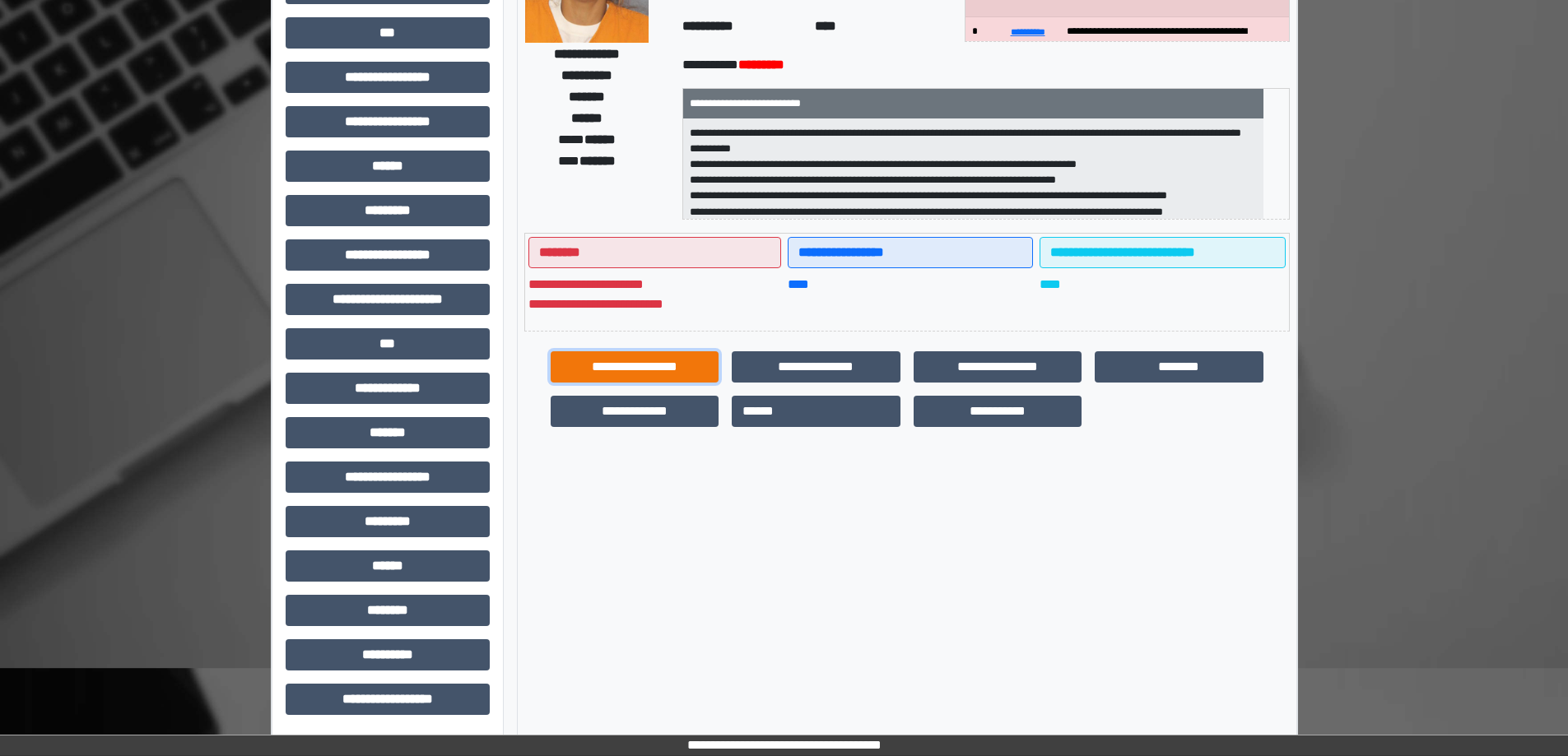 click on "**********" at bounding box center (635, 367) 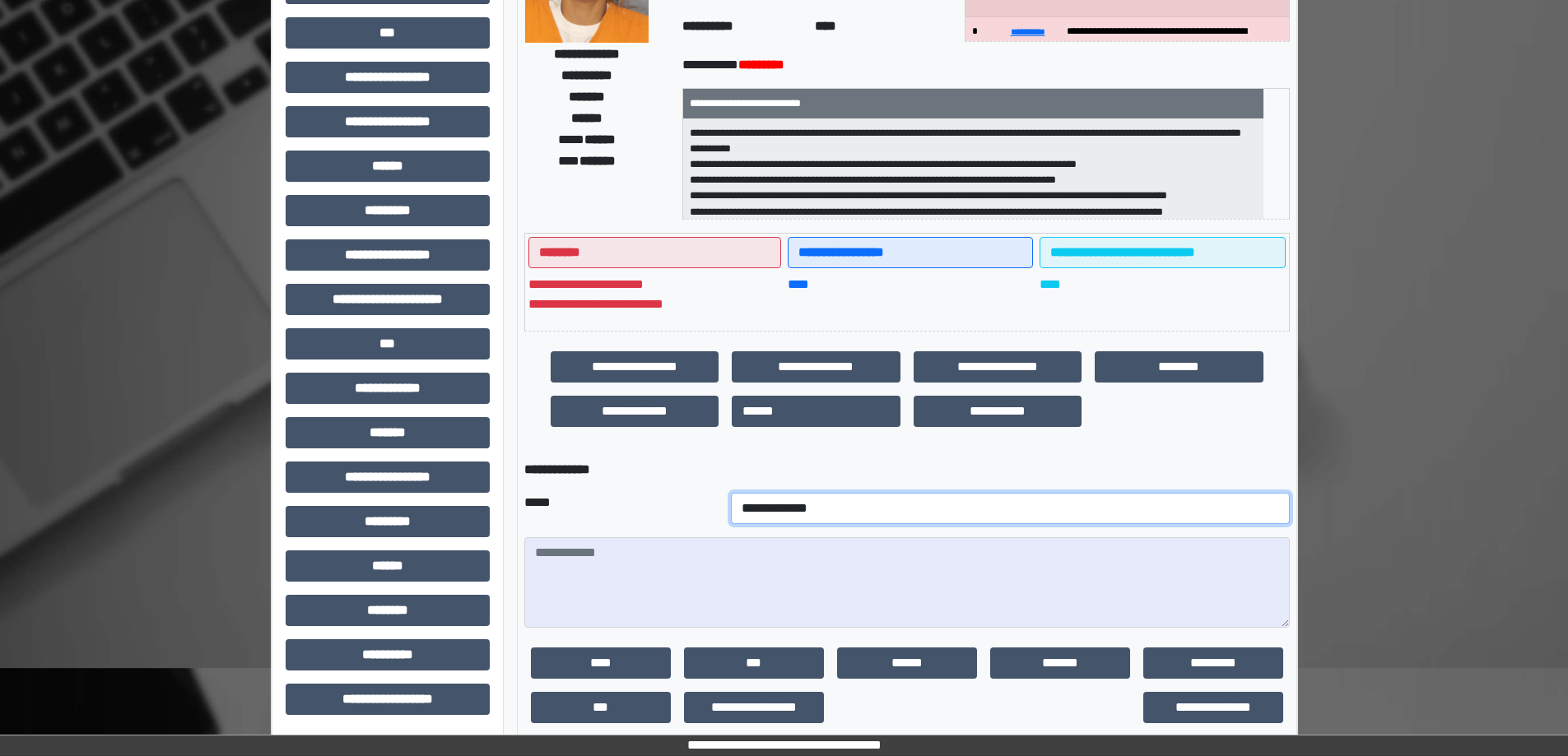 click on "**********" at bounding box center [1010, 508] 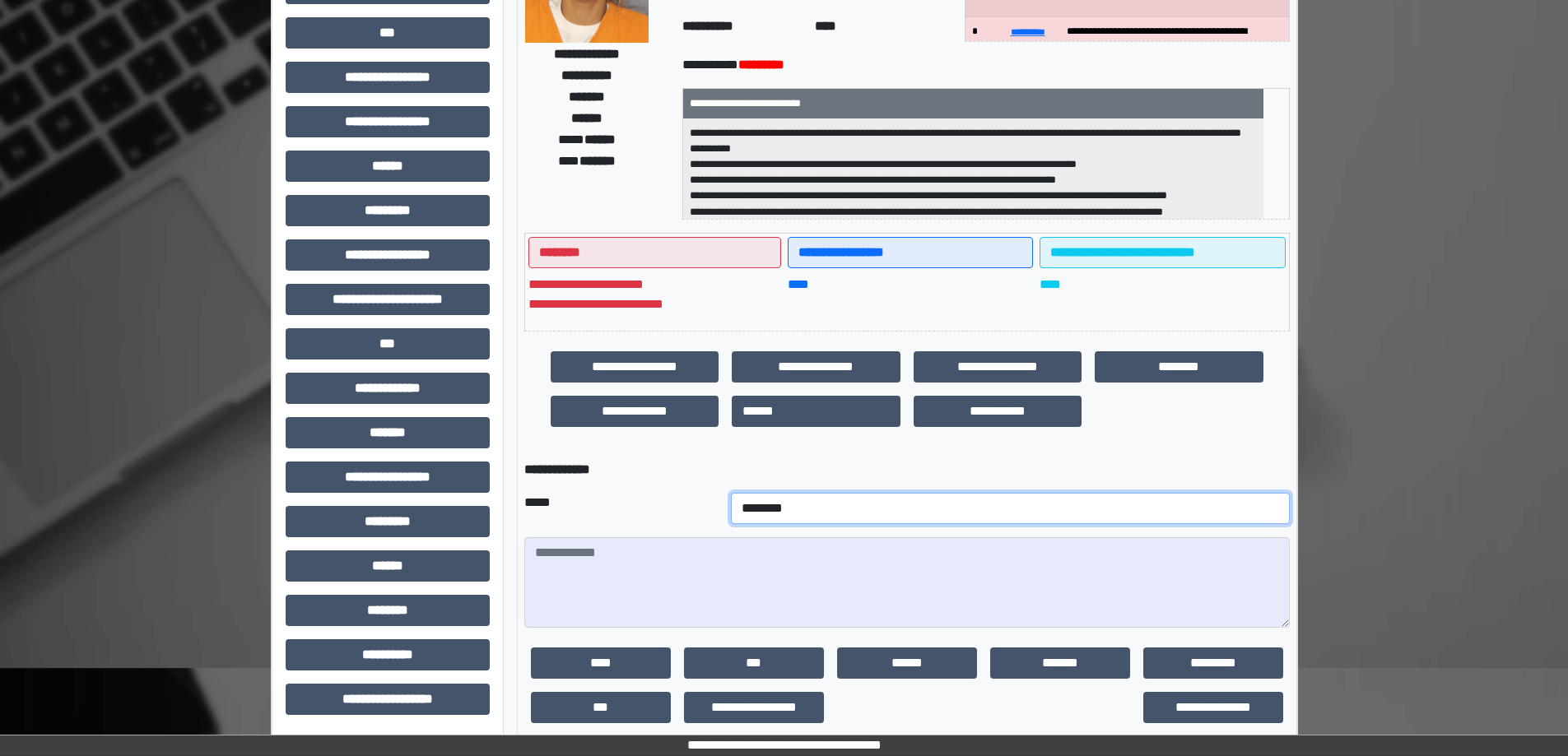 click on "**********" at bounding box center [1010, 508] 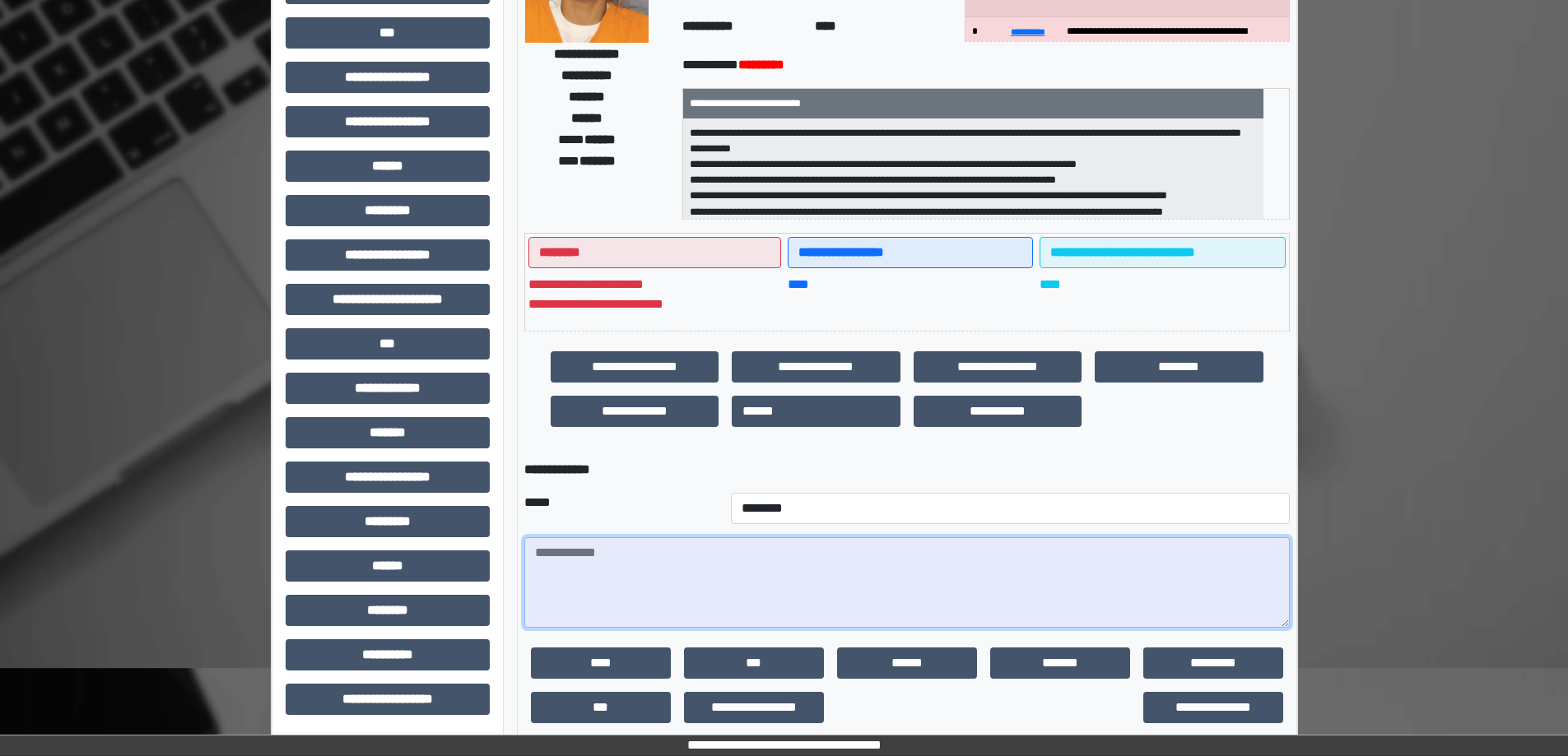 click at bounding box center (907, 582) 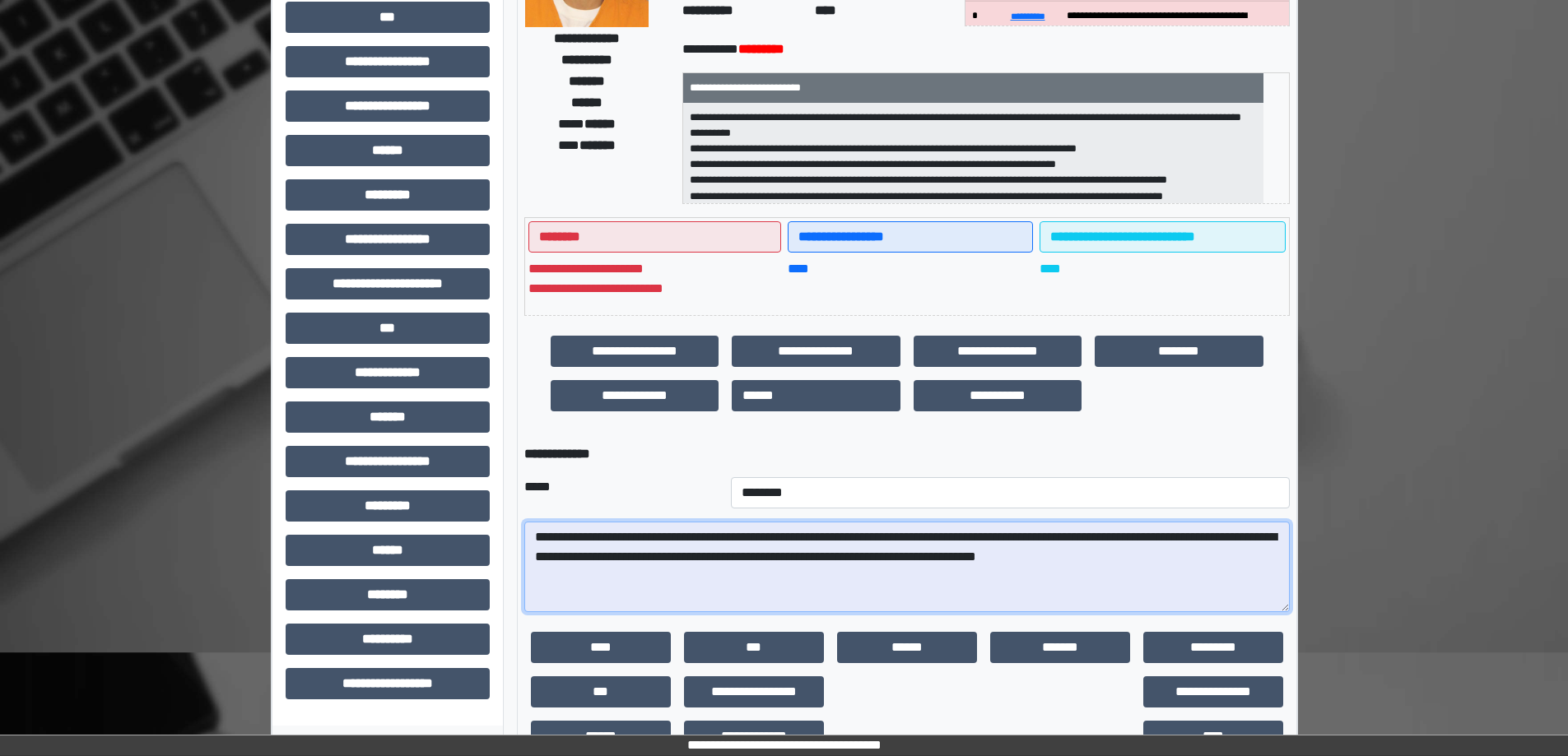 scroll, scrollTop: 276, scrollLeft: 0, axis: vertical 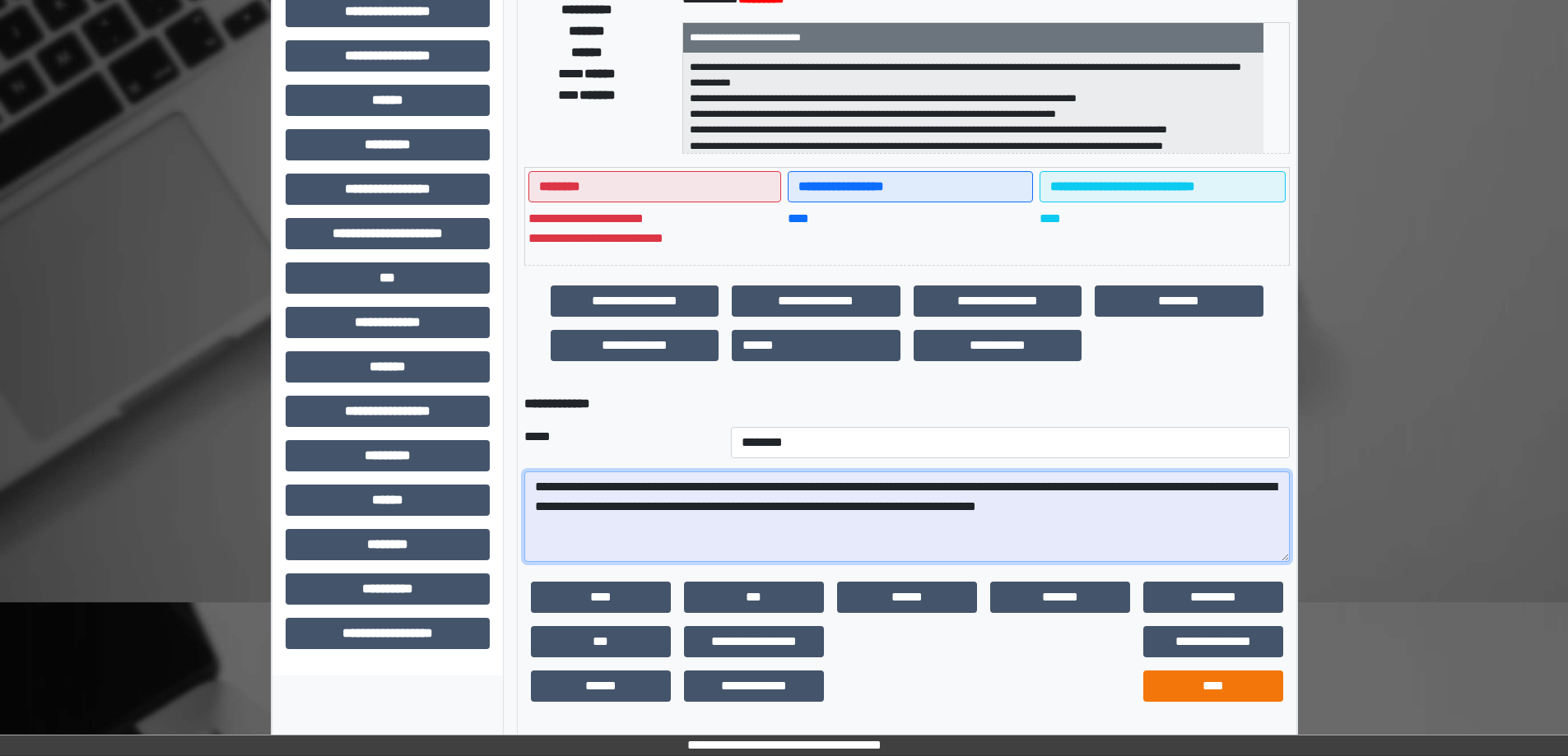 type on "**********" 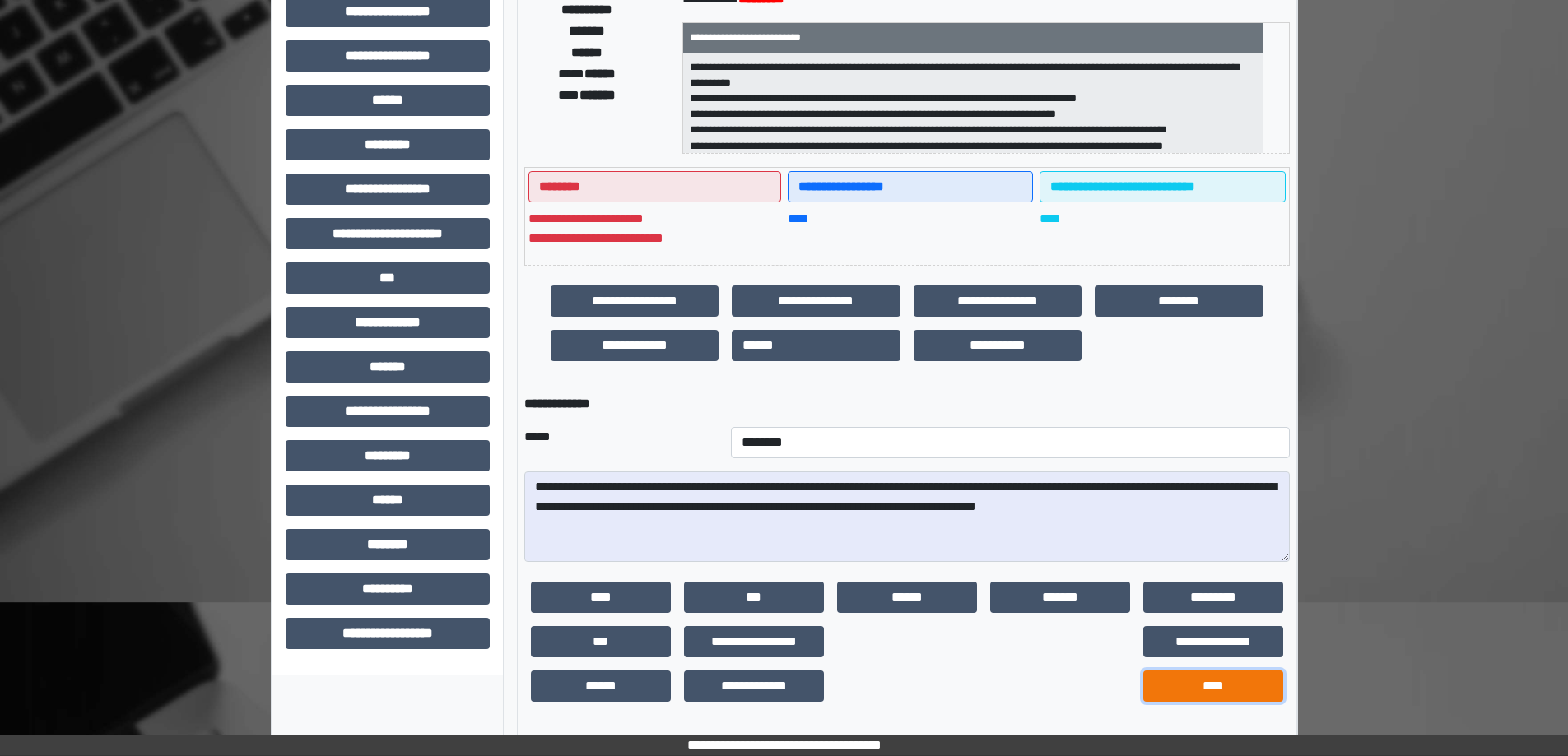click on "****" at bounding box center (1213, 686) 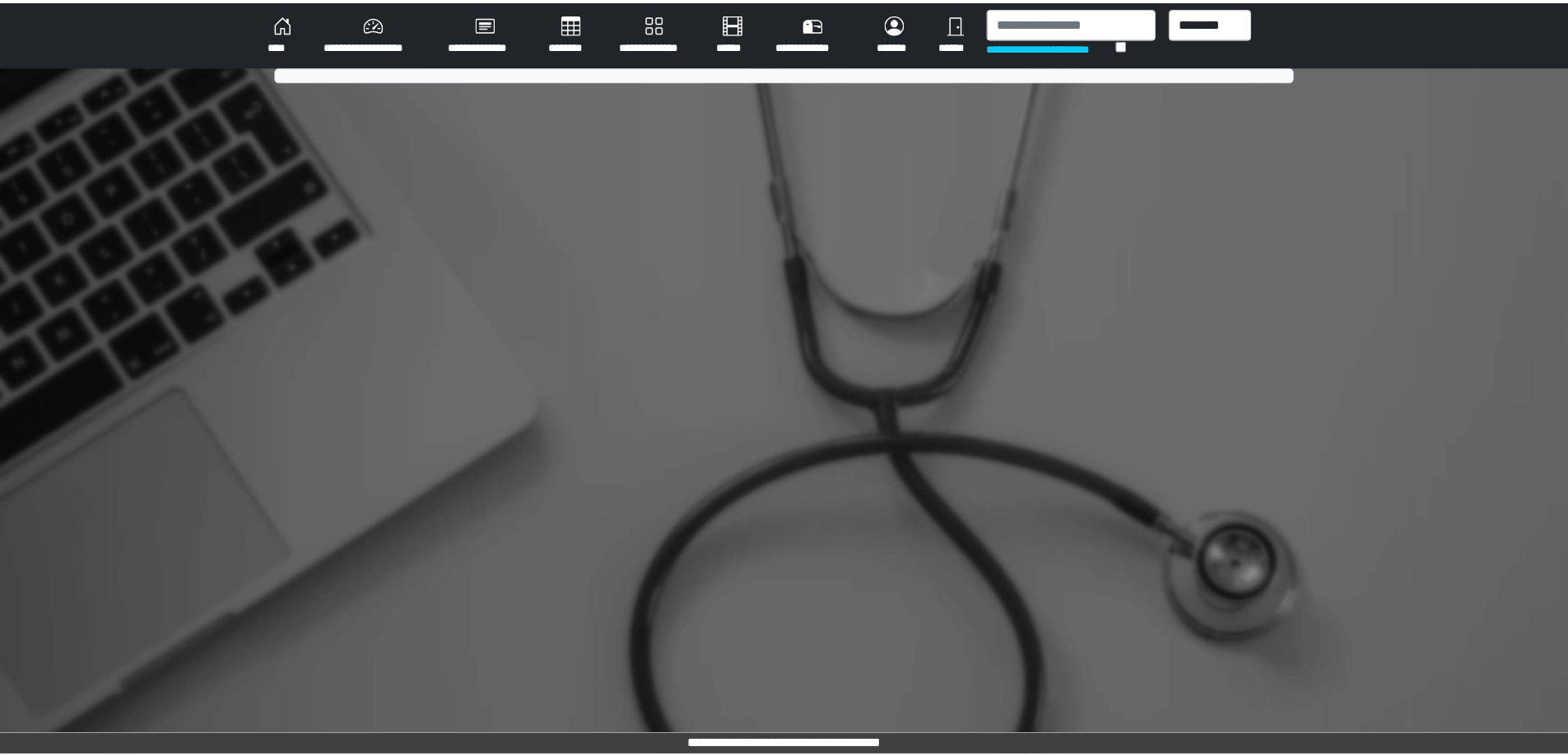 scroll, scrollTop: 0, scrollLeft: 0, axis: both 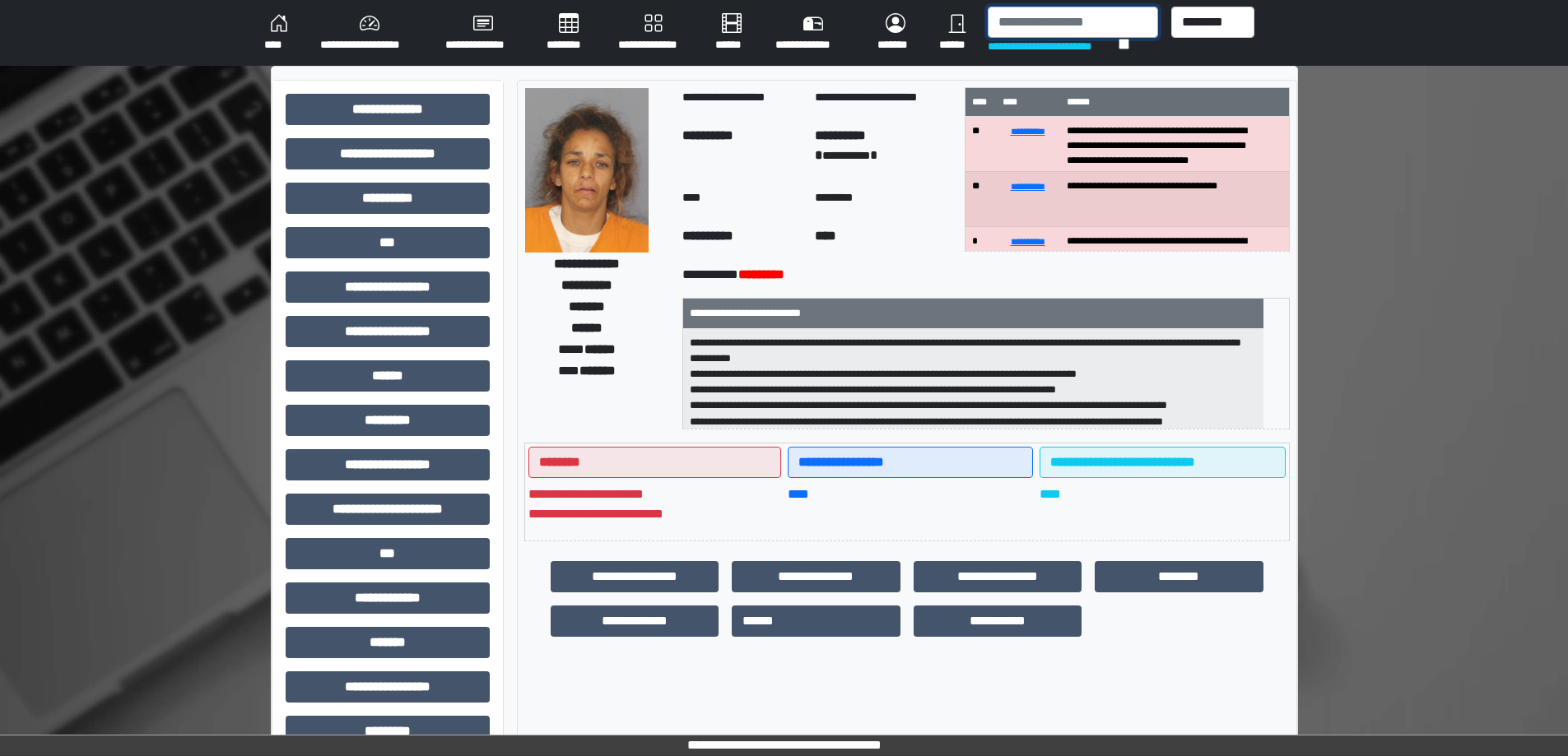 click at bounding box center [1072, 22] 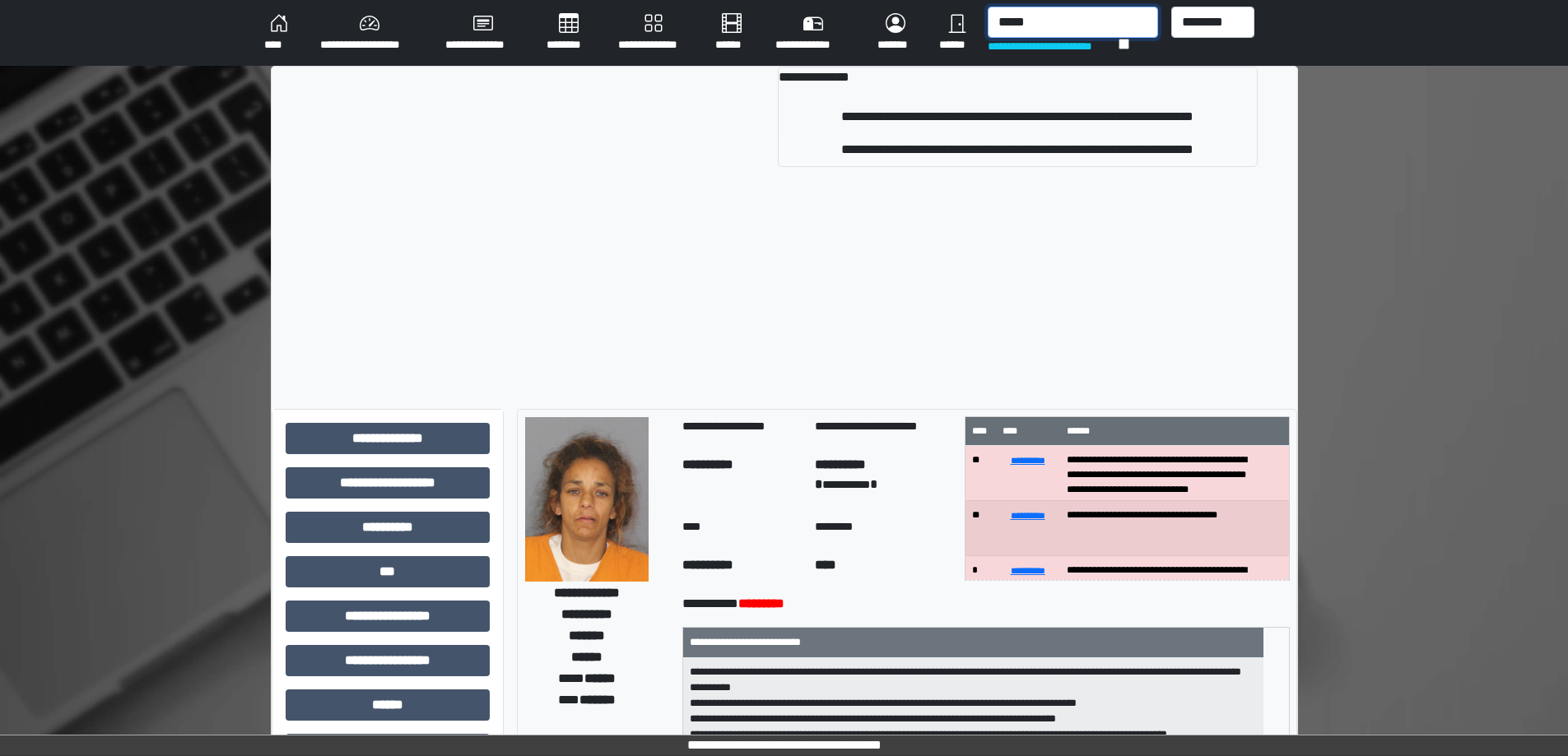 type on "*****" 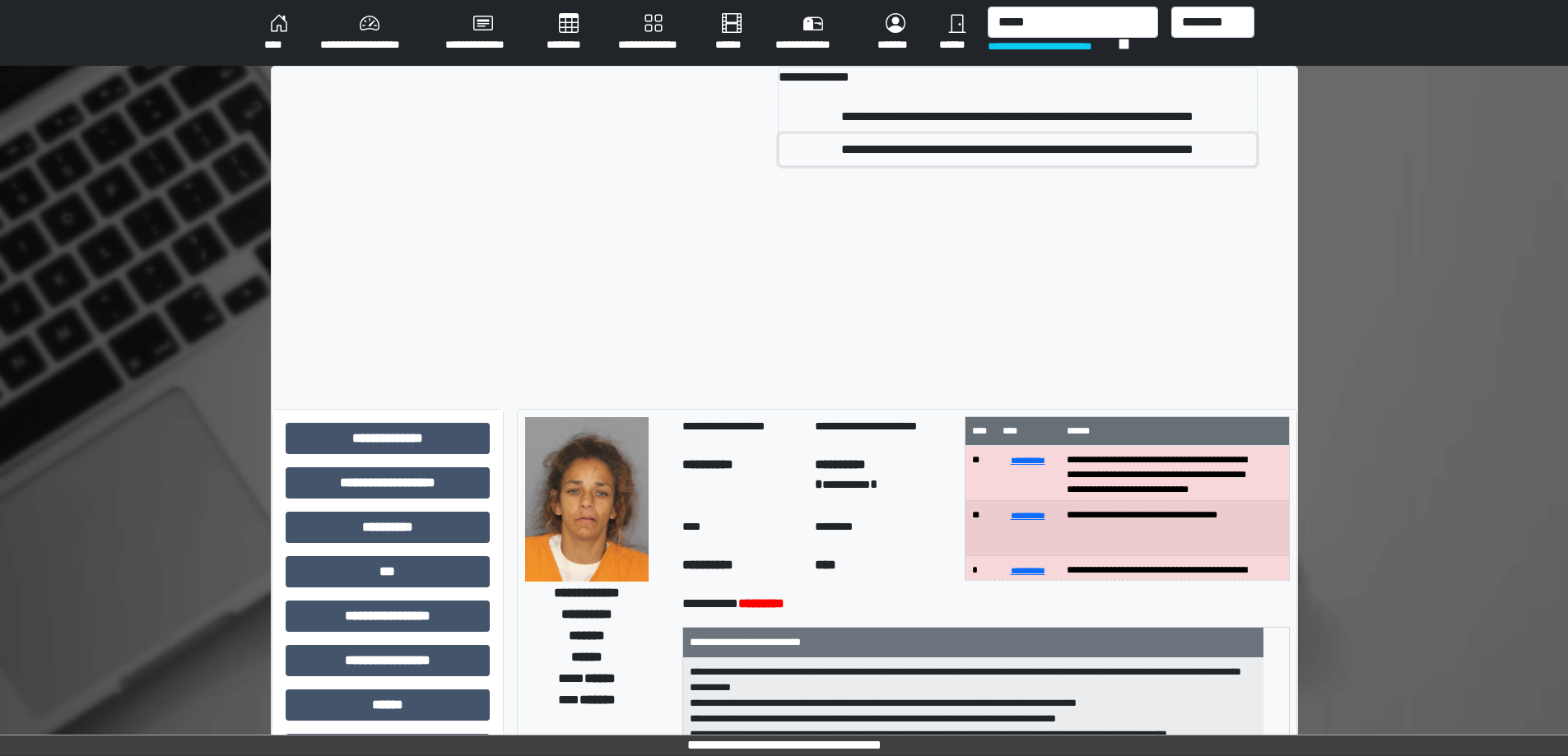click on "**********" at bounding box center [1017, 150] 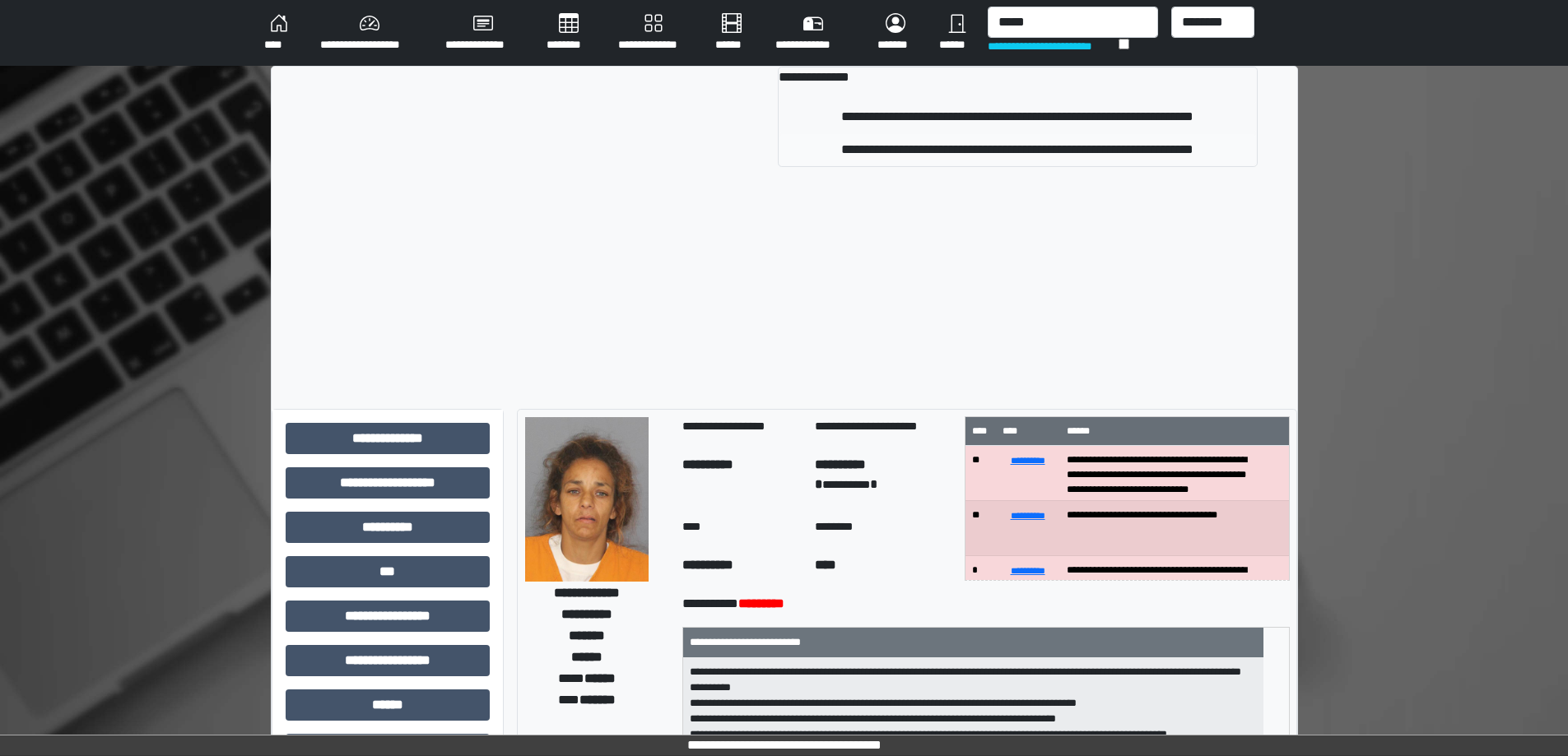type 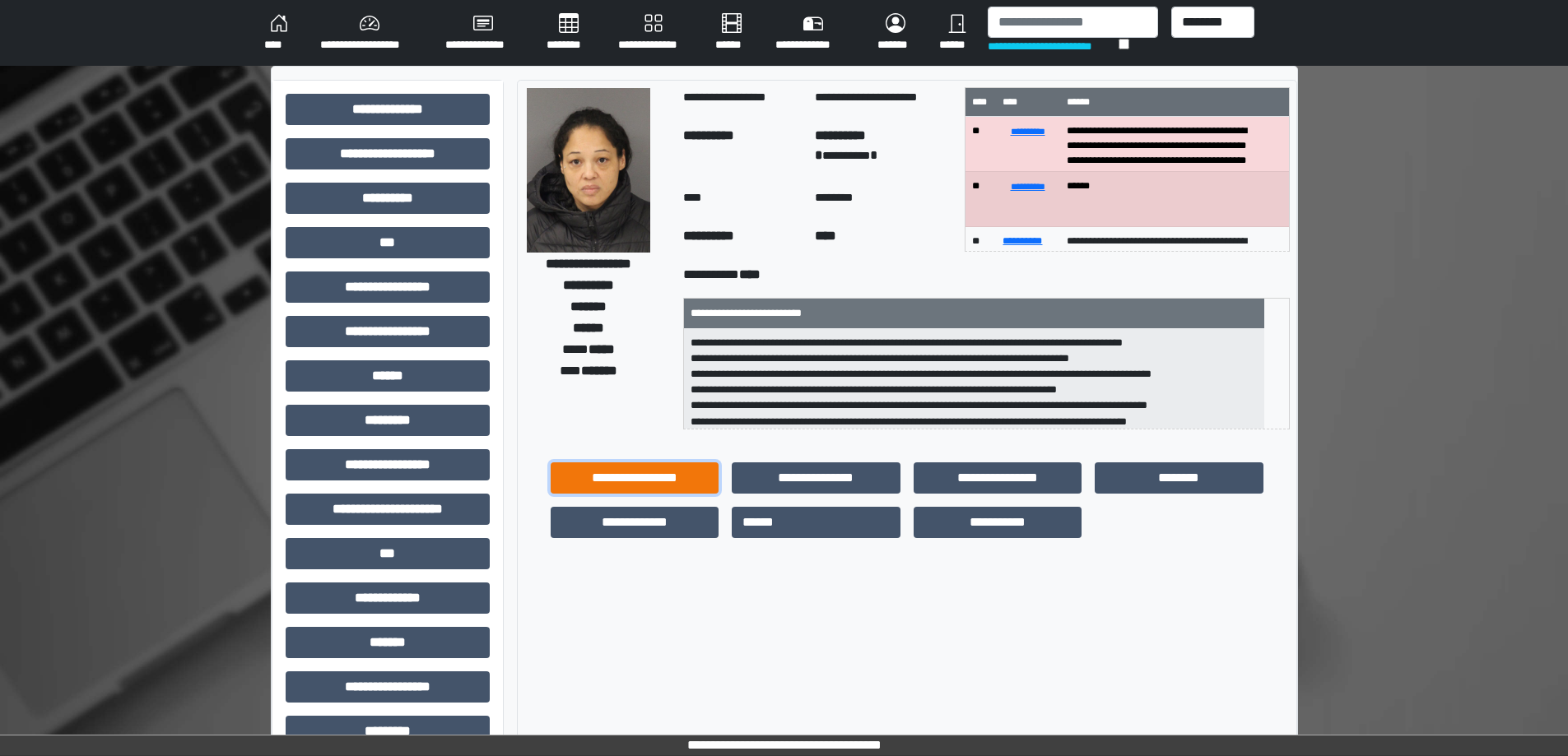 click on "**********" at bounding box center [635, 478] 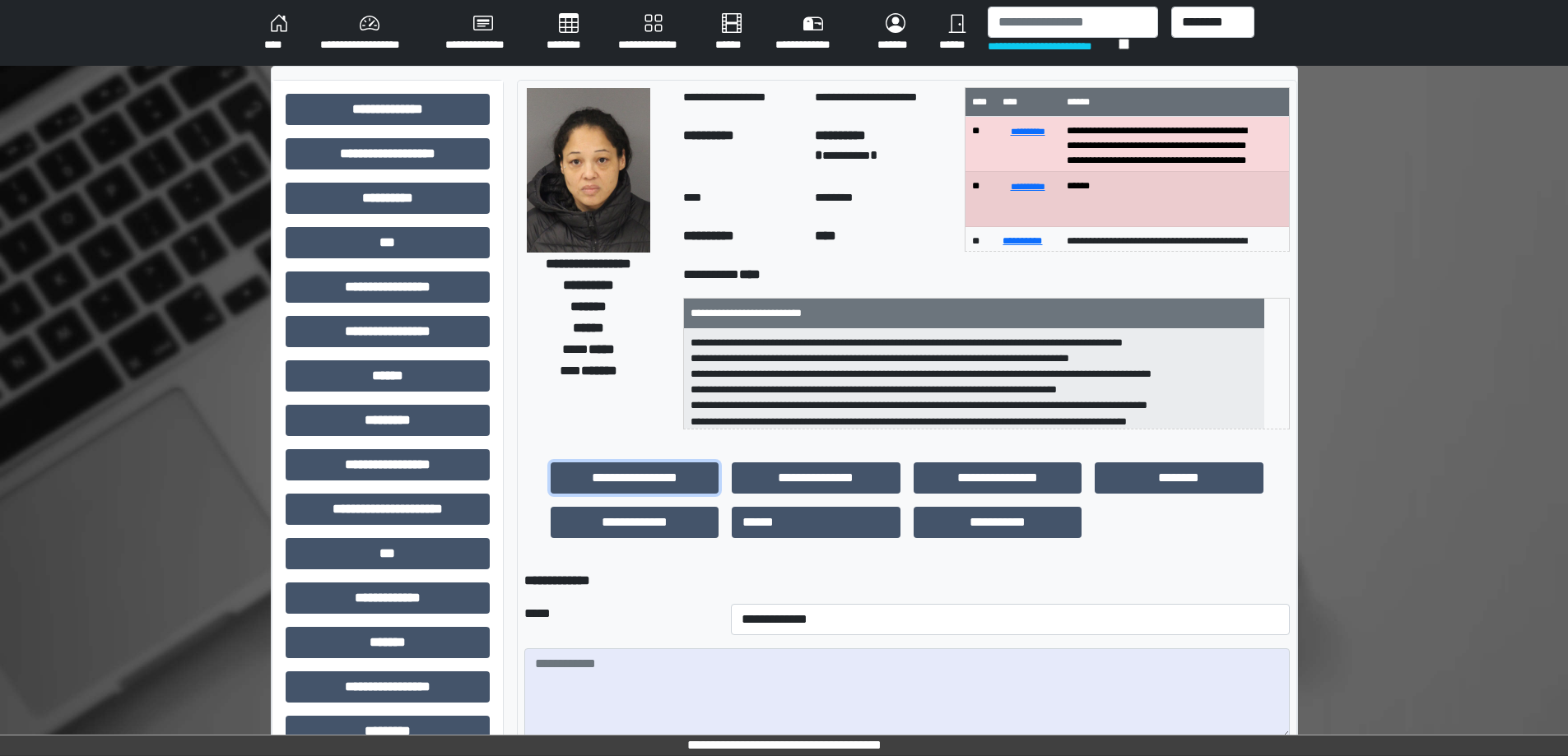 scroll, scrollTop: 210, scrollLeft: 0, axis: vertical 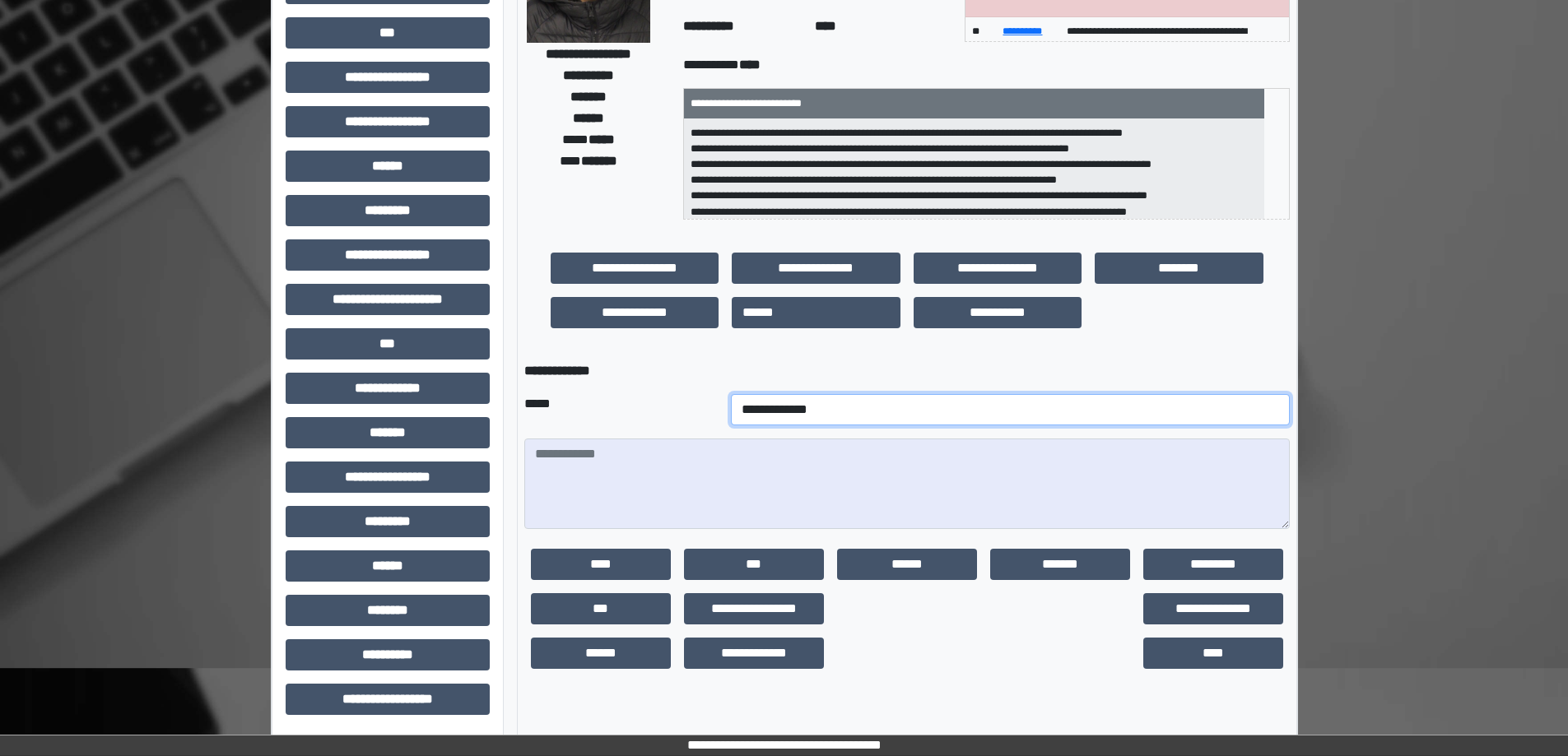 click on "**********" at bounding box center [1010, 410] 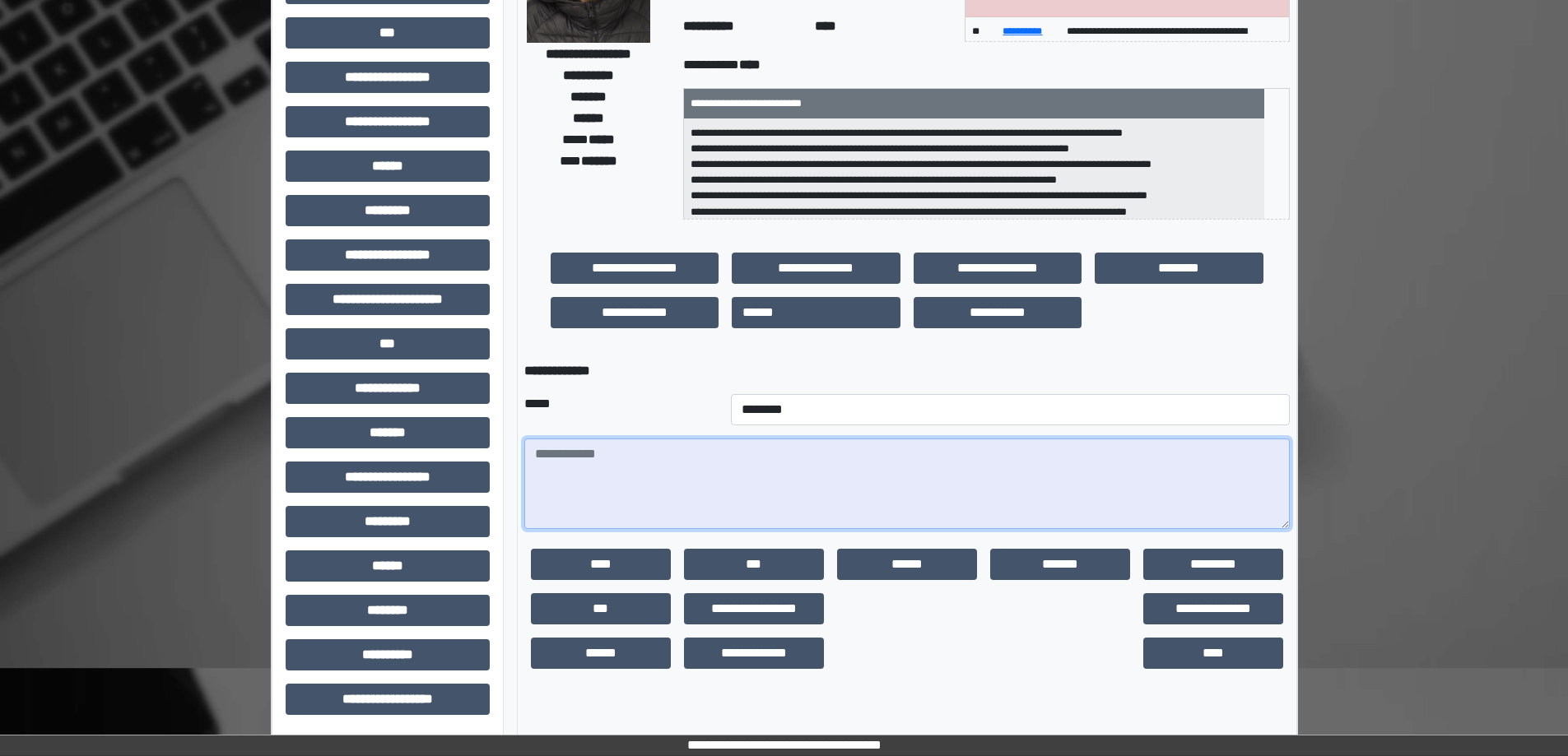 click at bounding box center (907, 484) 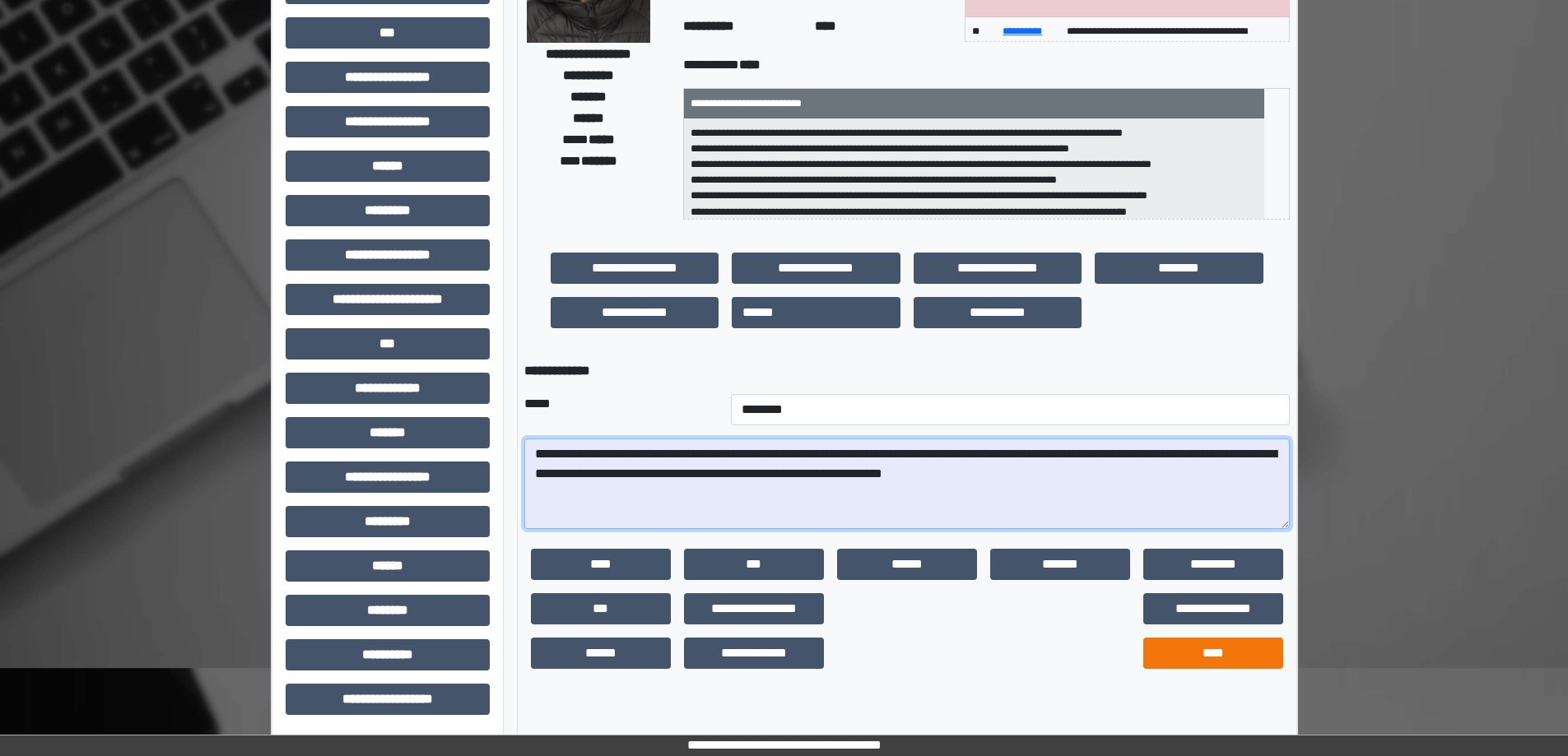type on "**********" 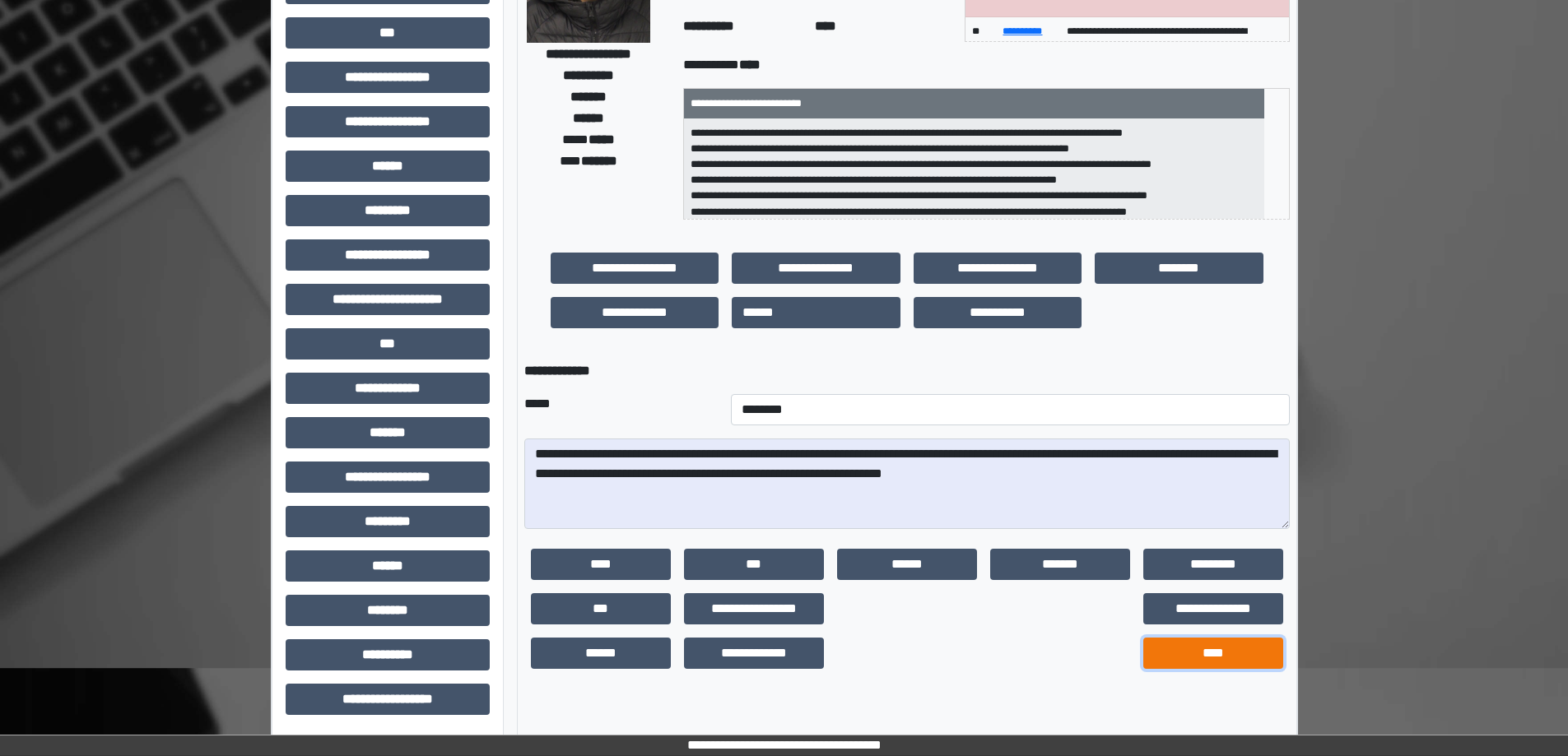 click on "****" at bounding box center (1213, 653) 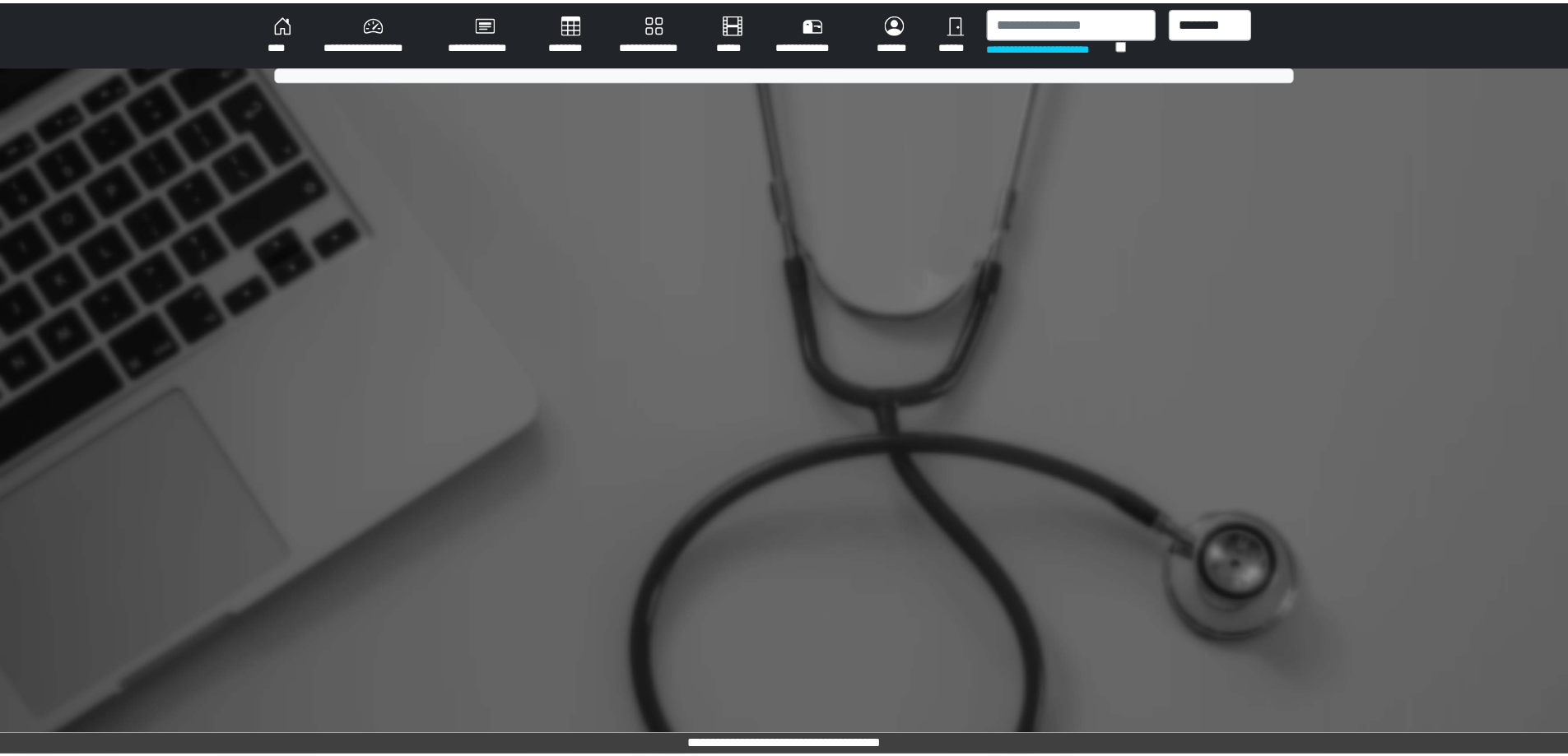 scroll, scrollTop: 0, scrollLeft: 0, axis: both 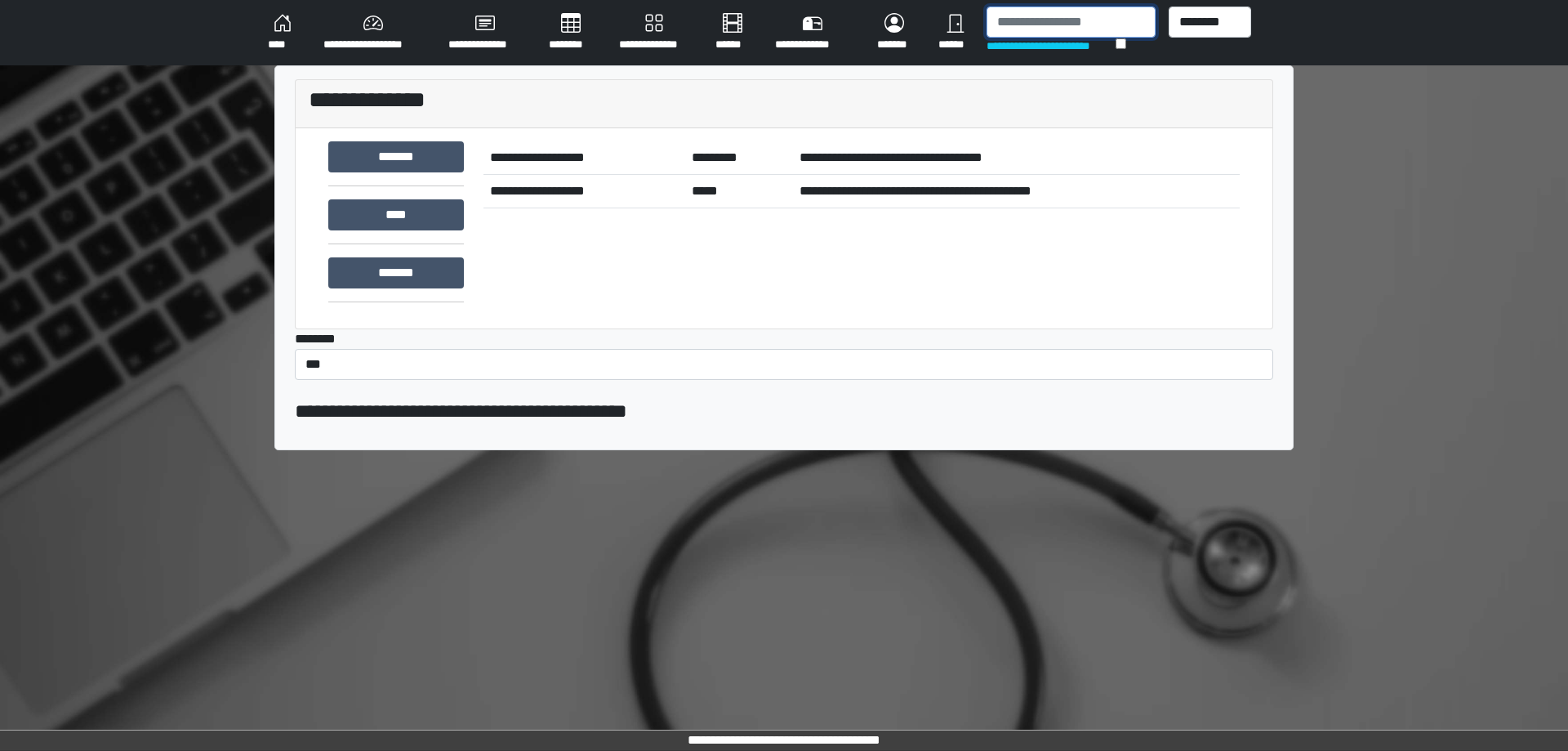 drag, startPoint x: 1003, startPoint y: 18, endPoint x: 996, endPoint y: 5, distance: 14.764823 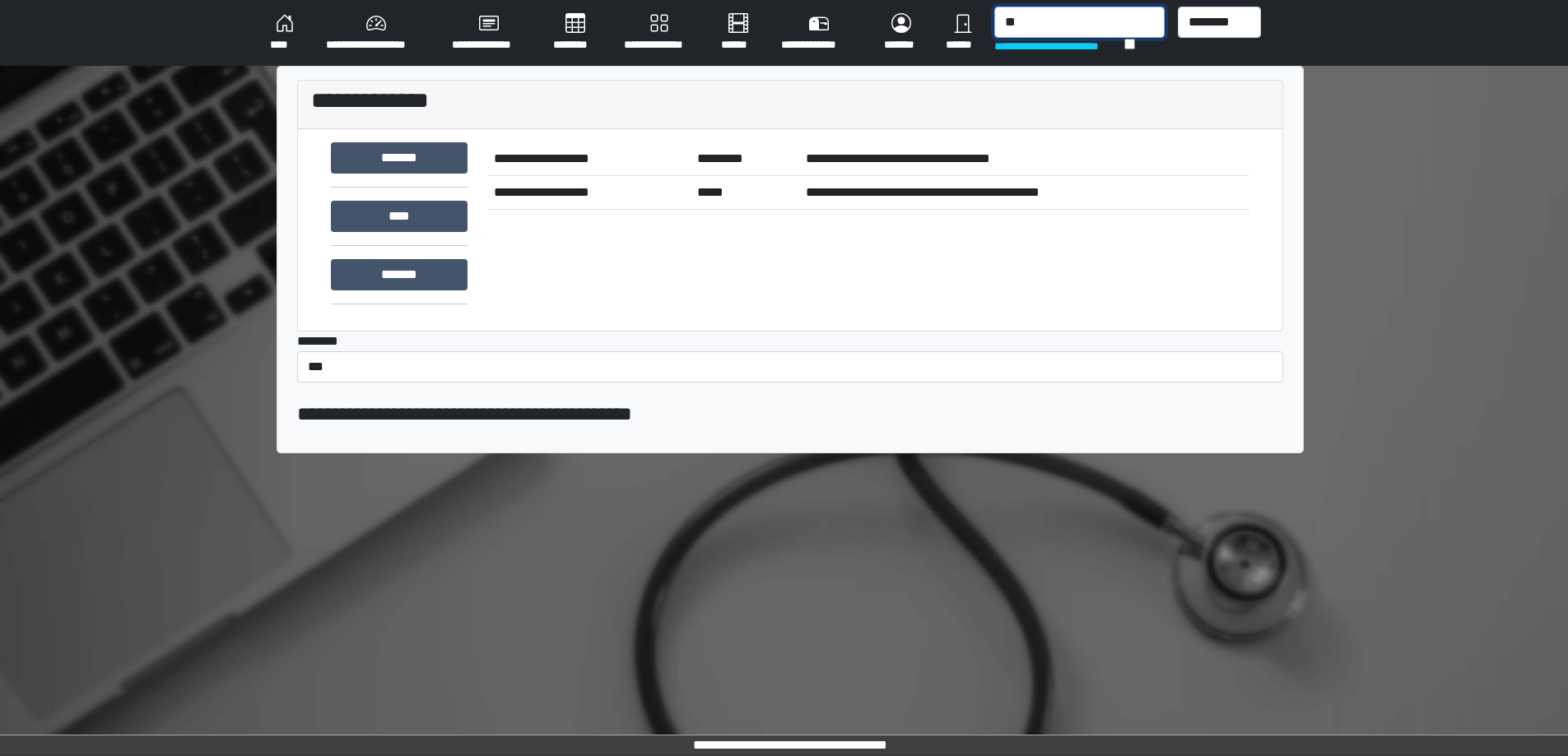 type on "*" 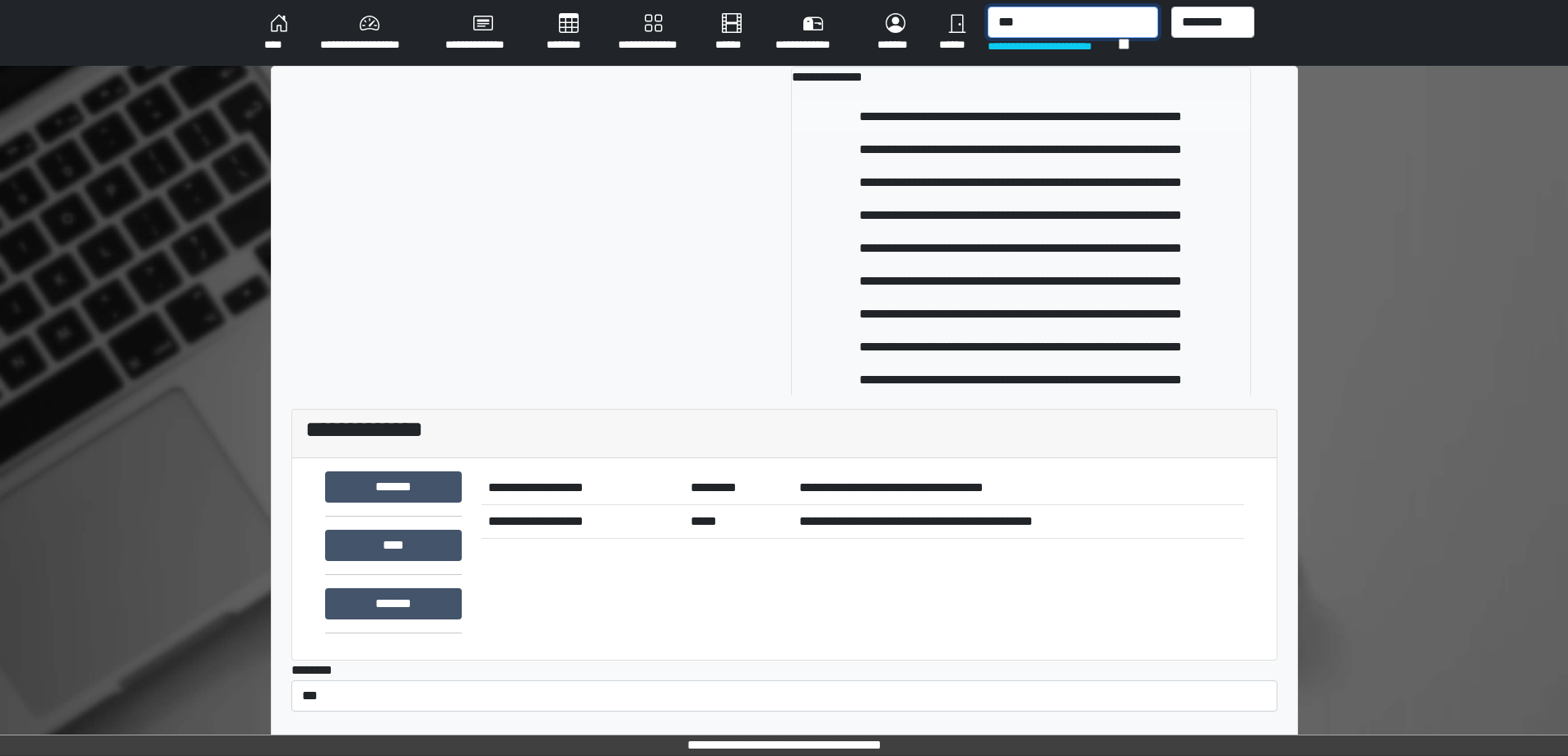 type on "***" 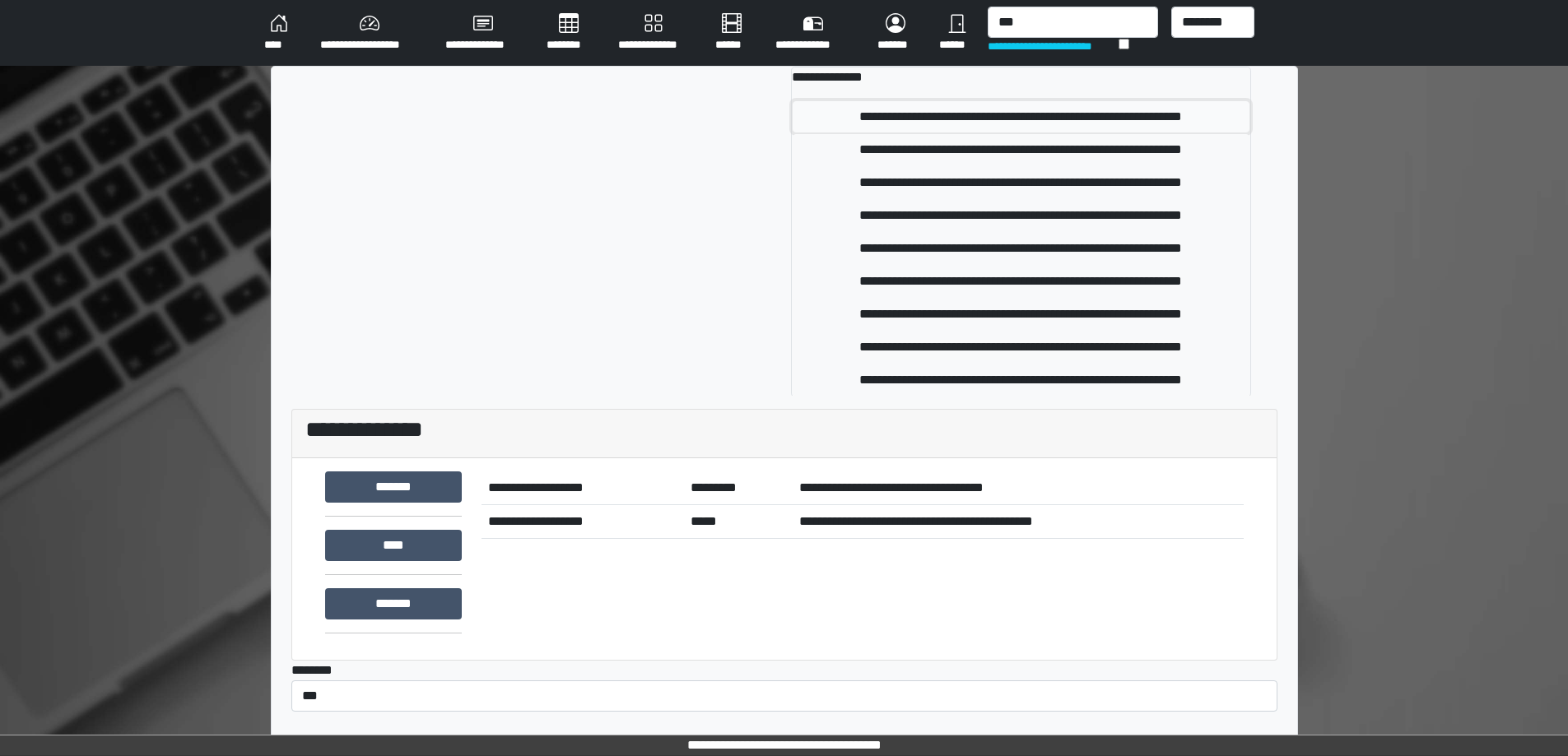click on "**********" at bounding box center (1021, 117) 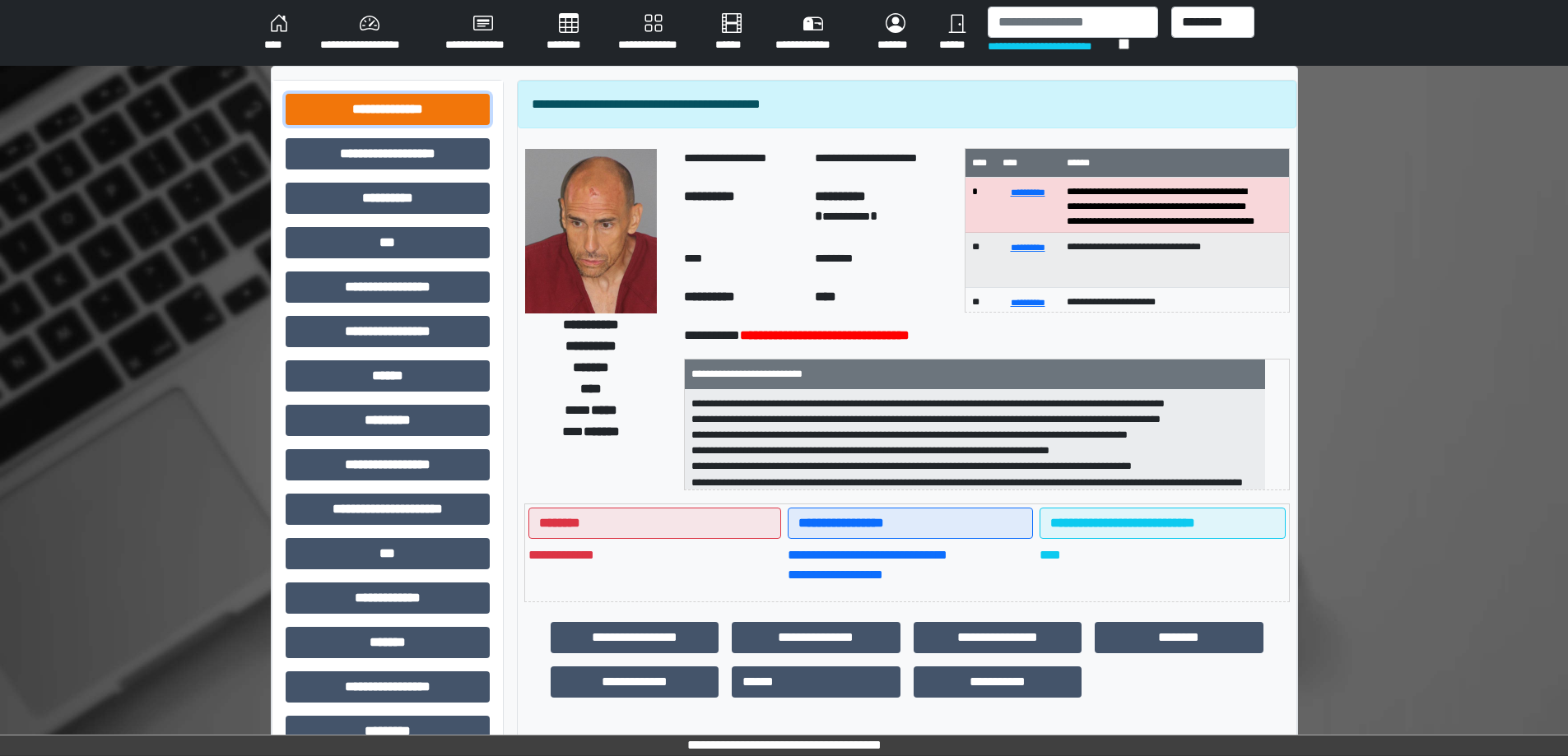 click on "**********" at bounding box center (388, 109) 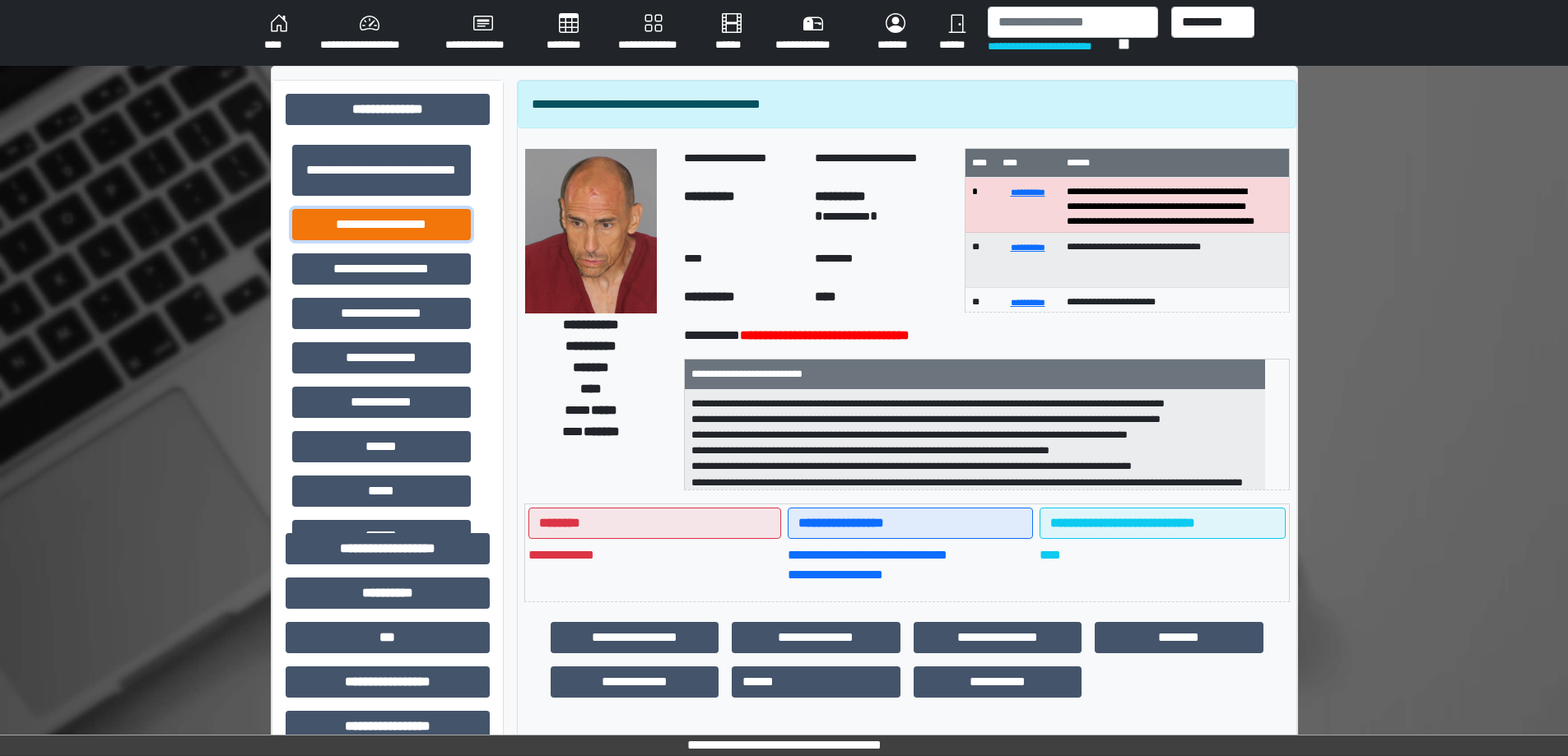 click on "**********" at bounding box center [381, 225] 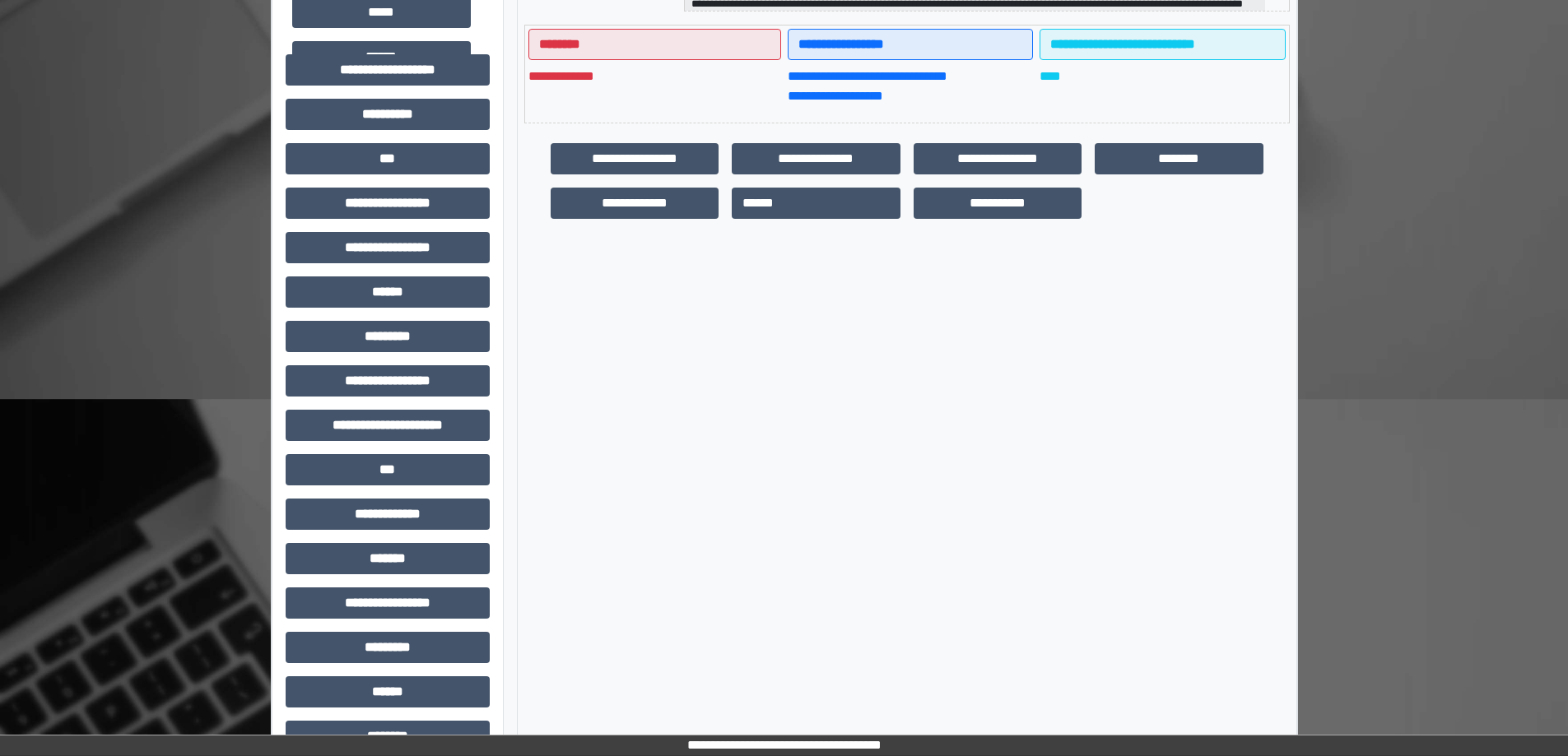 scroll, scrollTop: 494, scrollLeft: 0, axis: vertical 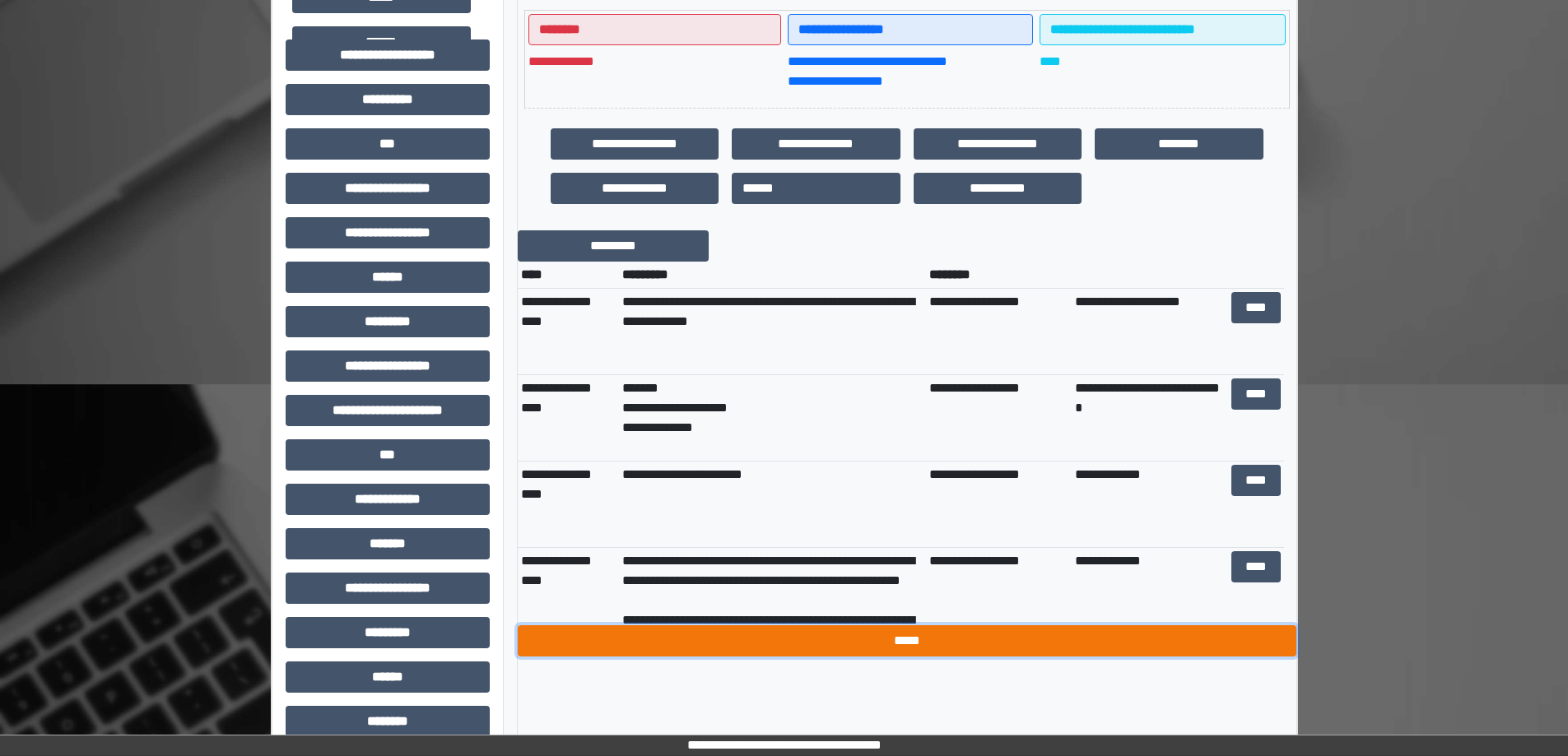 click on "*****" at bounding box center (907, 641) 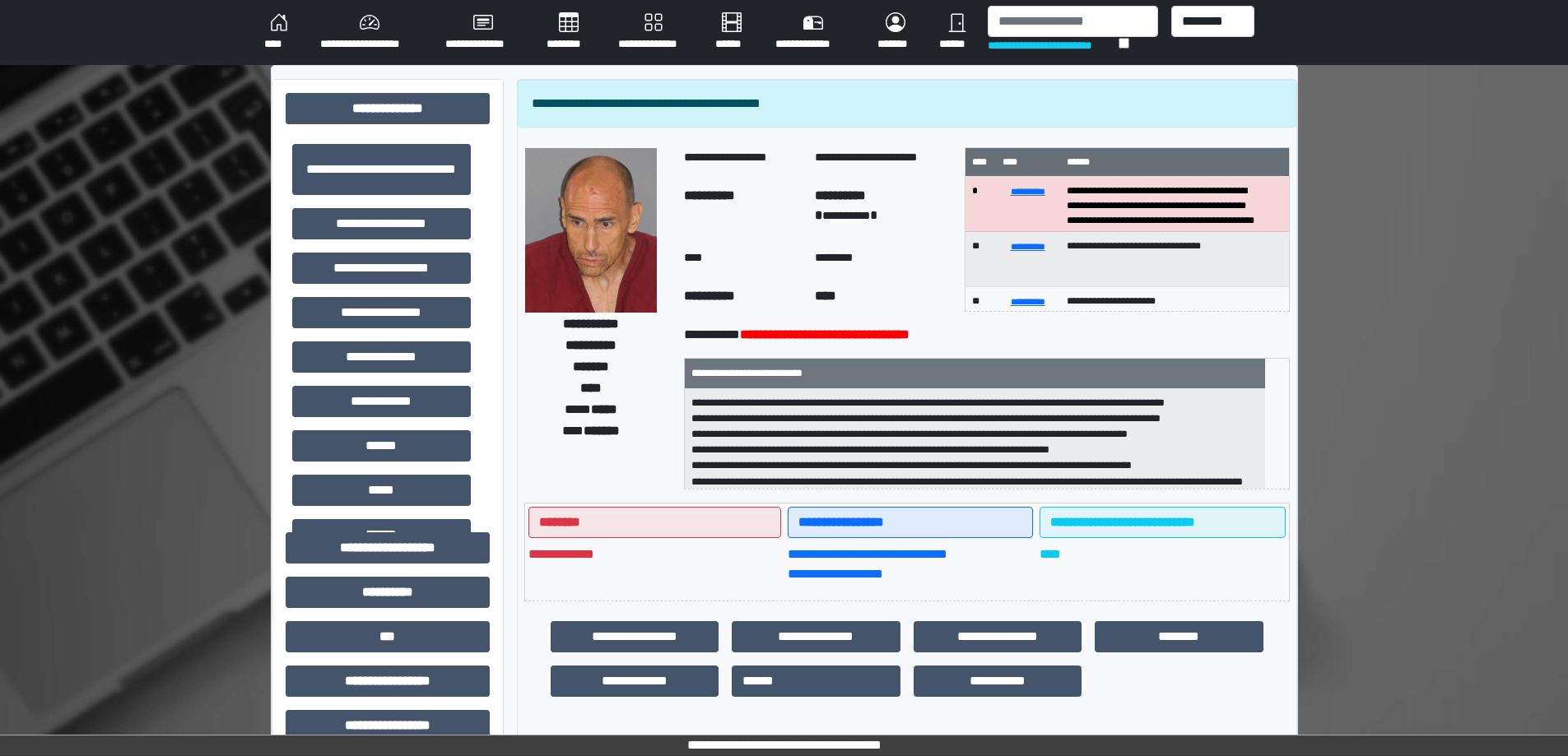 scroll, scrollTop: 0, scrollLeft: 0, axis: both 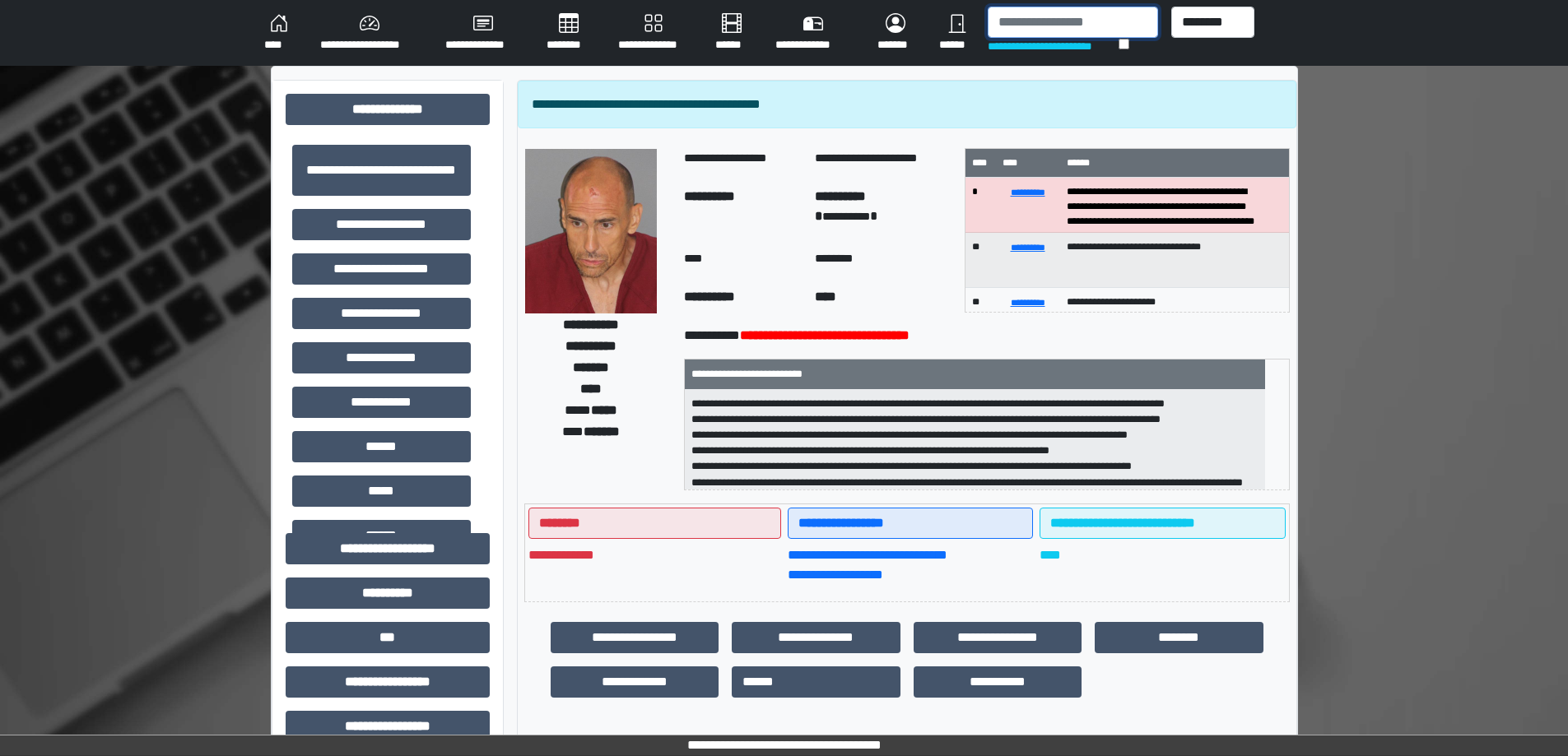 click at bounding box center [1072, 22] 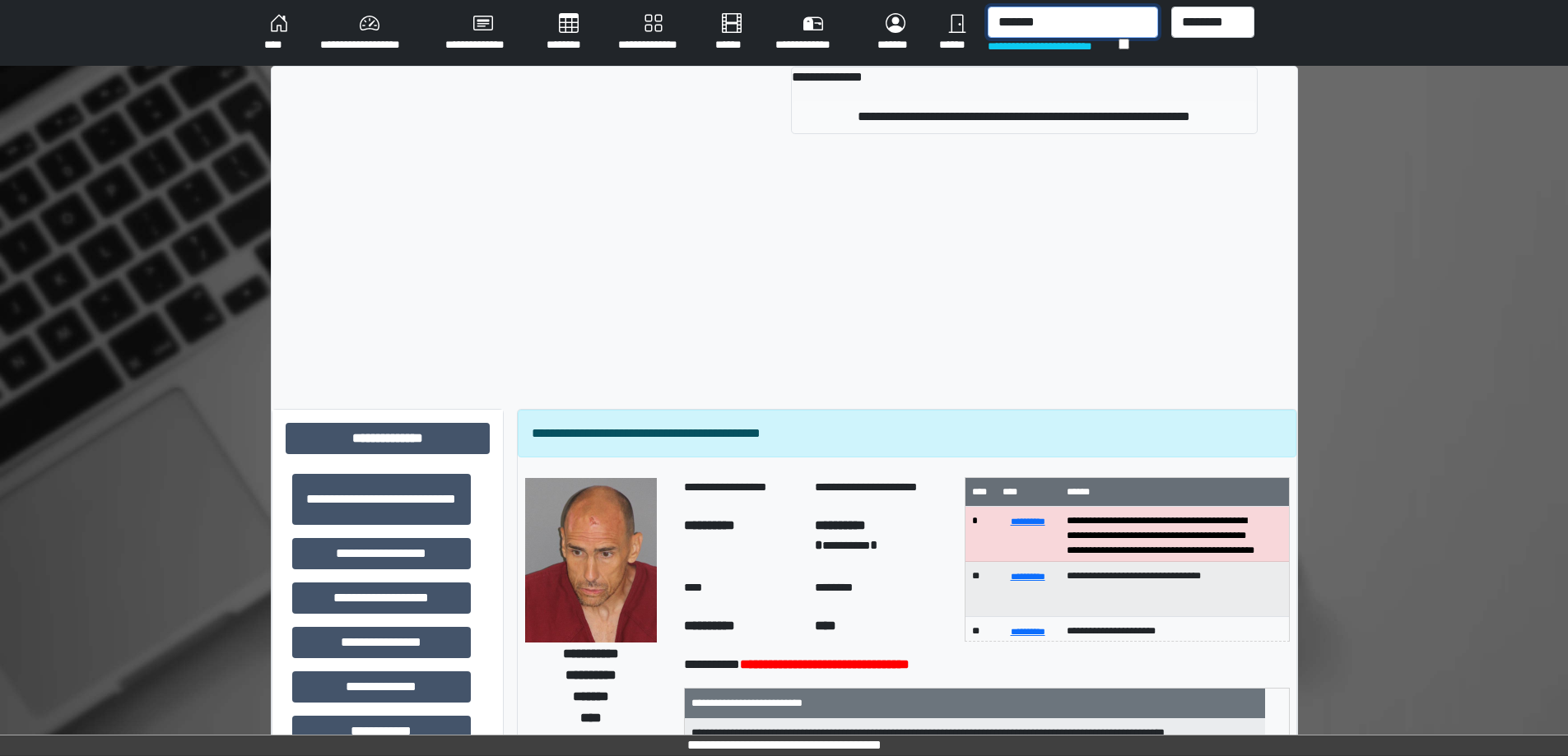 type on "*******" 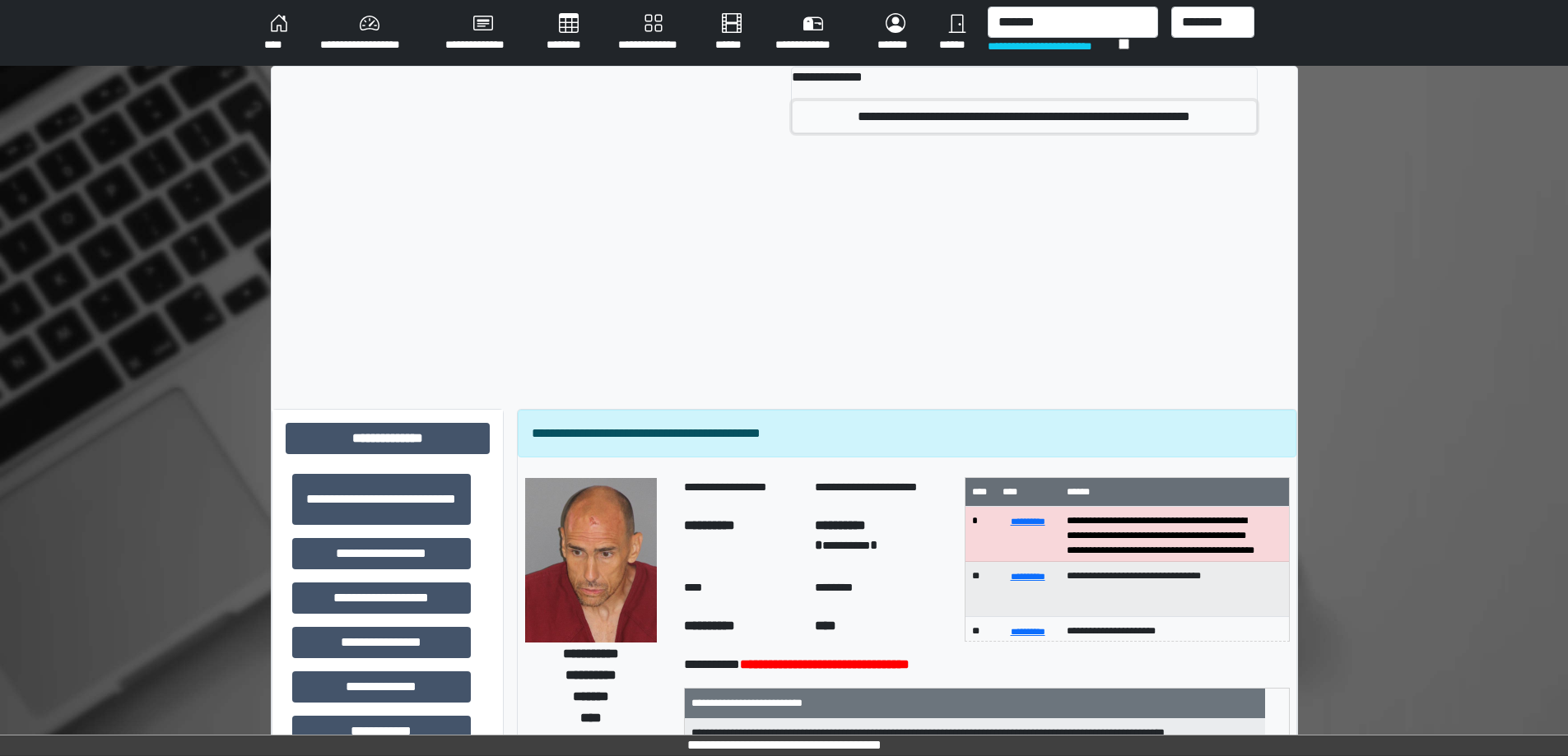 click on "**********" at bounding box center (1024, 117) 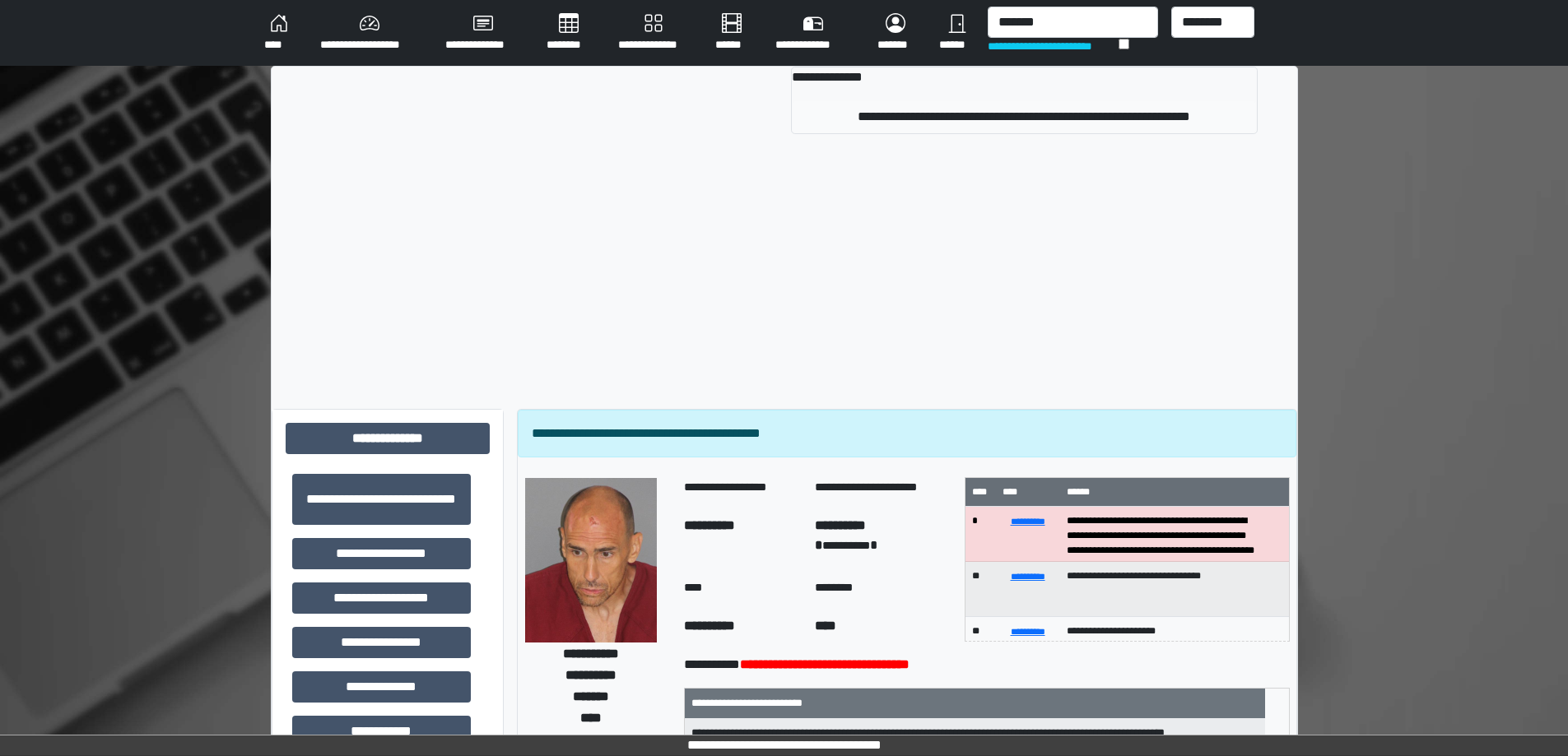 type 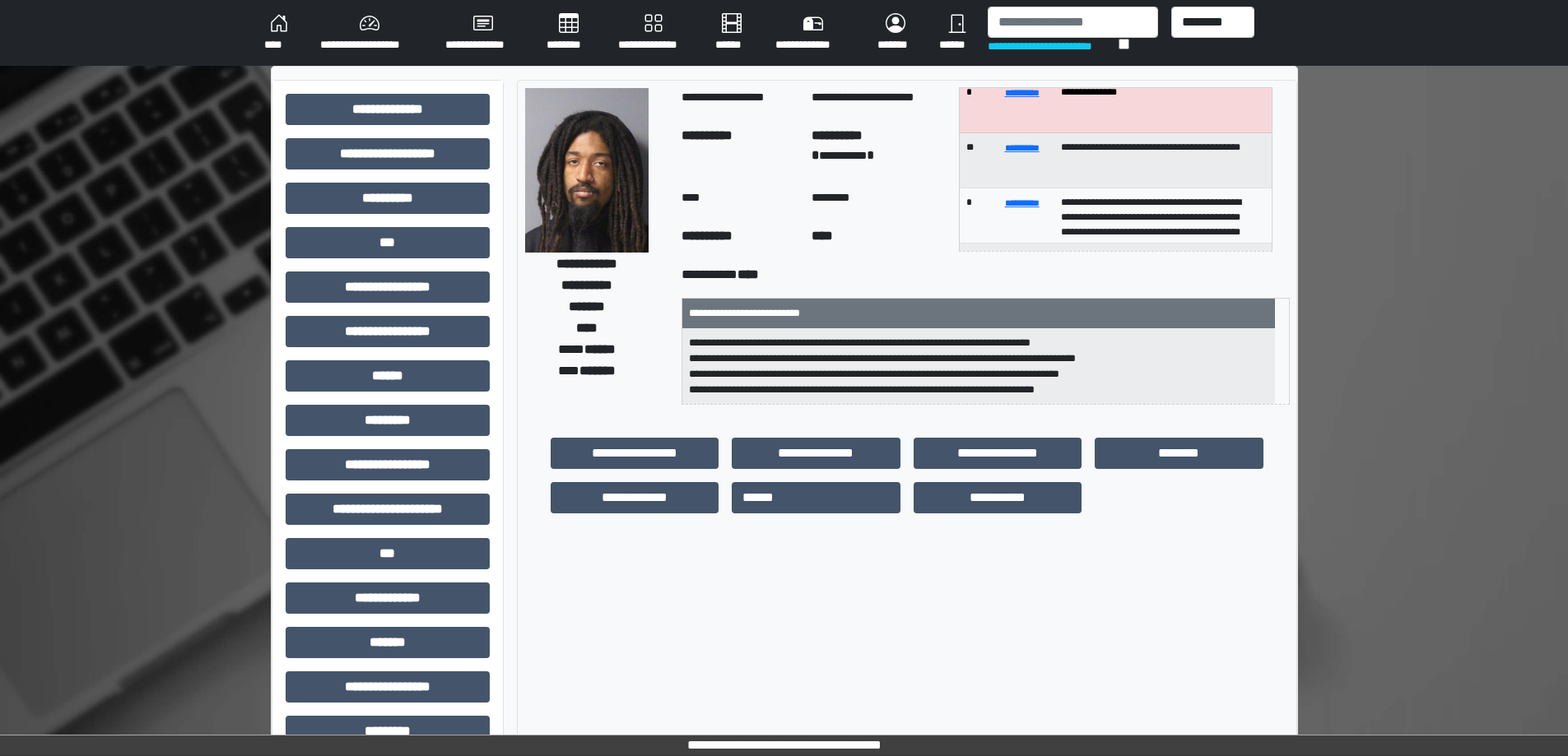 scroll, scrollTop: 0, scrollLeft: 0, axis: both 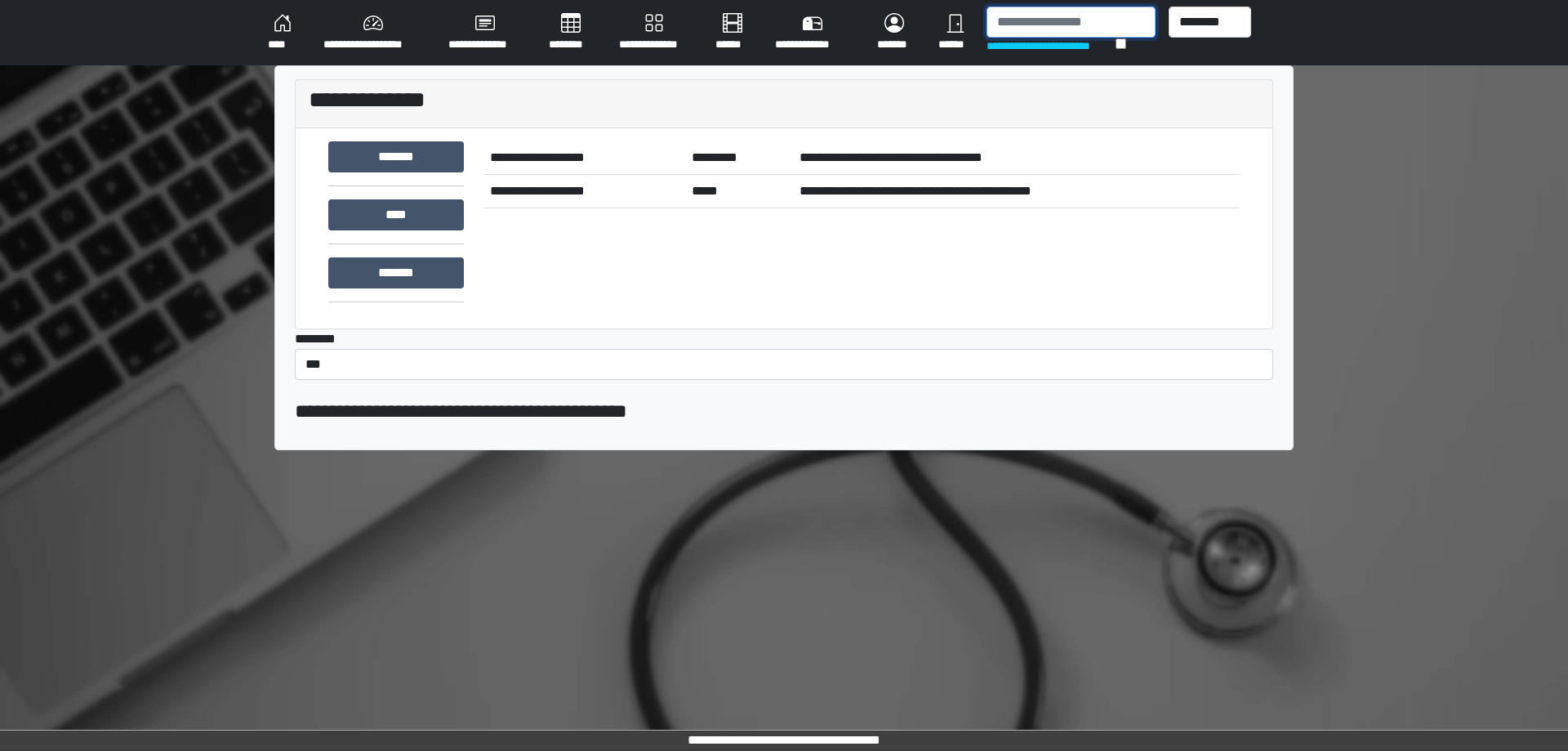 click at bounding box center [1071, 22] 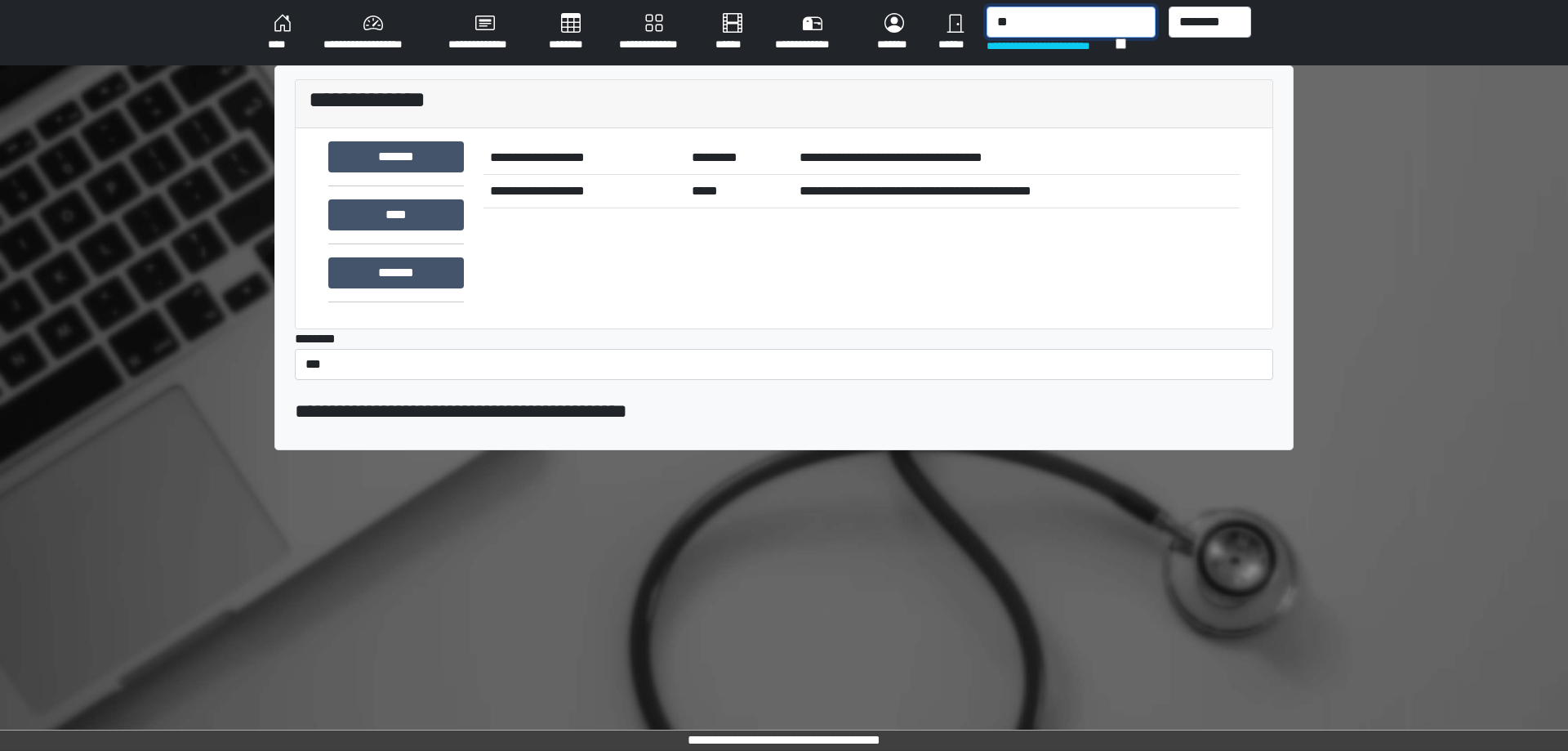 type on "*" 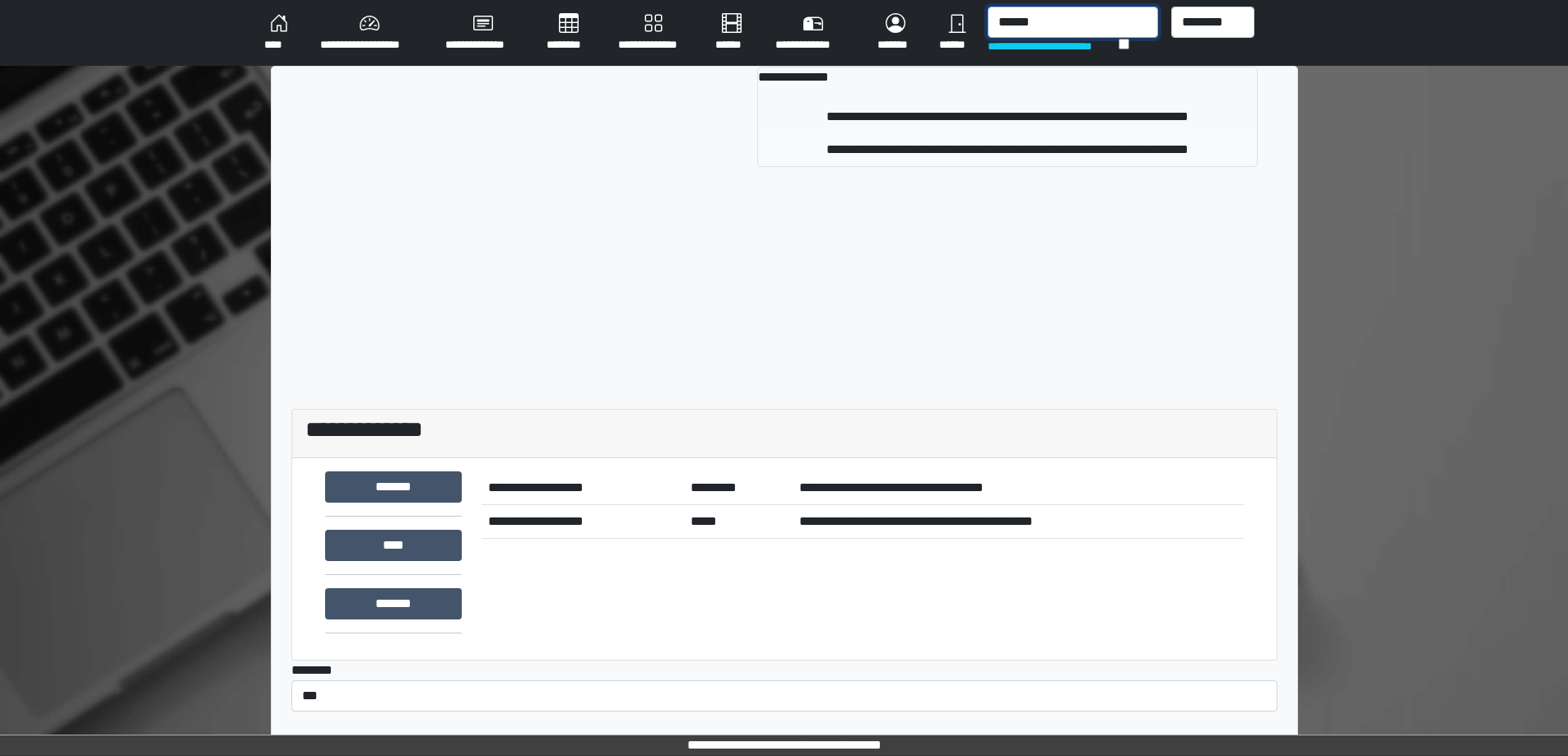 type on "******" 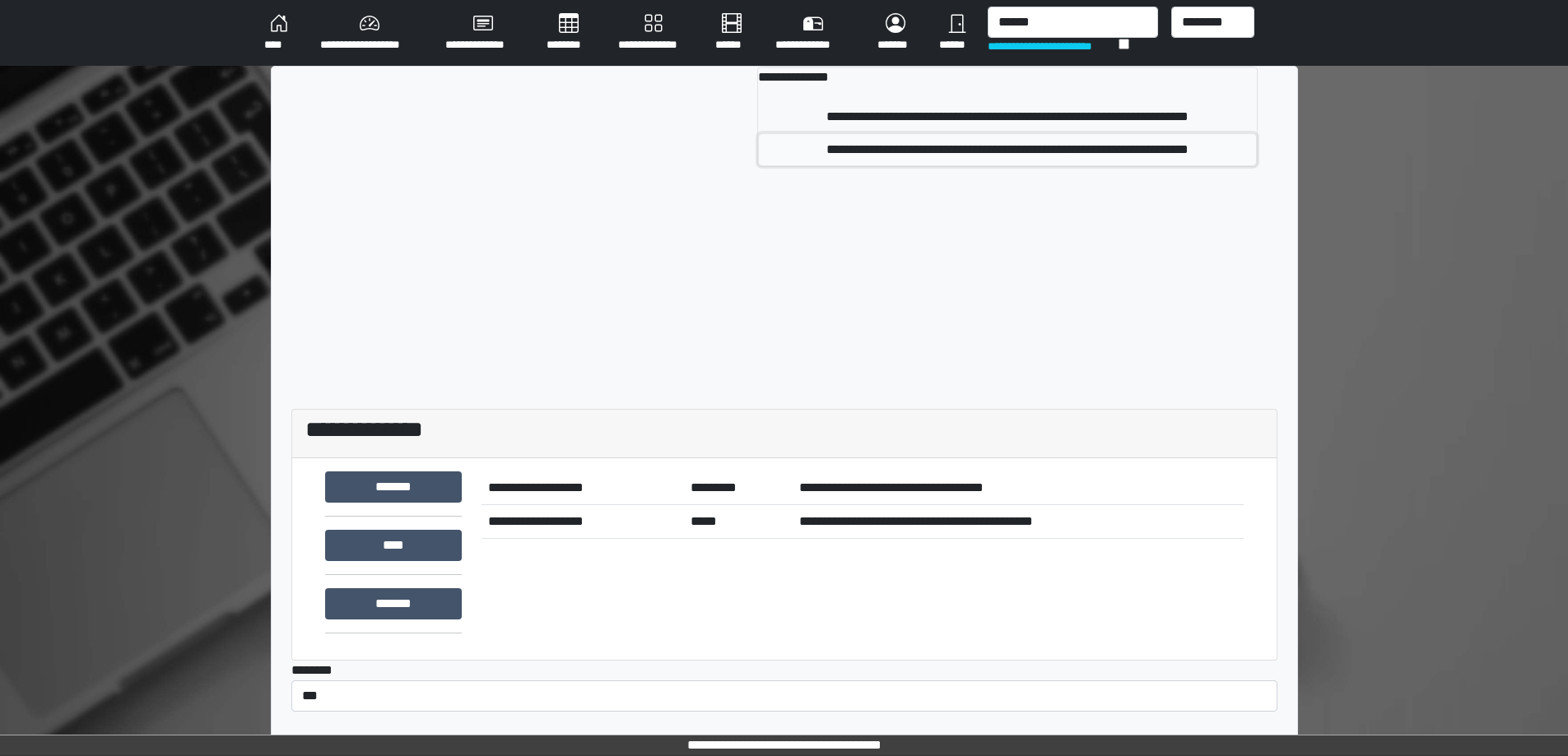 click on "**********" at bounding box center [1007, 150] 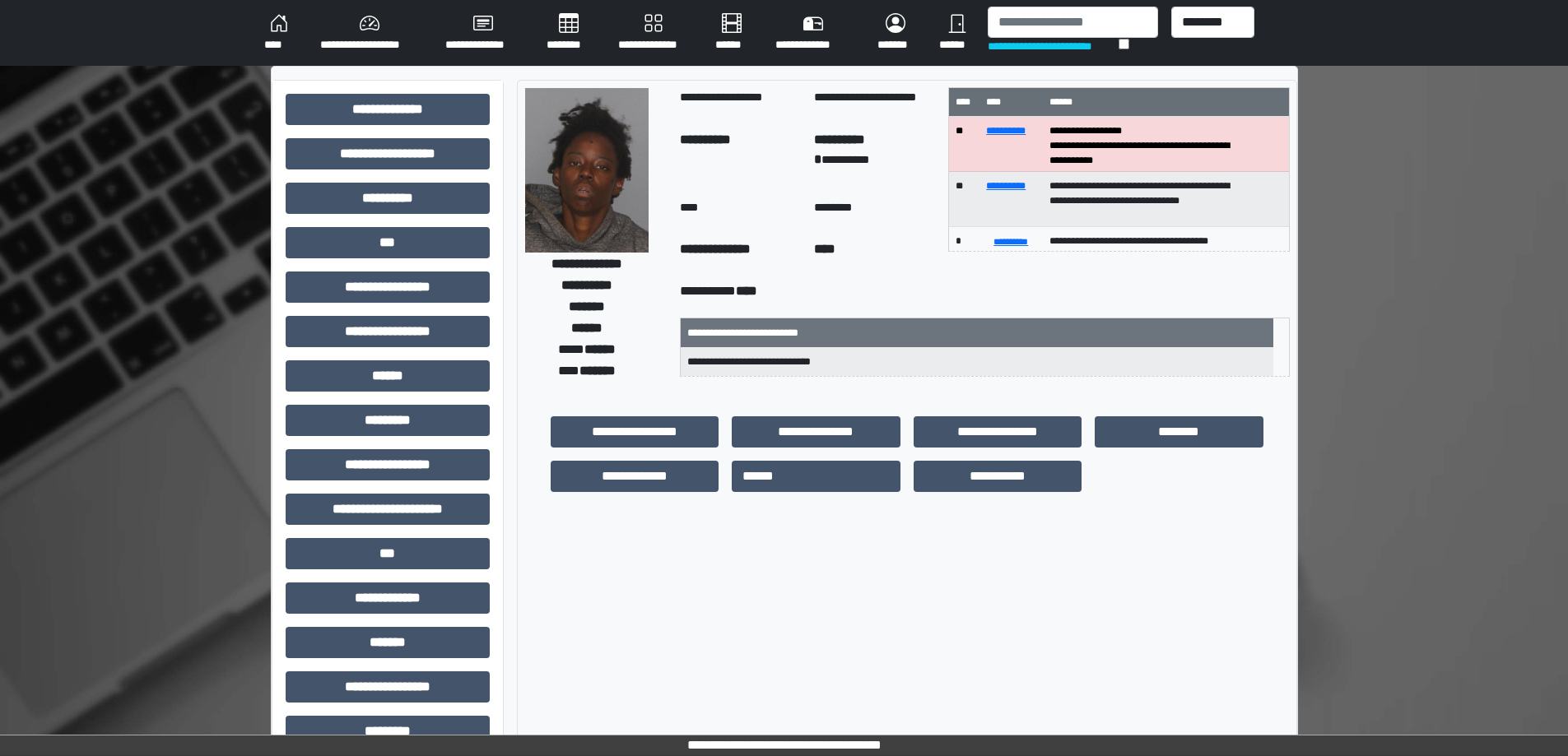 click on "**********" at bounding box center [388, 516] 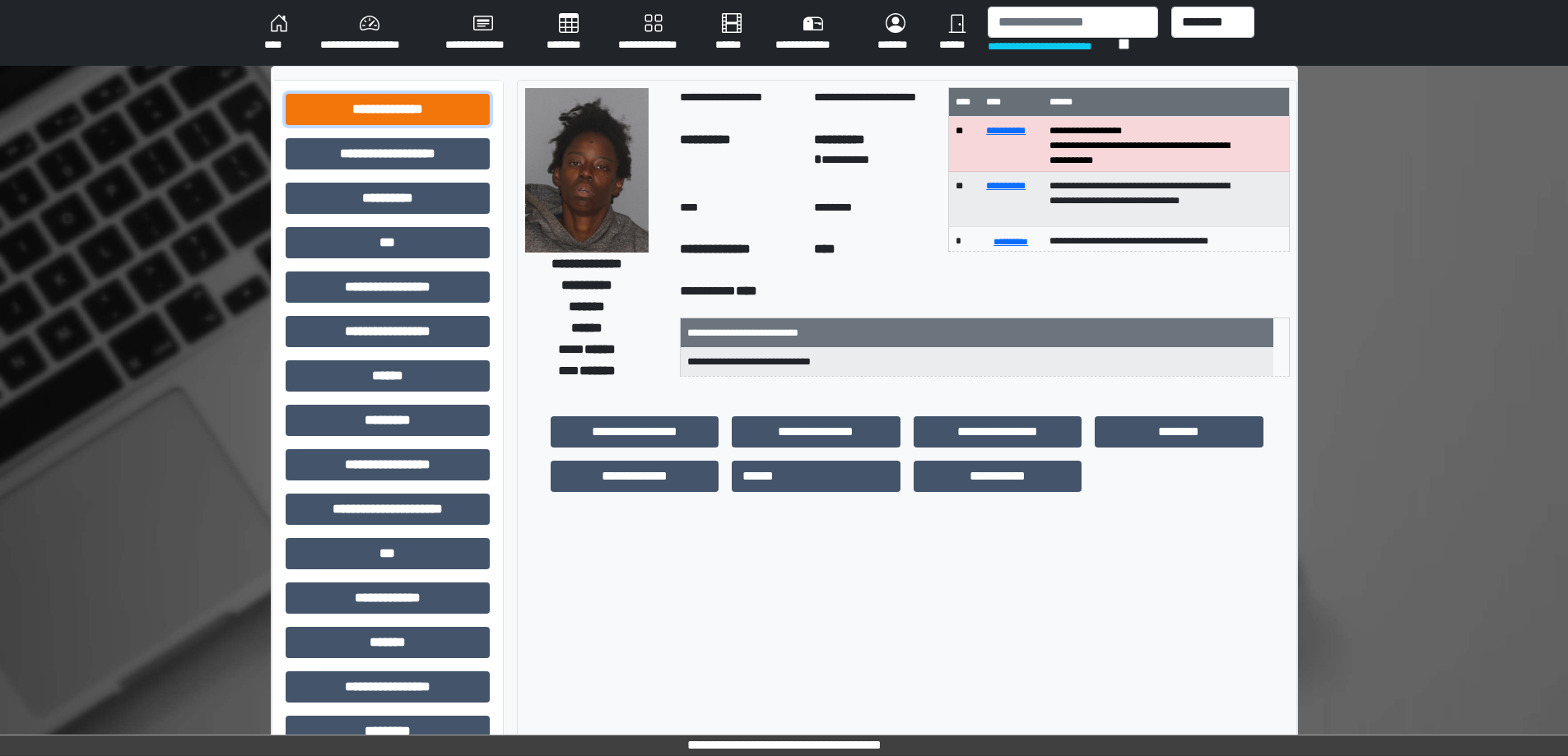 click on "**********" at bounding box center [388, 109] 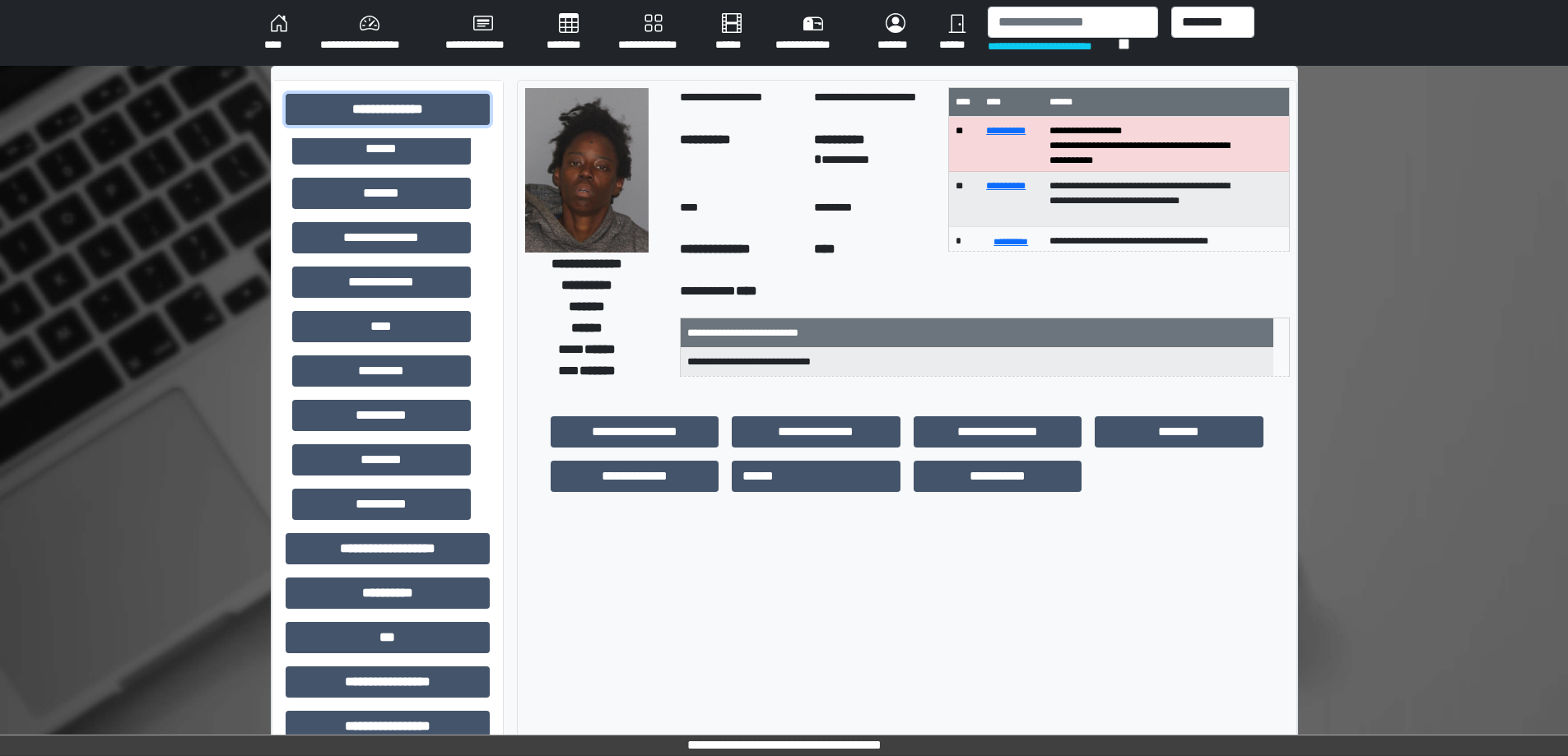 scroll, scrollTop: 411, scrollLeft: 0, axis: vertical 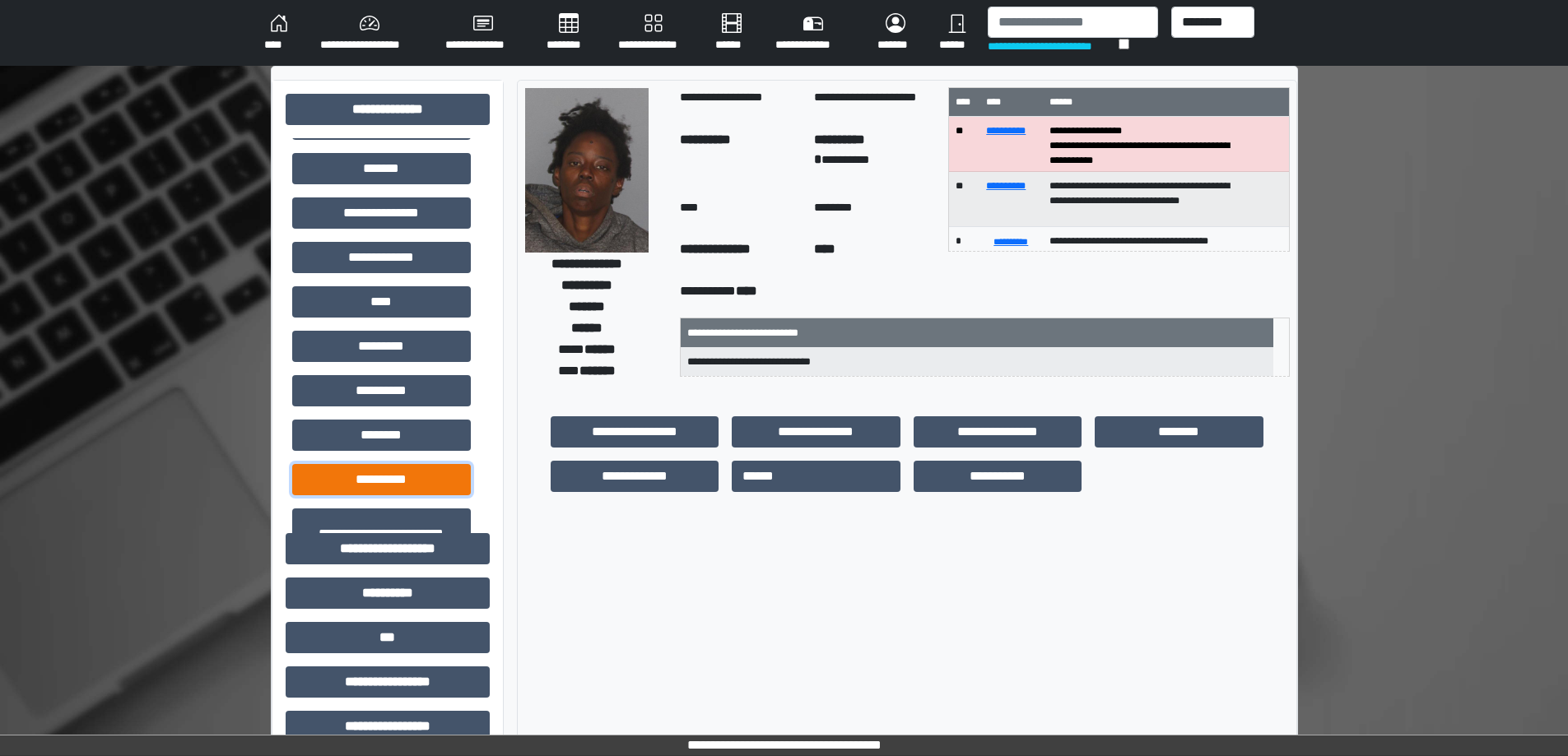 click on "**********" at bounding box center [381, 480] 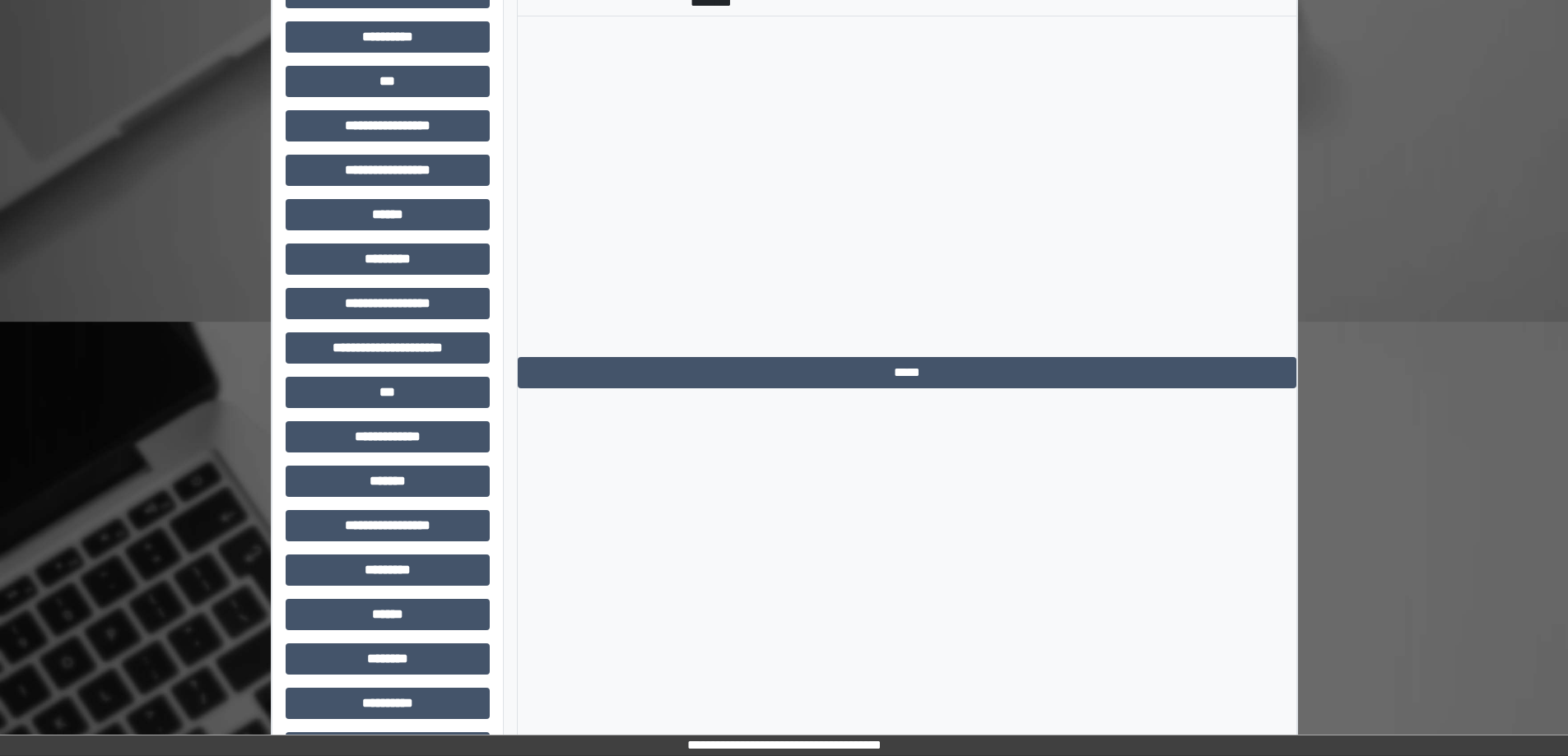 scroll, scrollTop: 576, scrollLeft: 0, axis: vertical 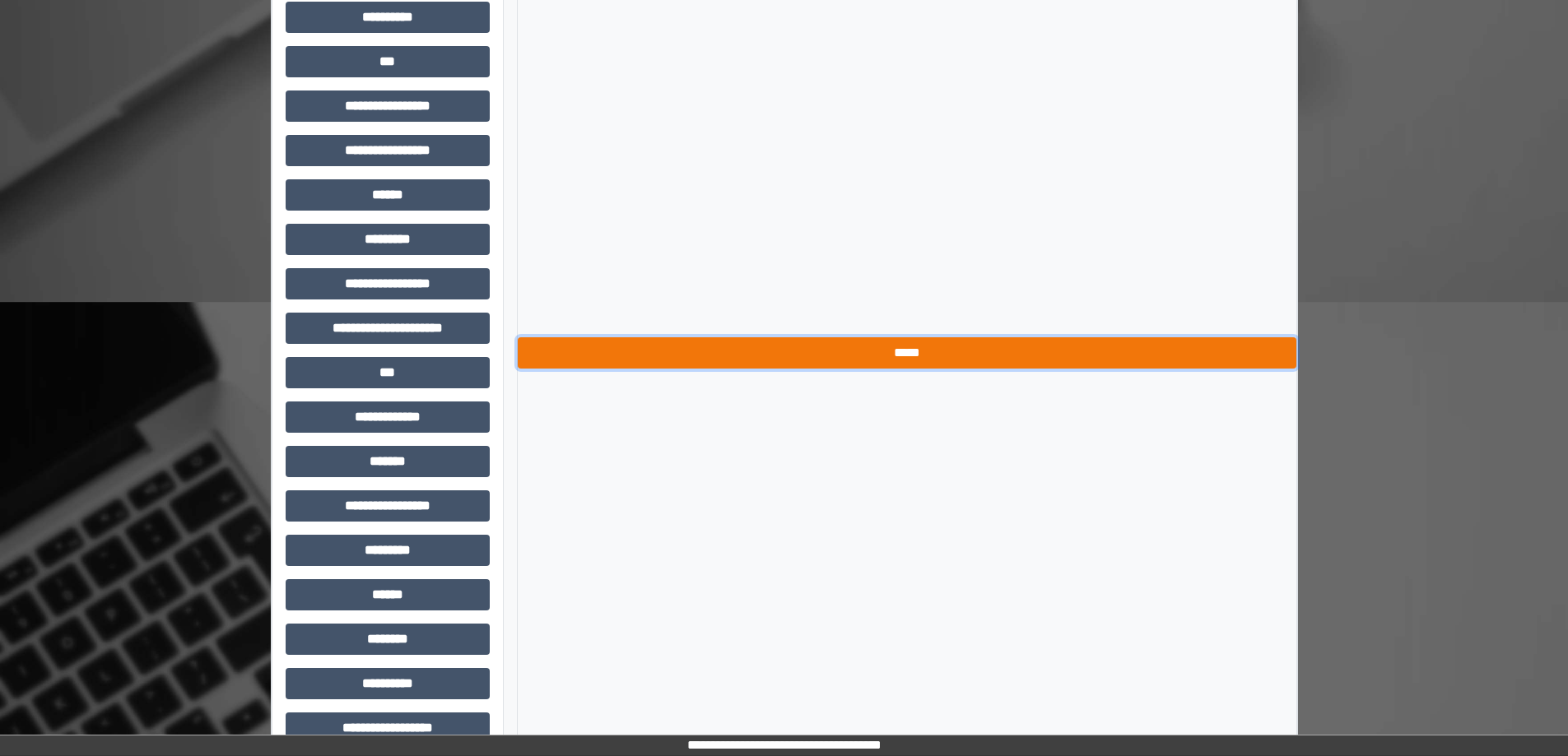 click on "*****" at bounding box center (907, 353) 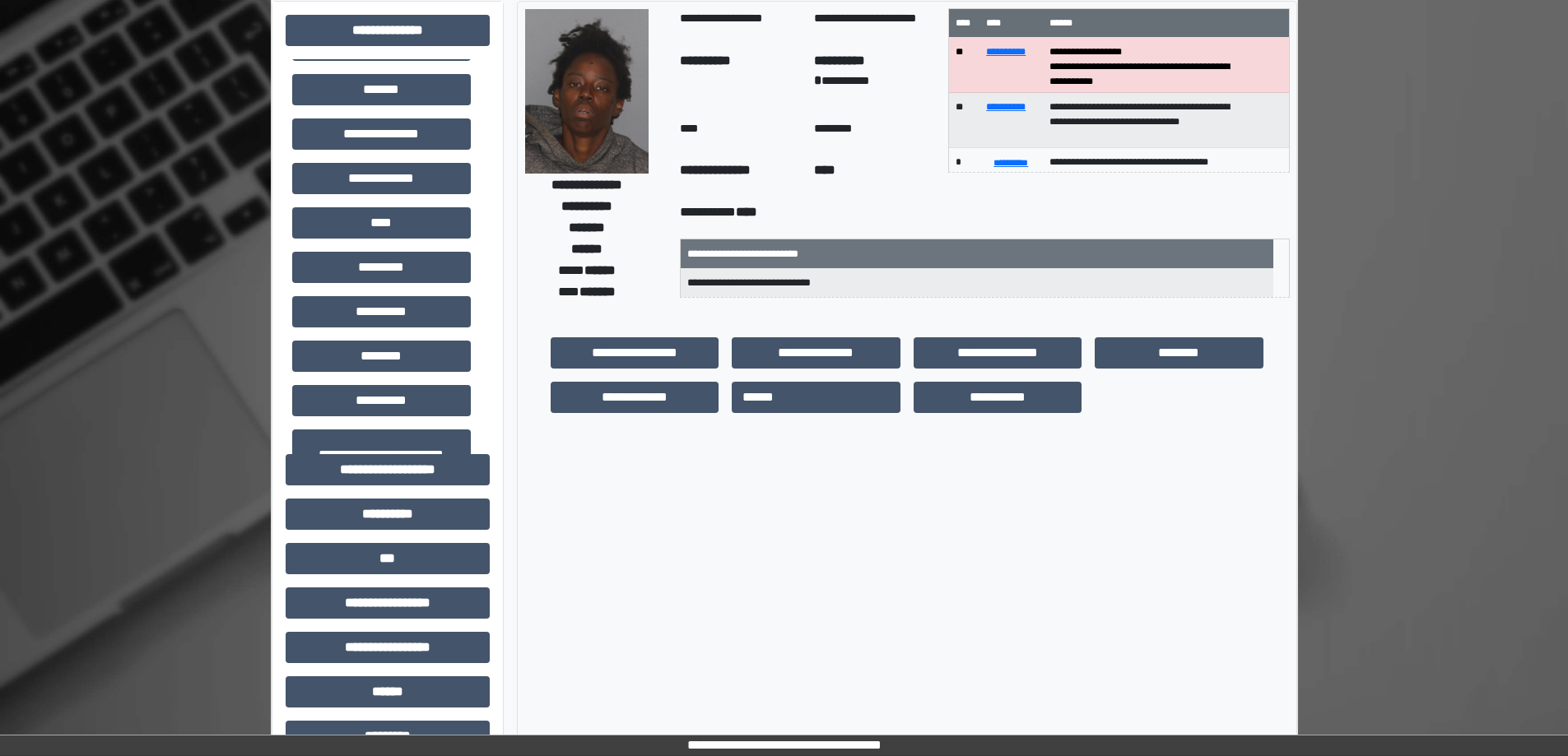 scroll, scrollTop: 0, scrollLeft: 0, axis: both 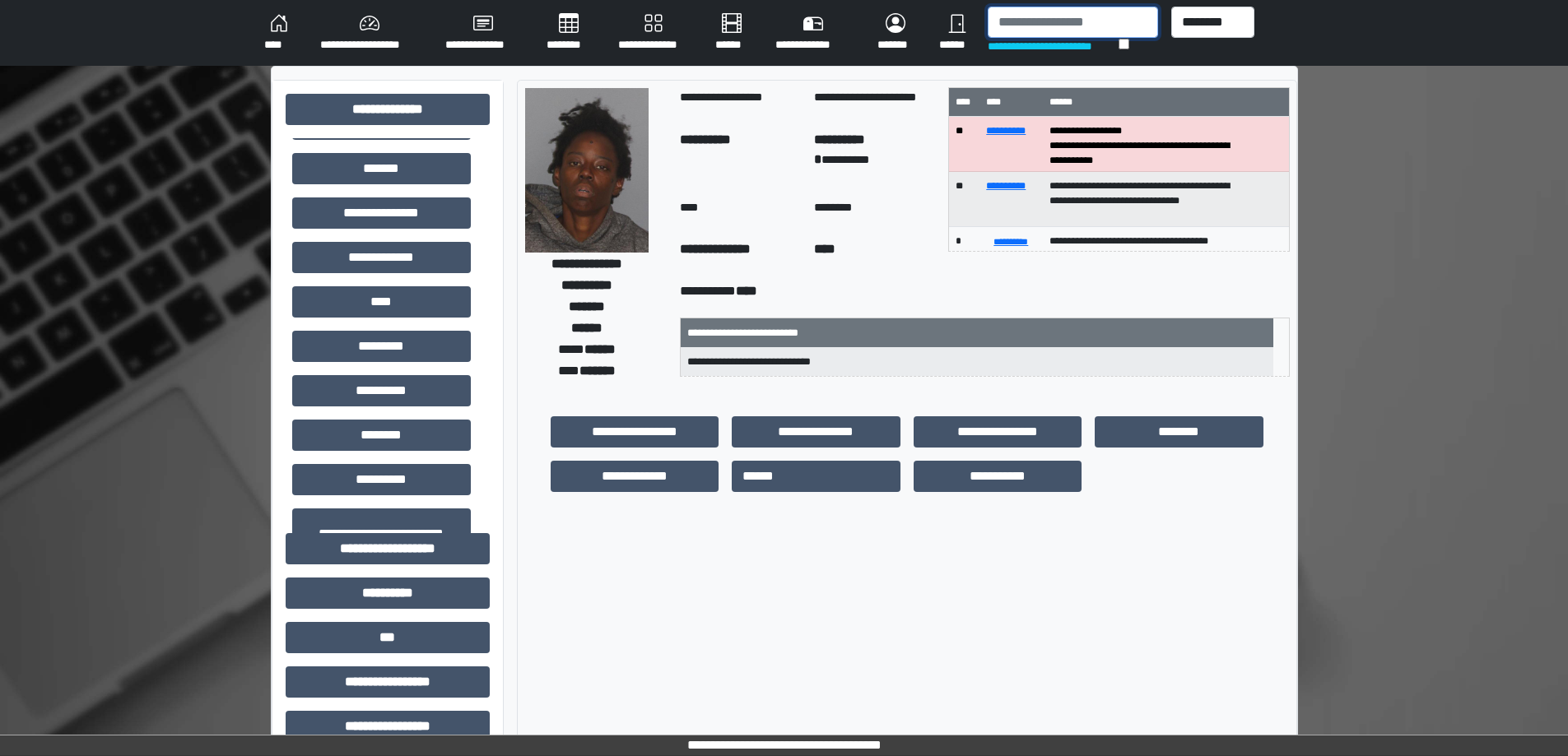 click at bounding box center (1072, 22) 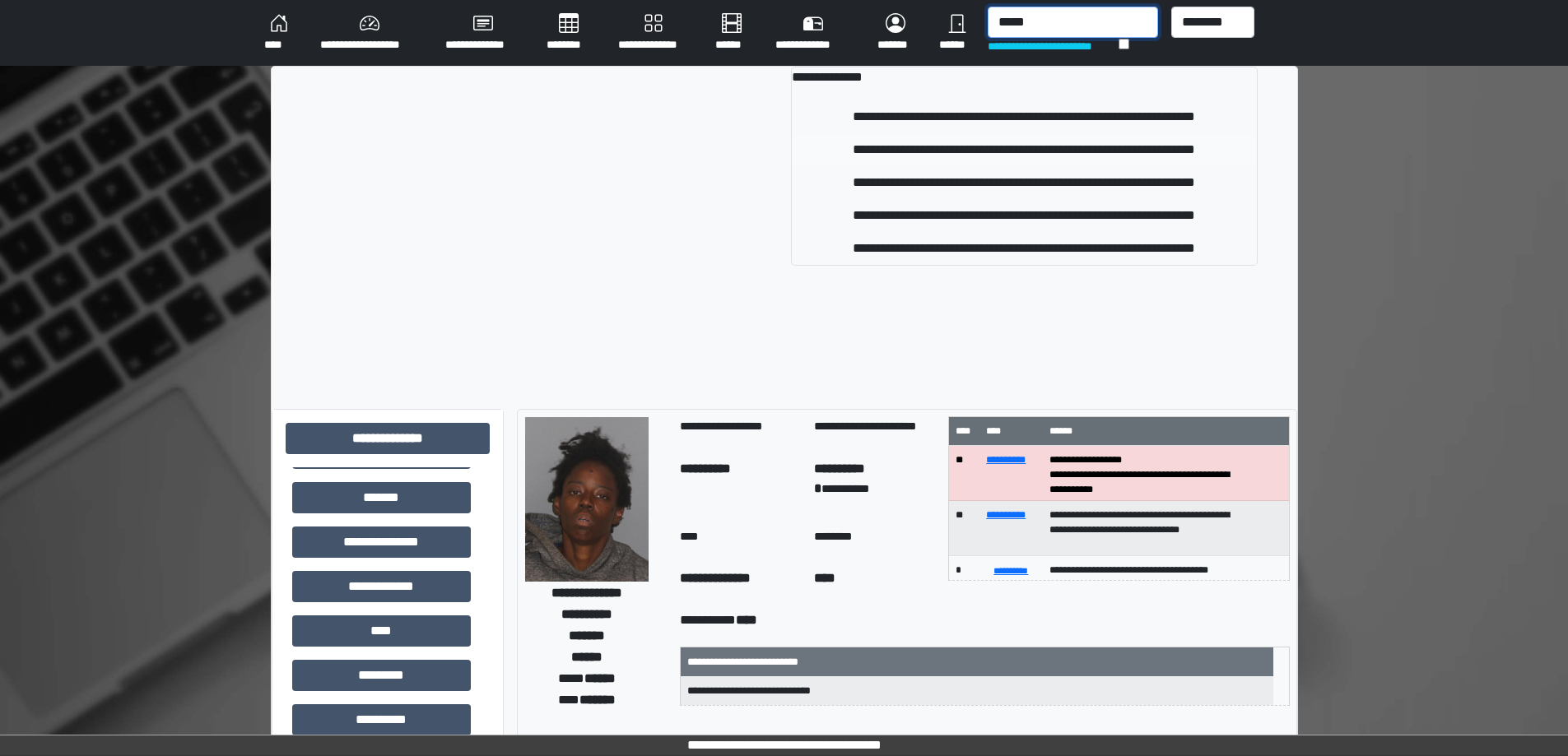 type on "*****" 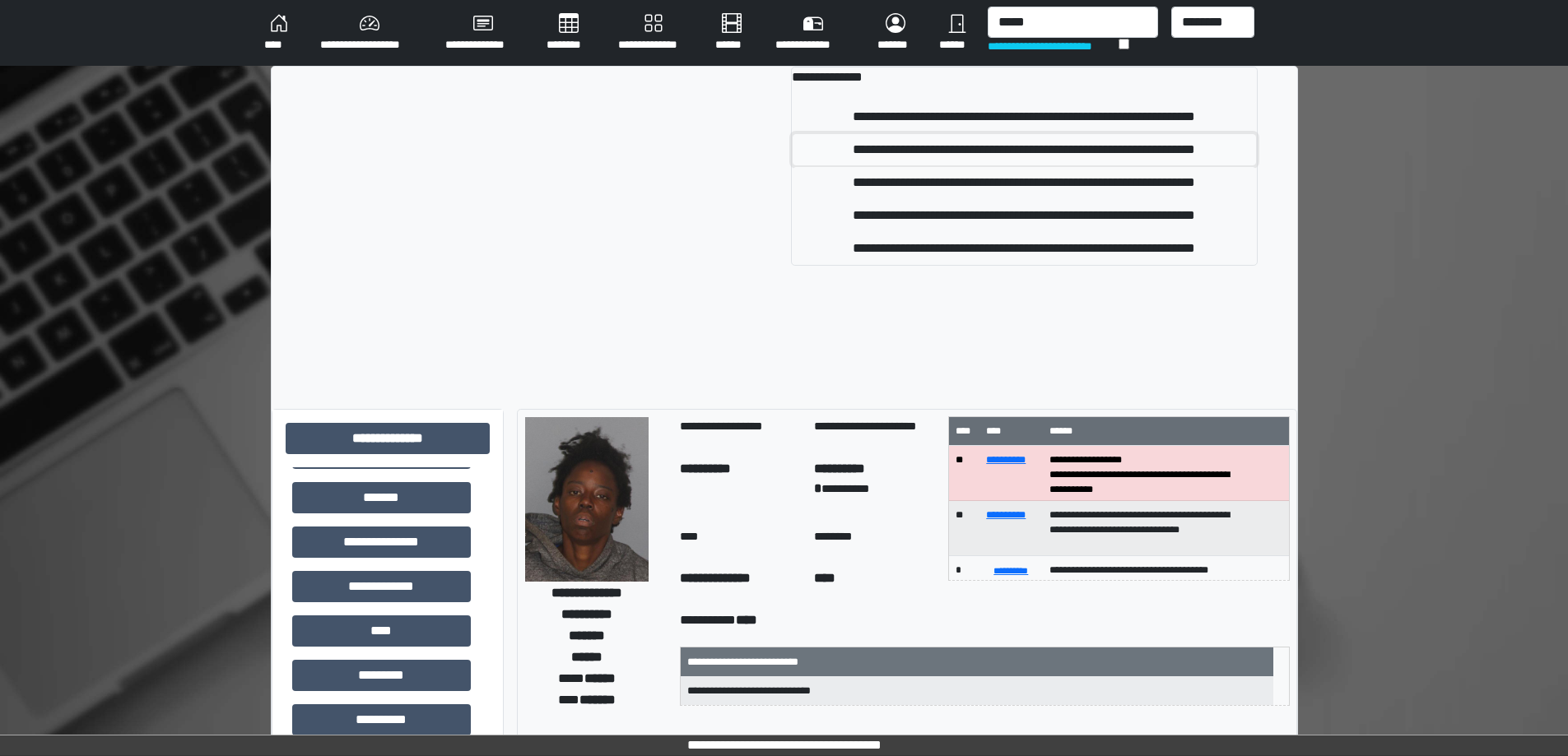 click on "**********" at bounding box center [1024, 150] 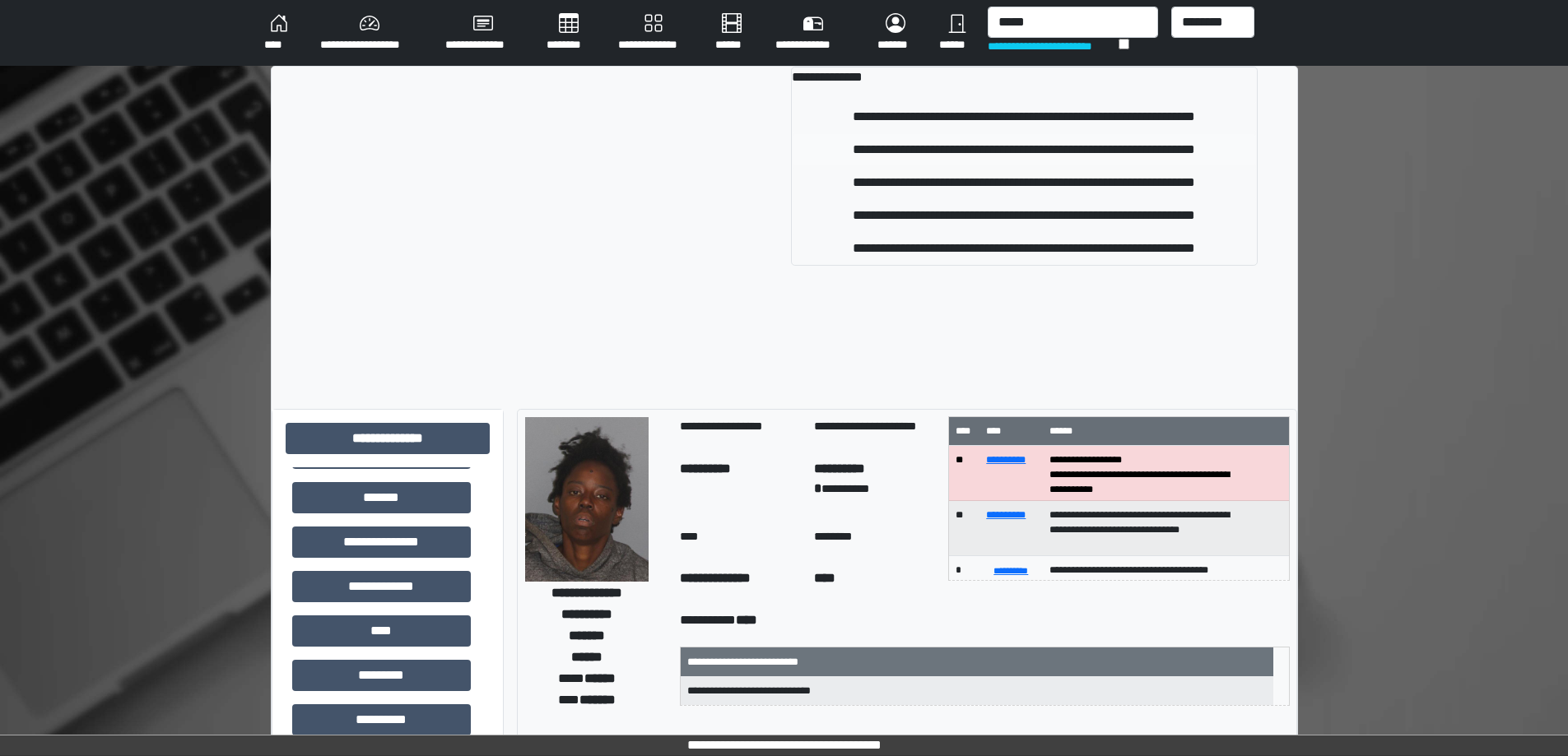 type 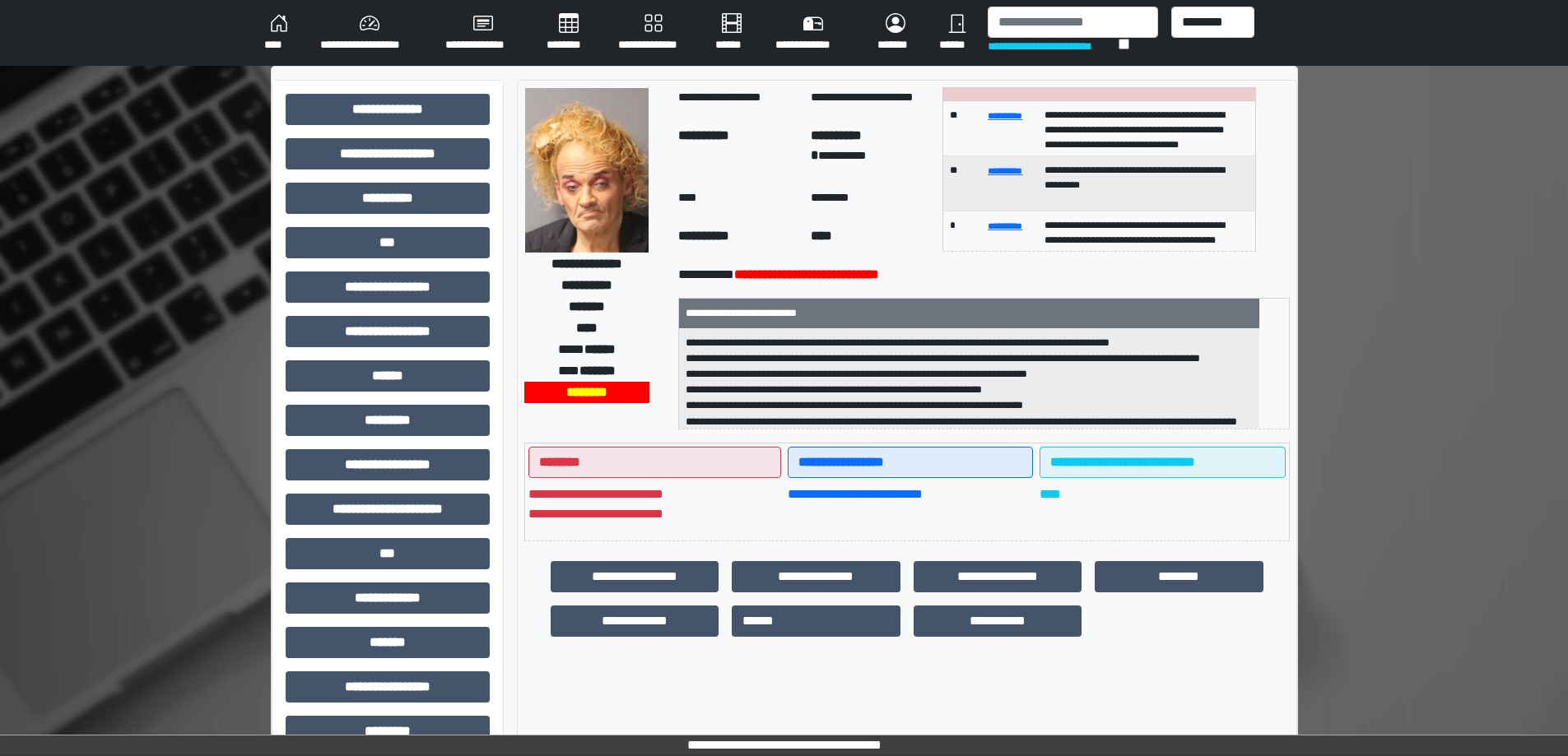 scroll, scrollTop: 165, scrollLeft: 0, axis: vertical 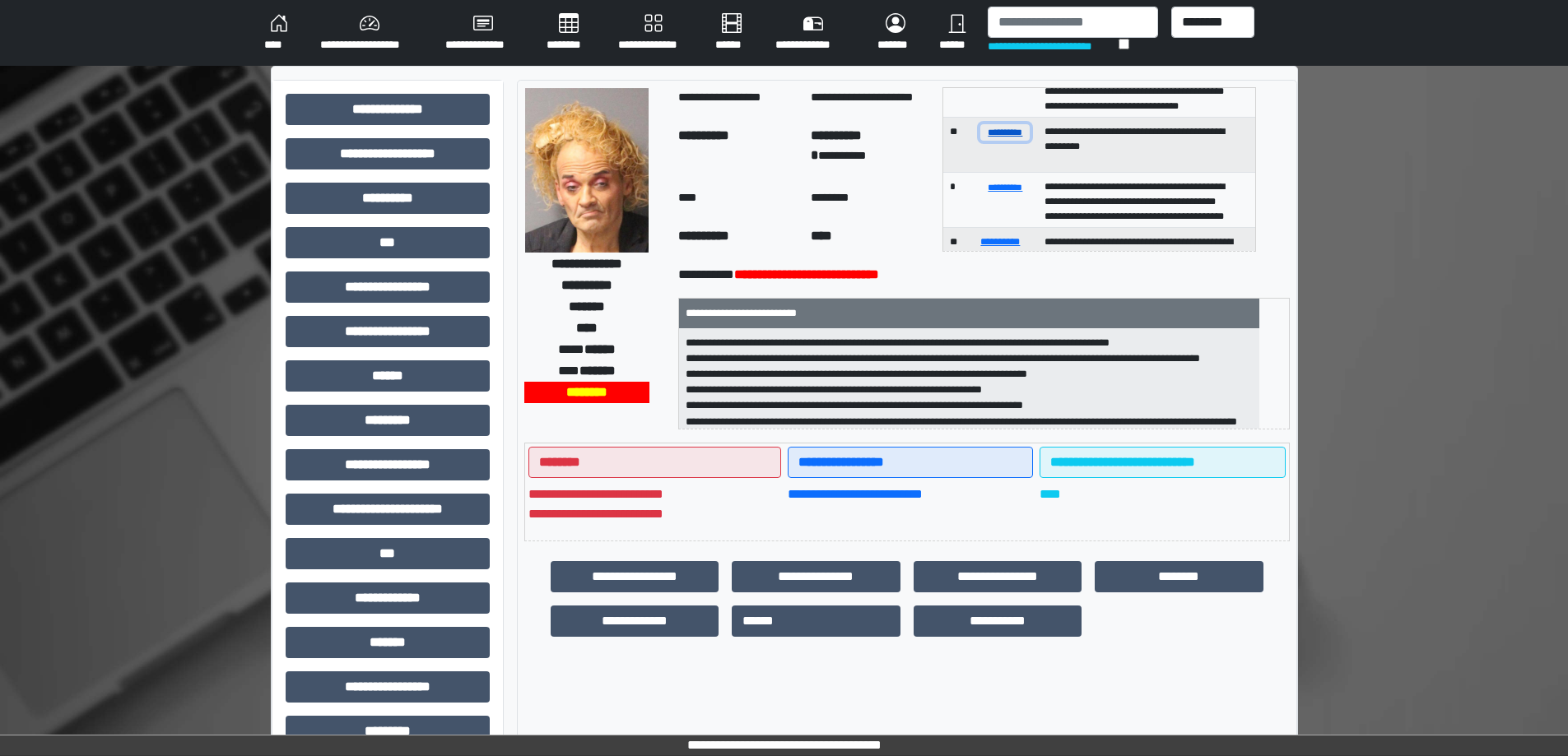 click on "**********" at bounding box center (1005, 132) 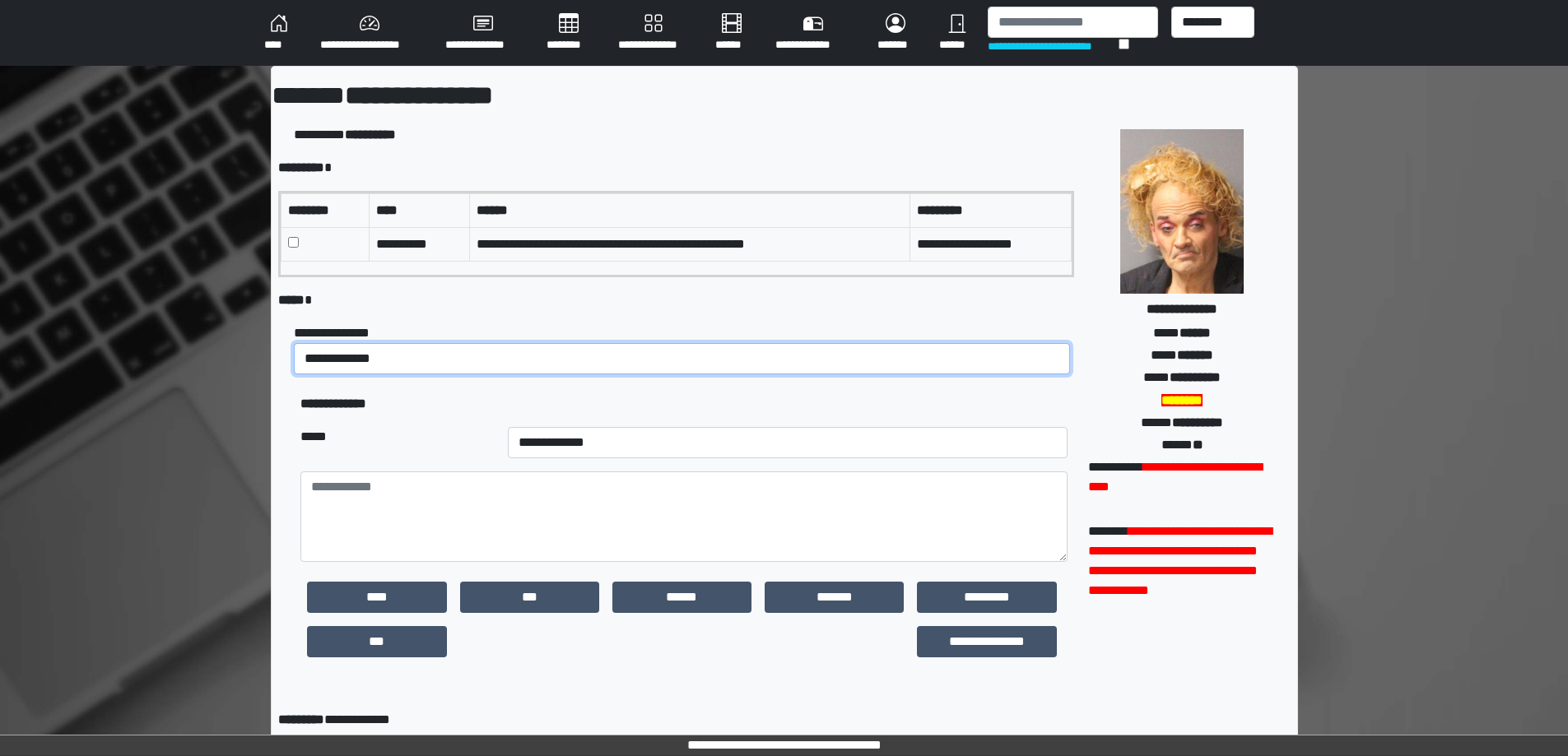 drag, startPoint x: 482, startPoint y: 345, endPoint x: 482, endPoint y: 358, distance: 13 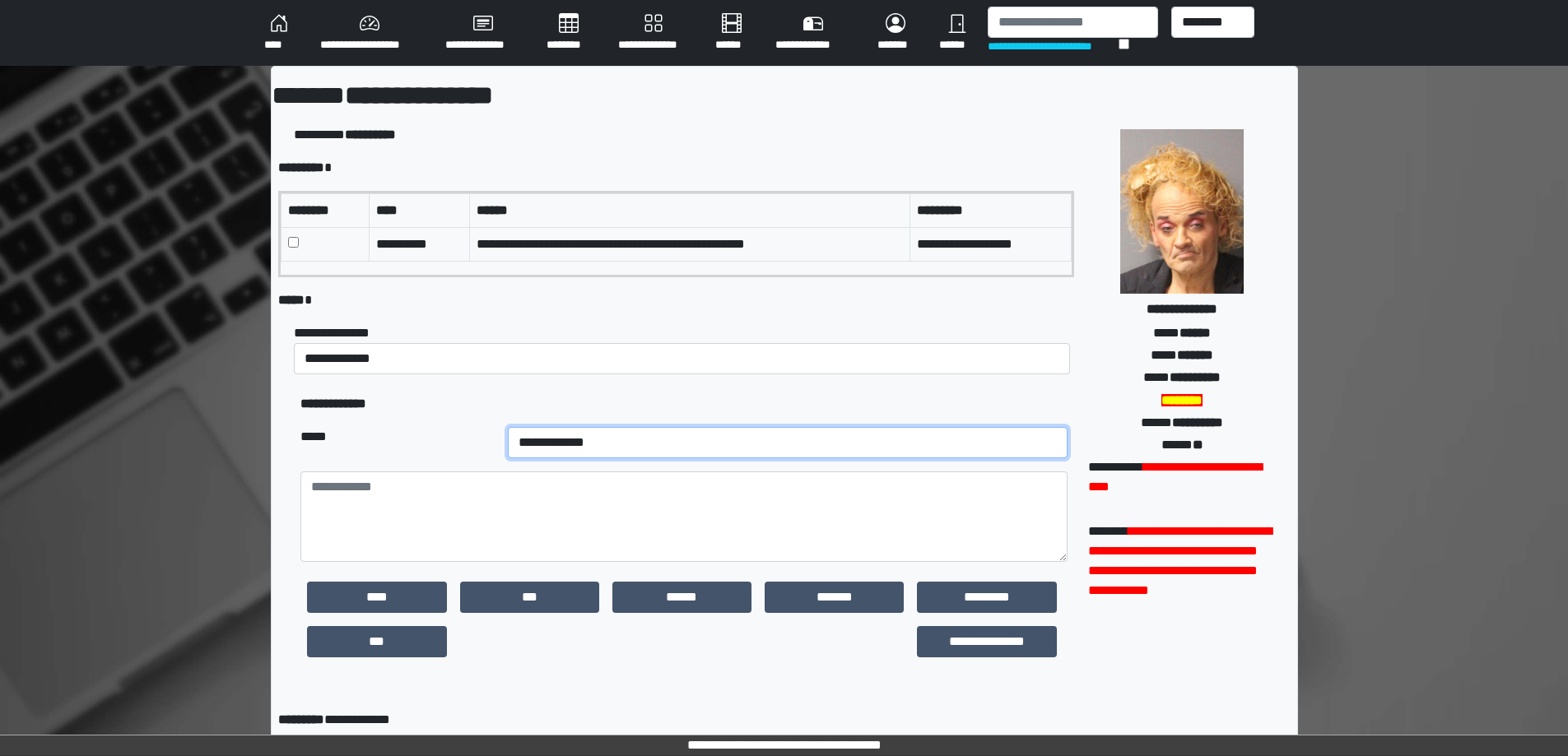 click on "**********" at bounding box center (788, 443) 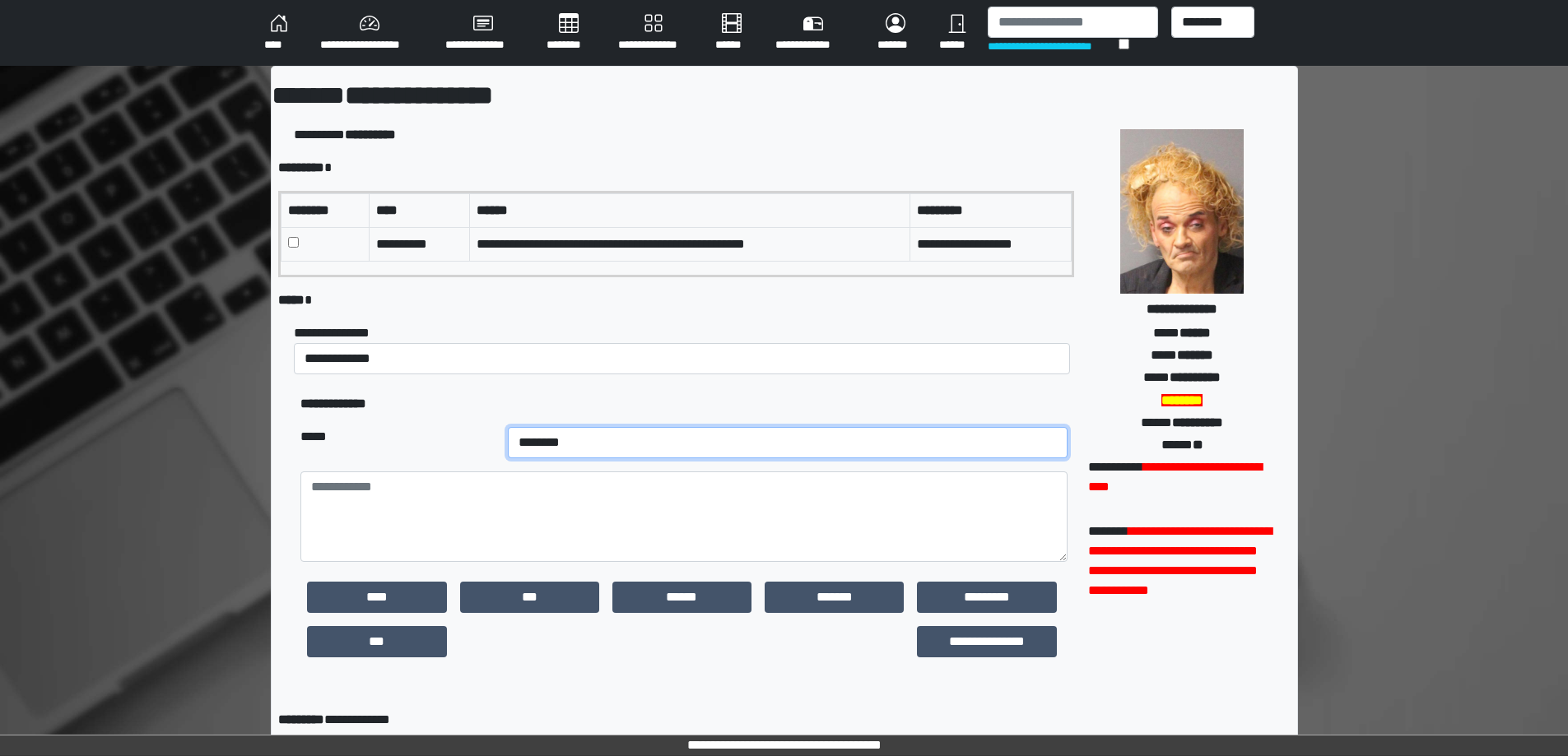 click on "**********" at bounding box center (788, 443) 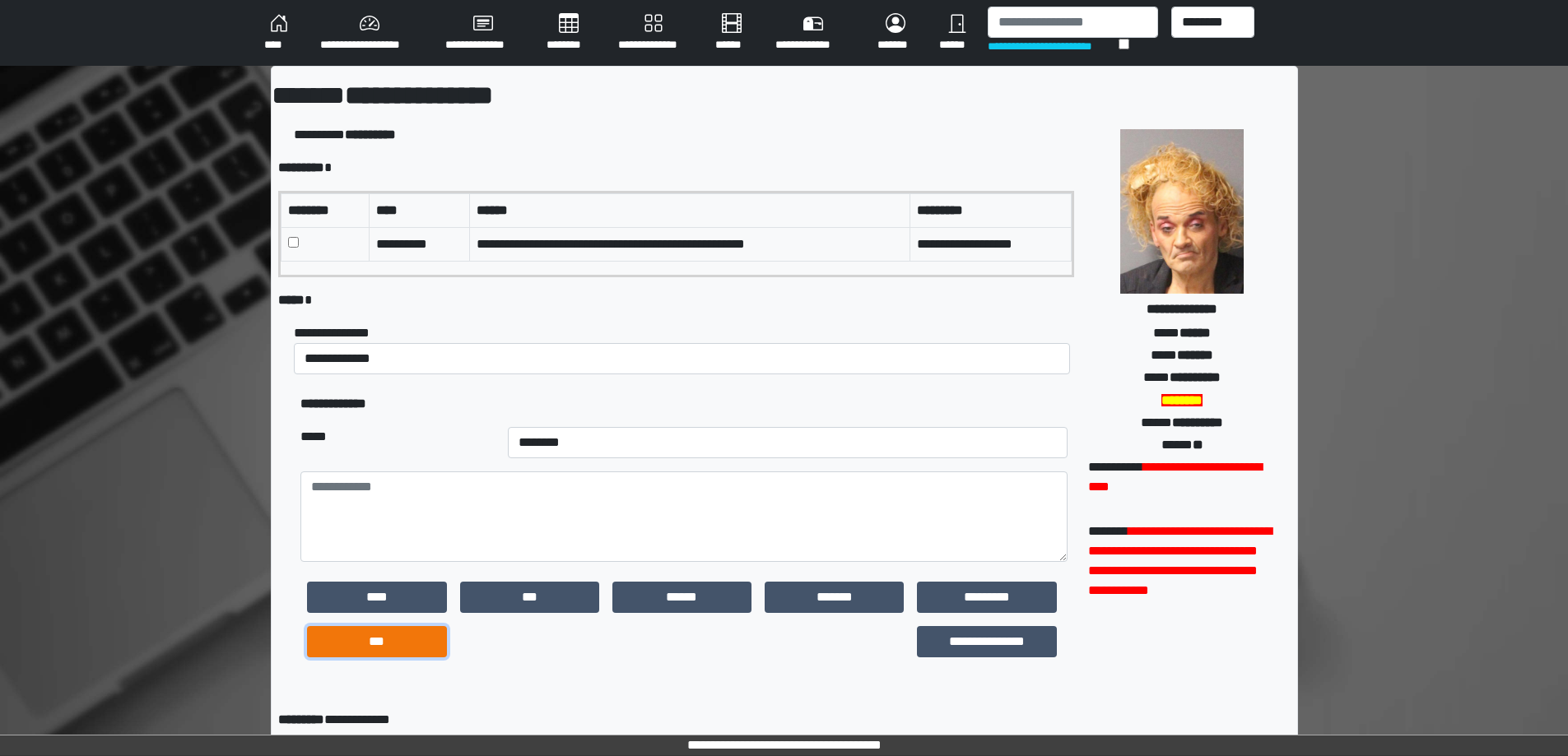 click on "***" at bounding box center [376, 642] 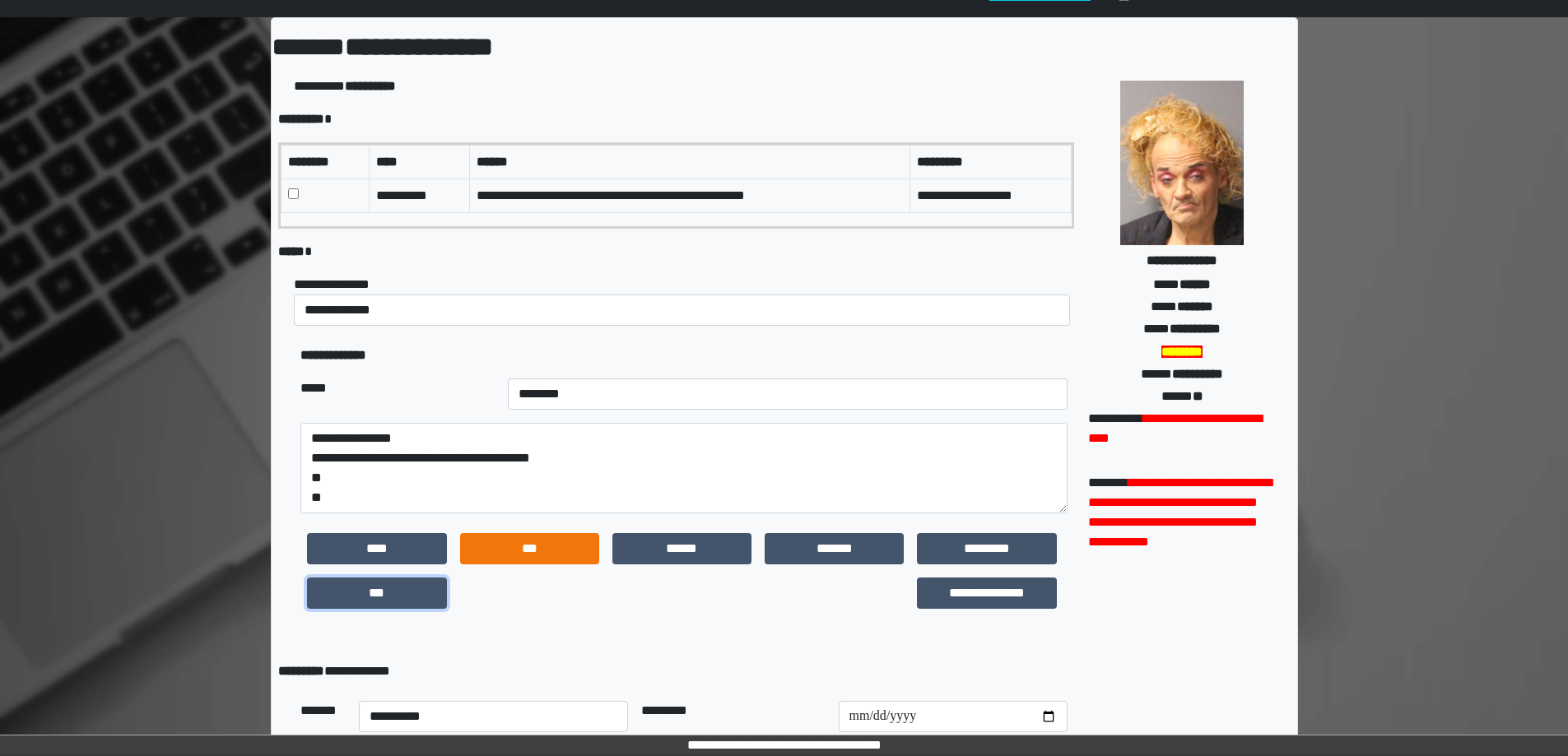 scroll, scrollTop: 239, scrollLeft: 0, axis: vertical 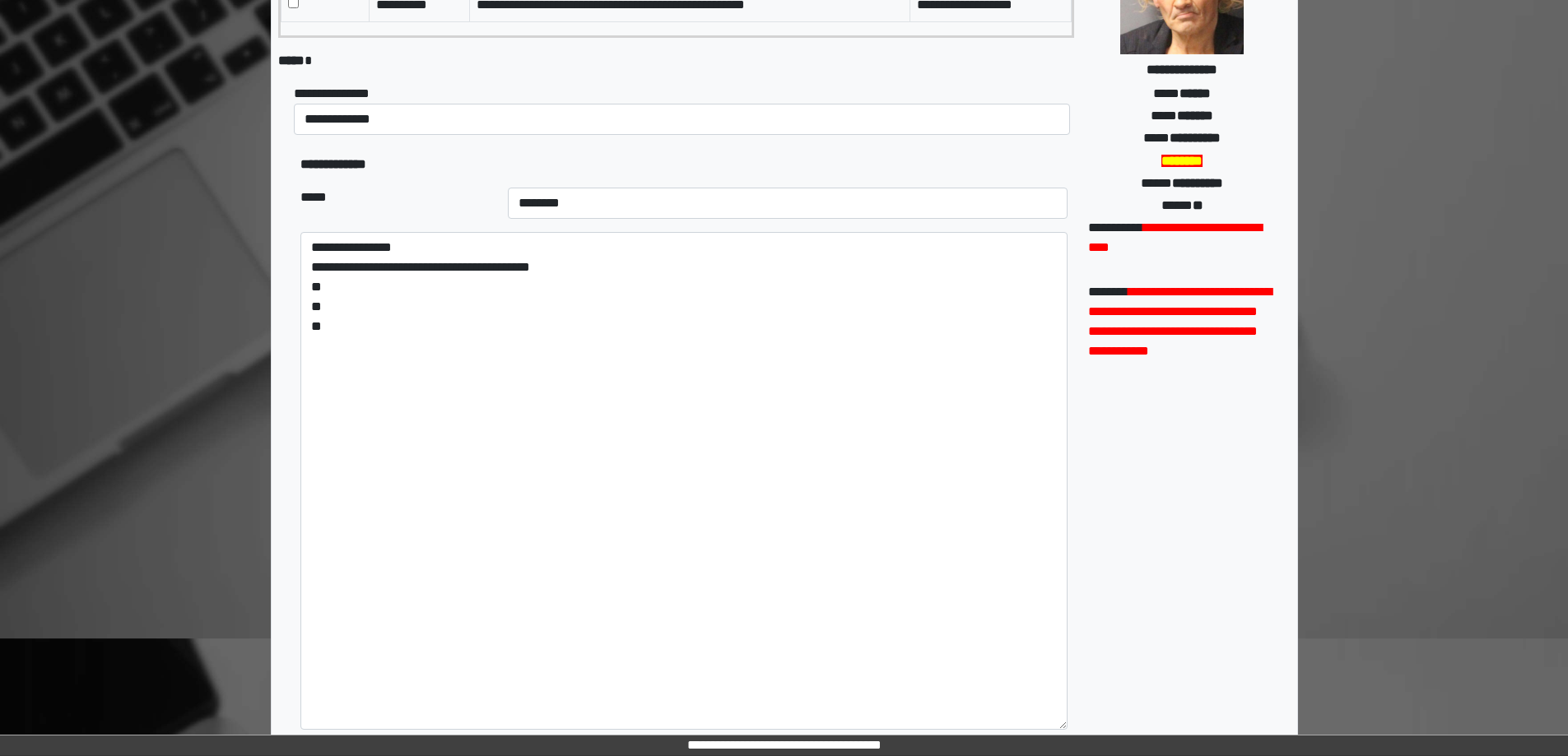 drag, startPoint x: 1064, startPoint y: 320, endPoint x: 1099, endPoint y: 727, distance: 408.50214 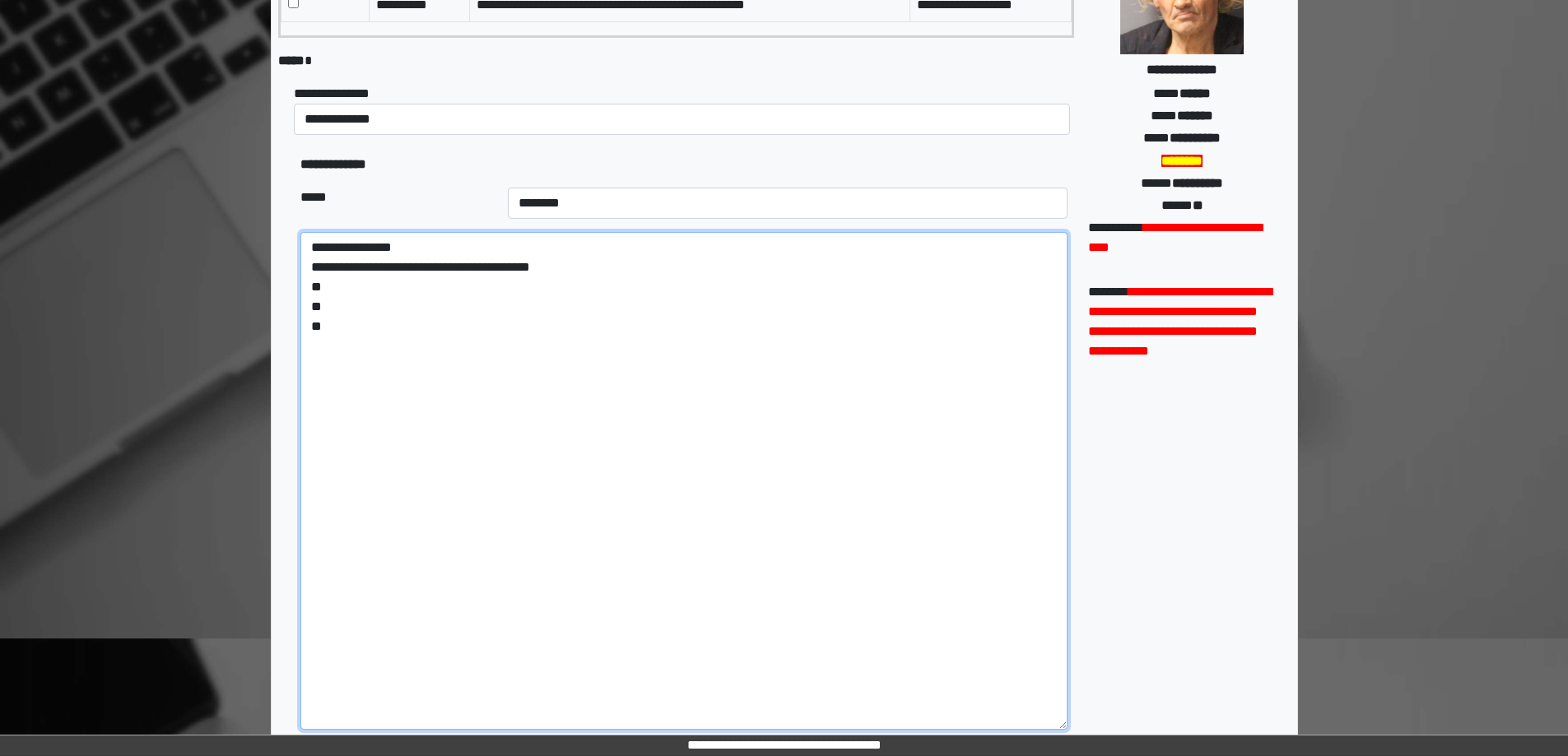 drag, startPoint x: 397, startPoint y: 336, endPoint x: 260, endPoint y: 284, distance: 146.5367 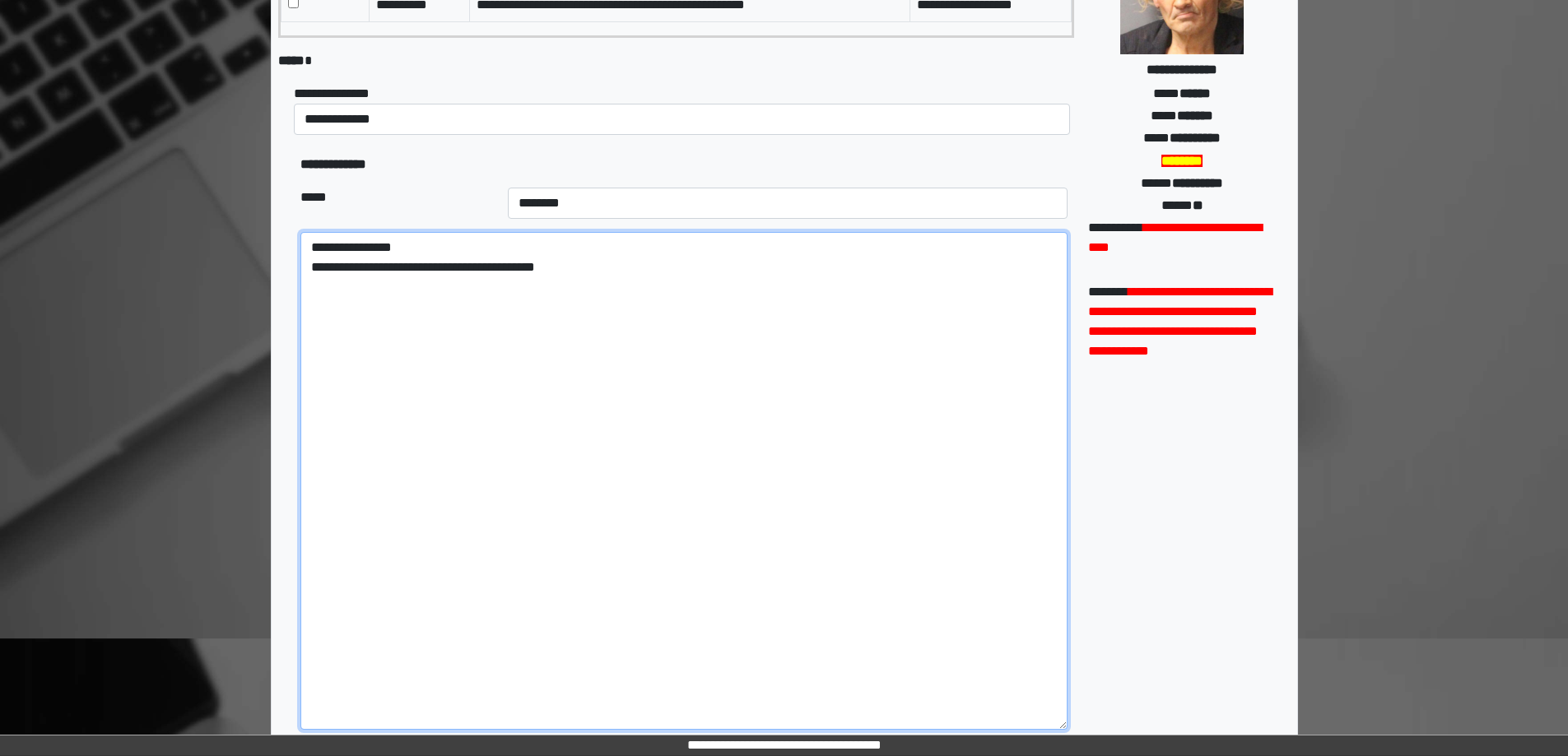 paste on "**********" 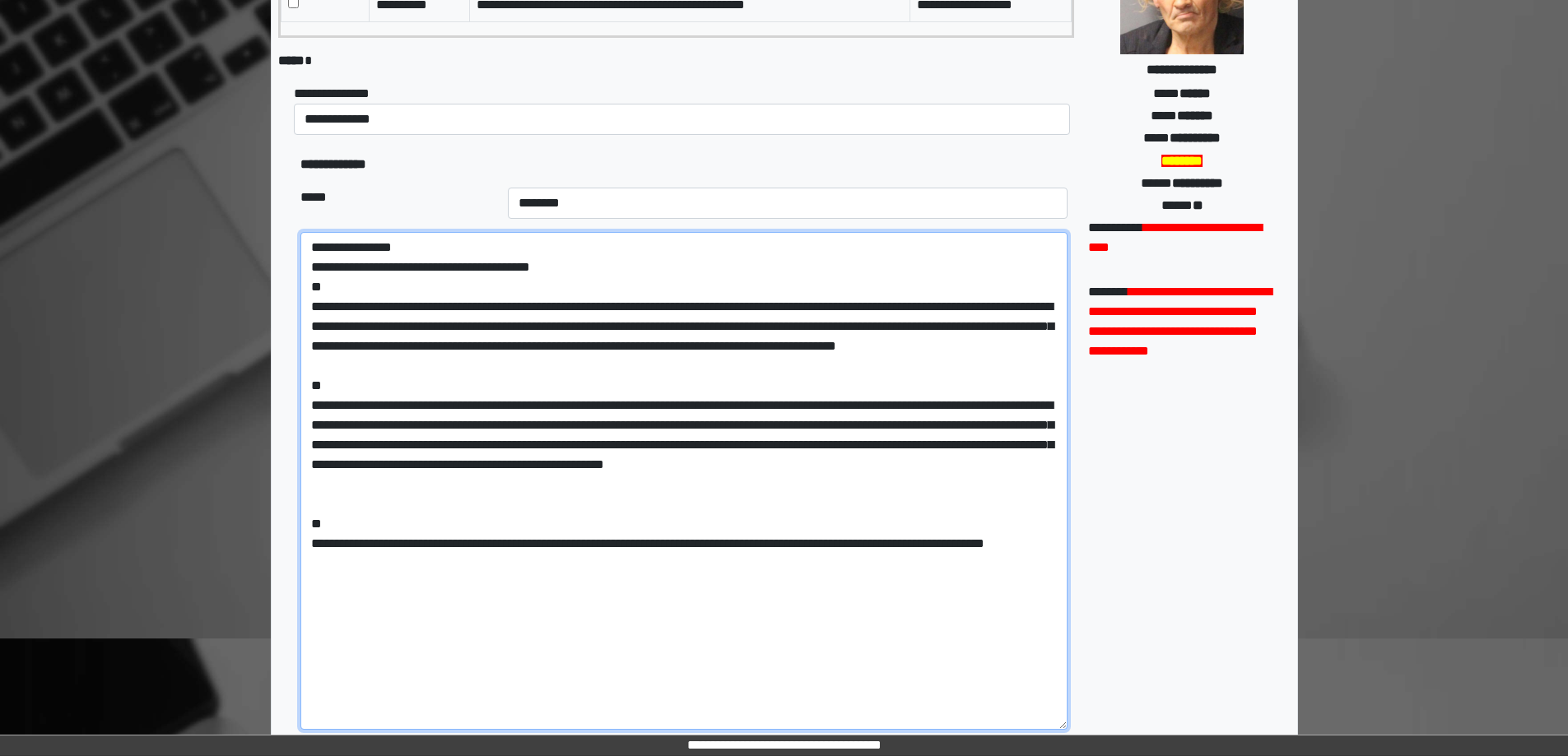 drag, startPoint x: 393, startPoint y: 446, endPoint x: 278, endPoint y: 446, distance: 115 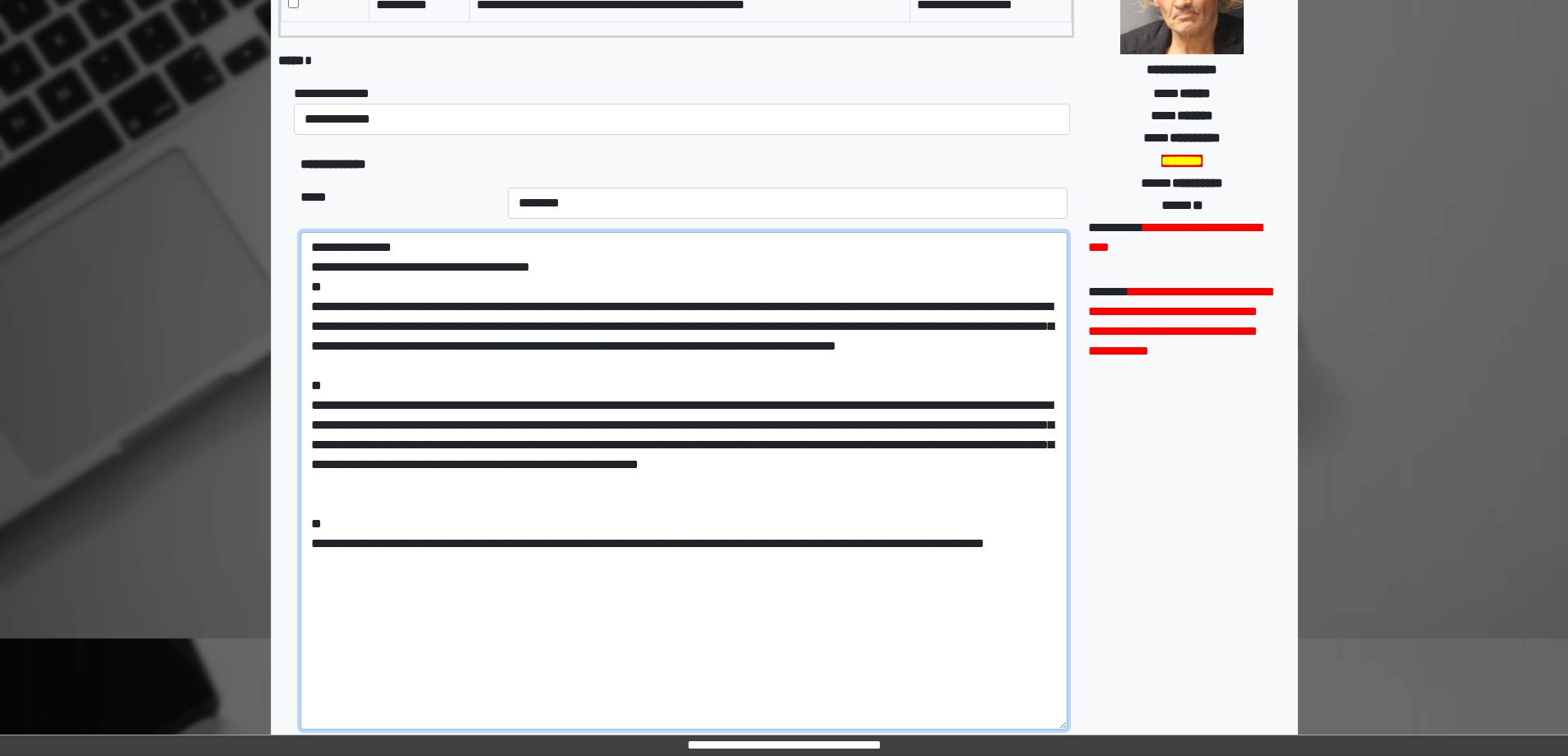 click at bounding box center (683, 480) 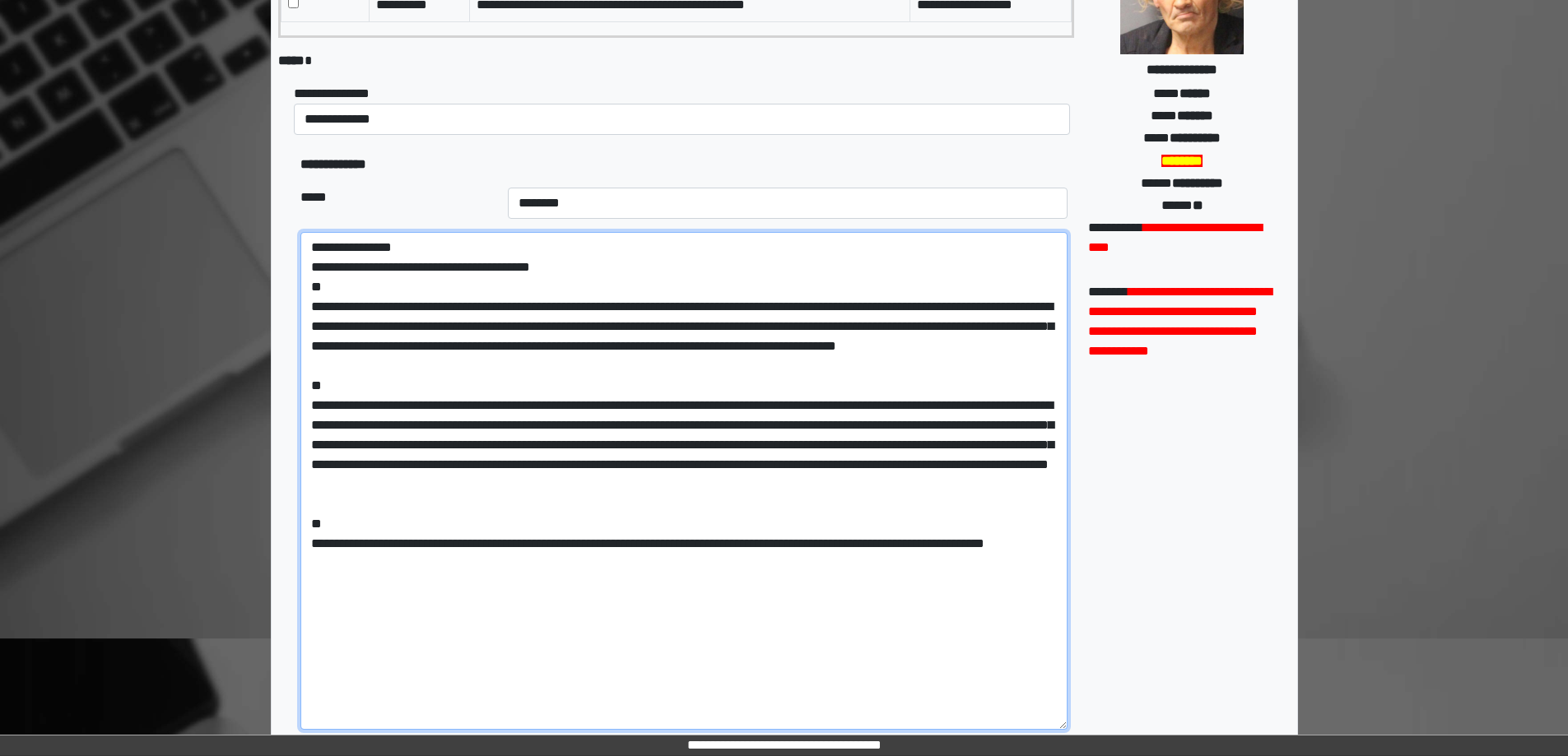 click at bounding box center (683, 480) 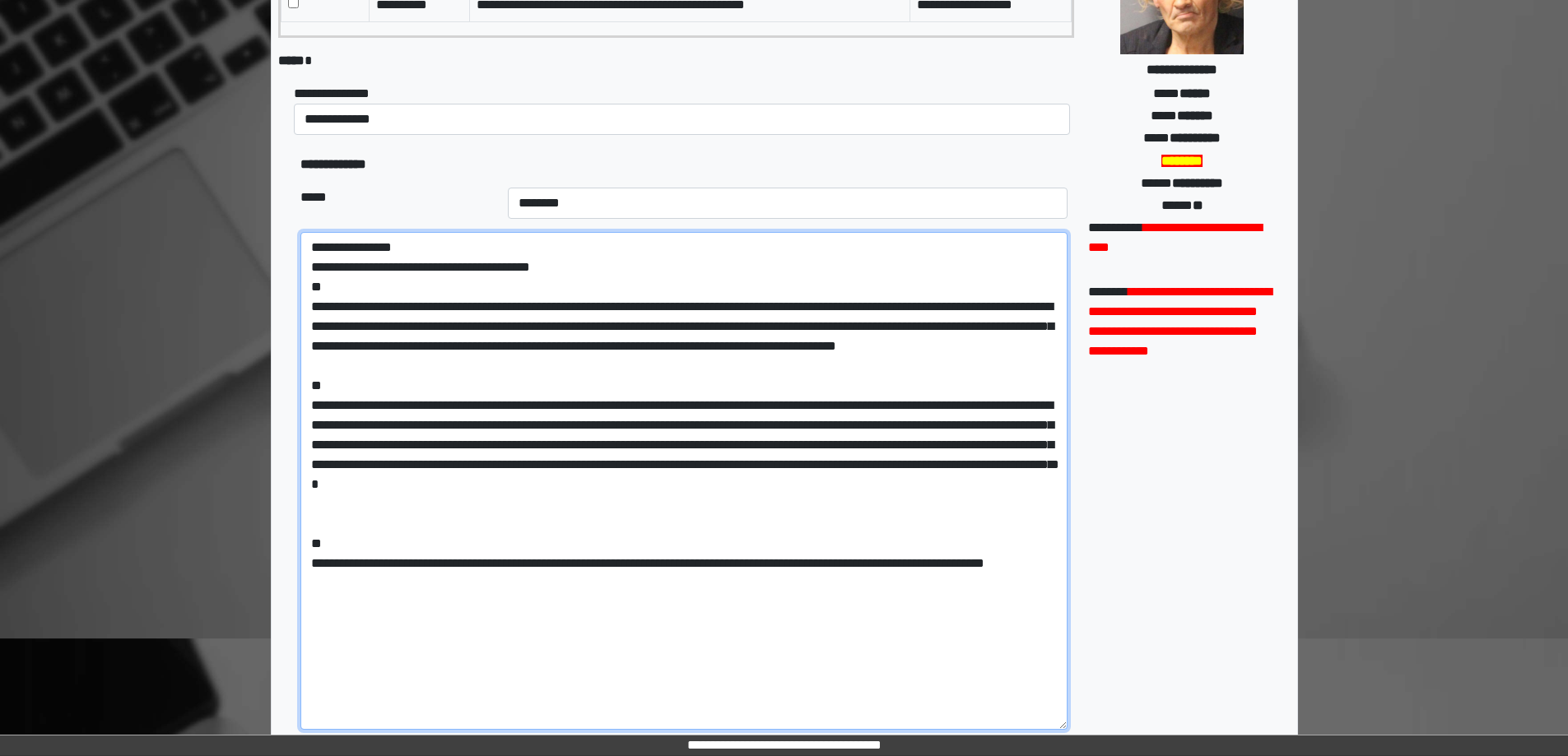click at bounding box center [683, 480] 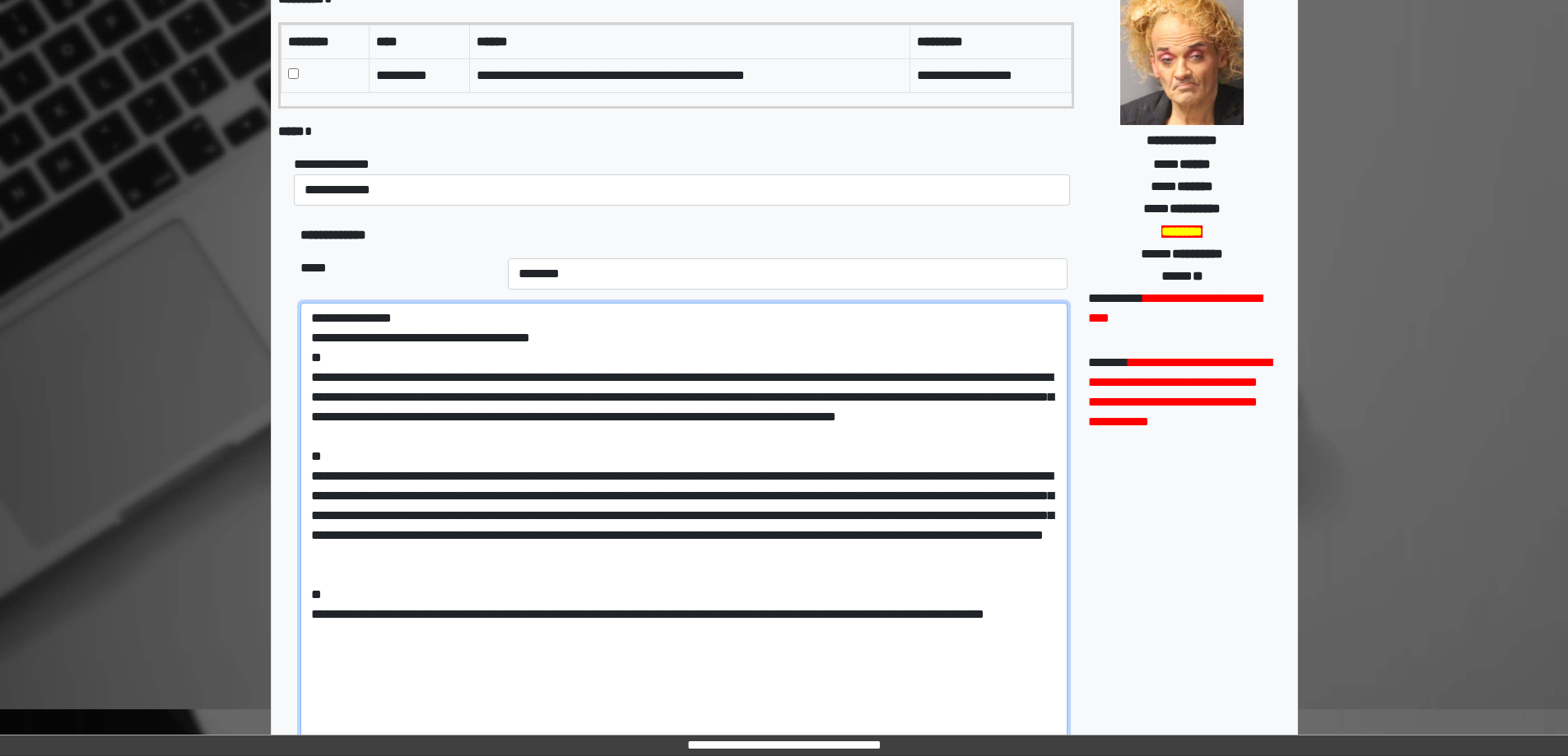 scroll, scrollTop: 75, scrollLeft: 0, axis: vertical 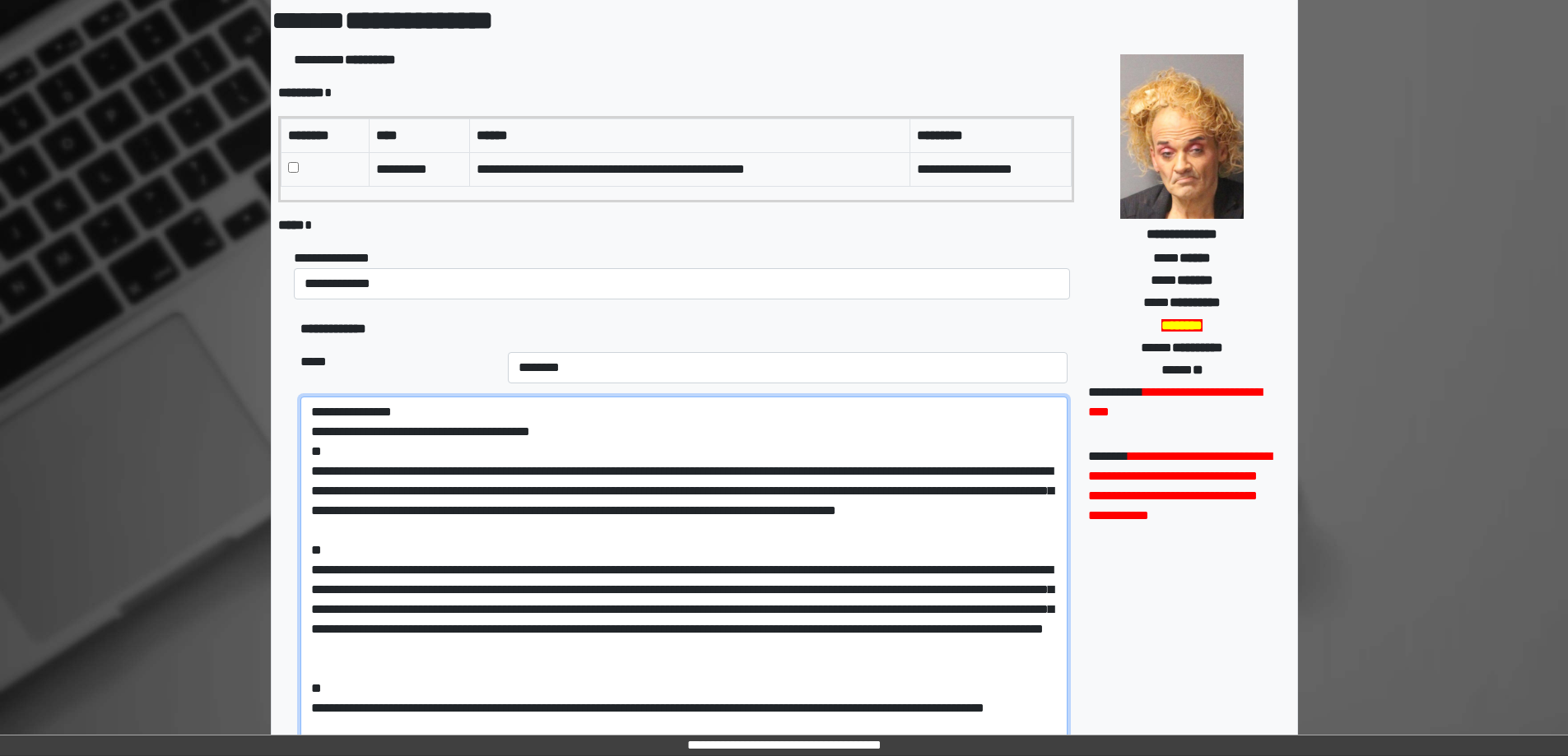 click at bounding box center (683, 645) 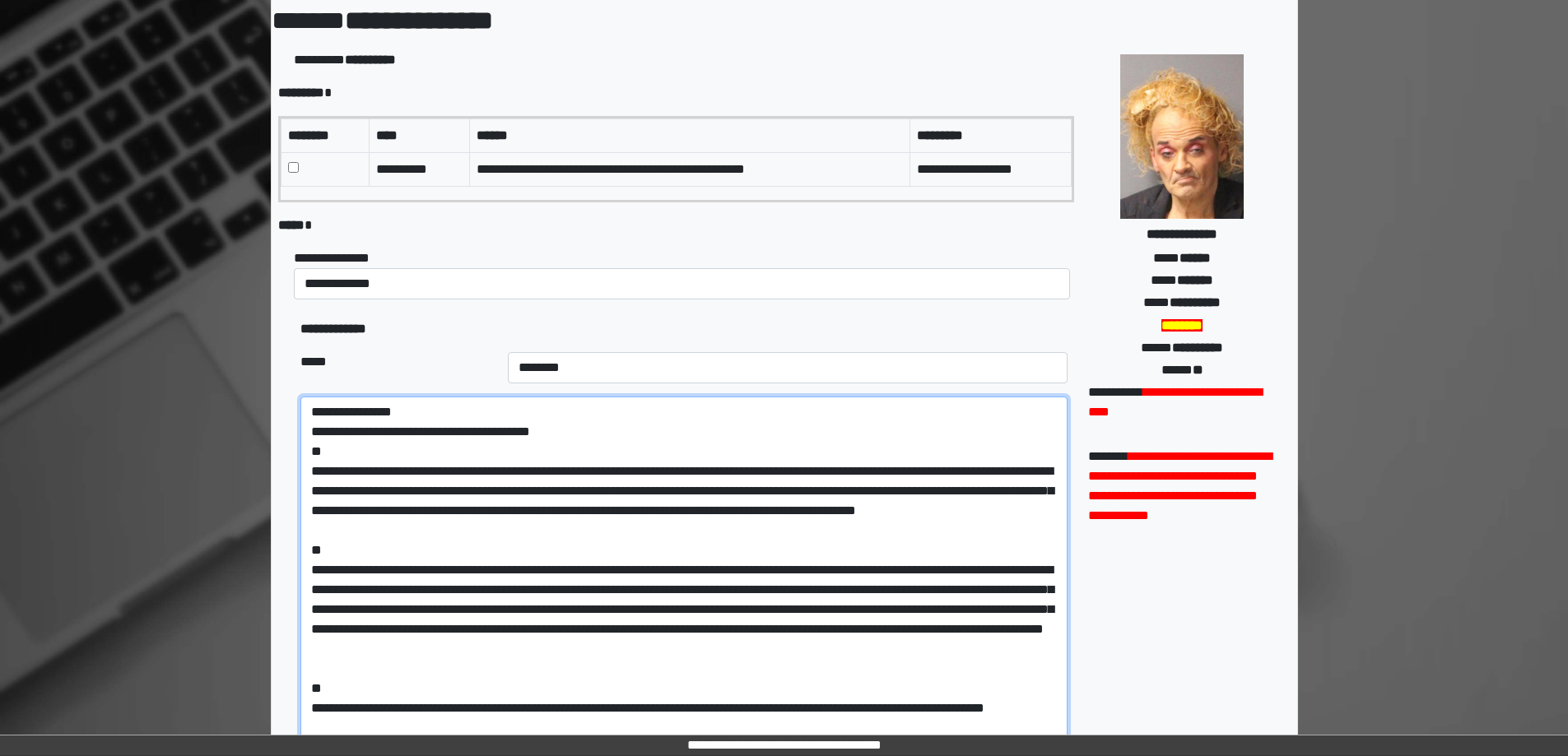 click at bounding box center [683, 645] 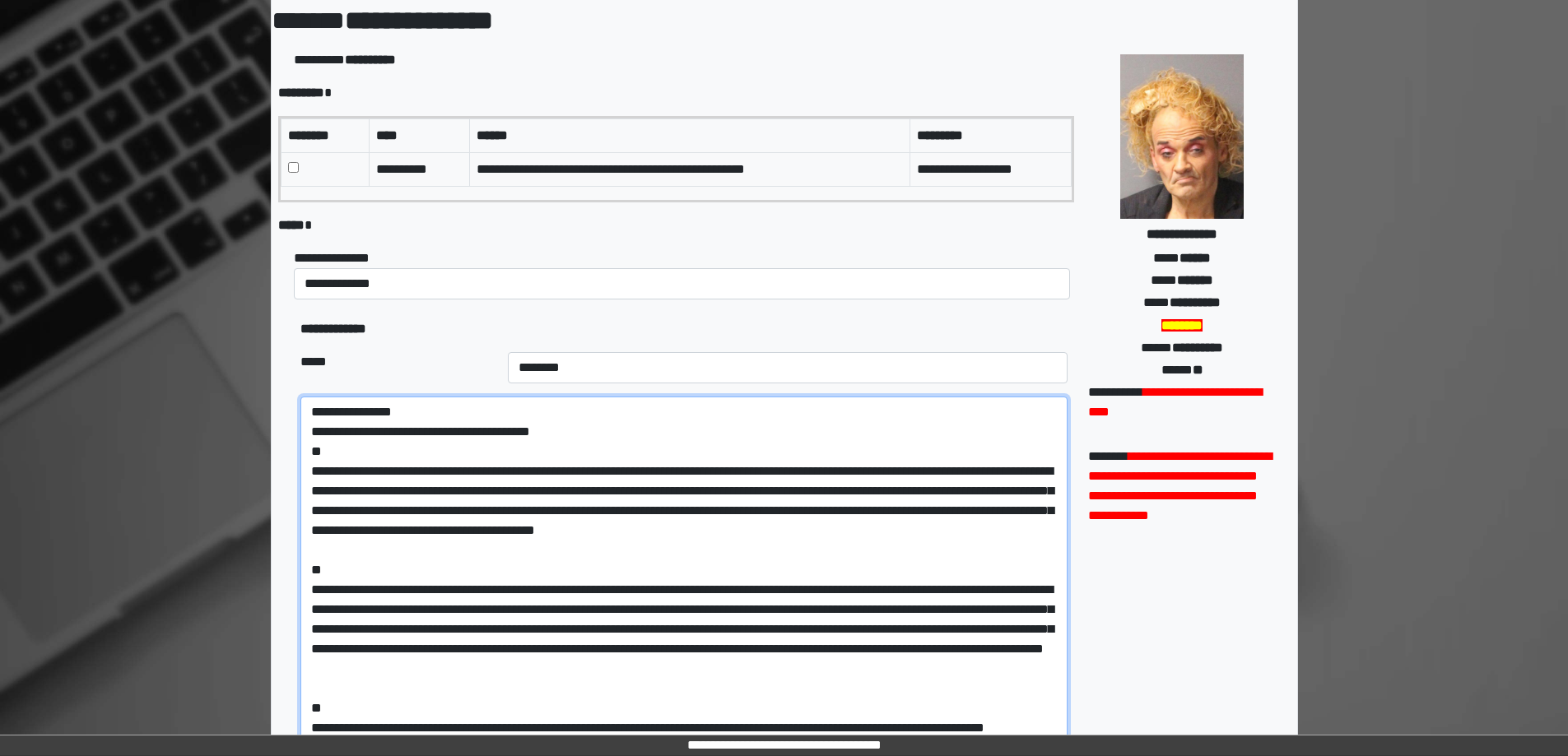 click at bounding box center [683, 645] 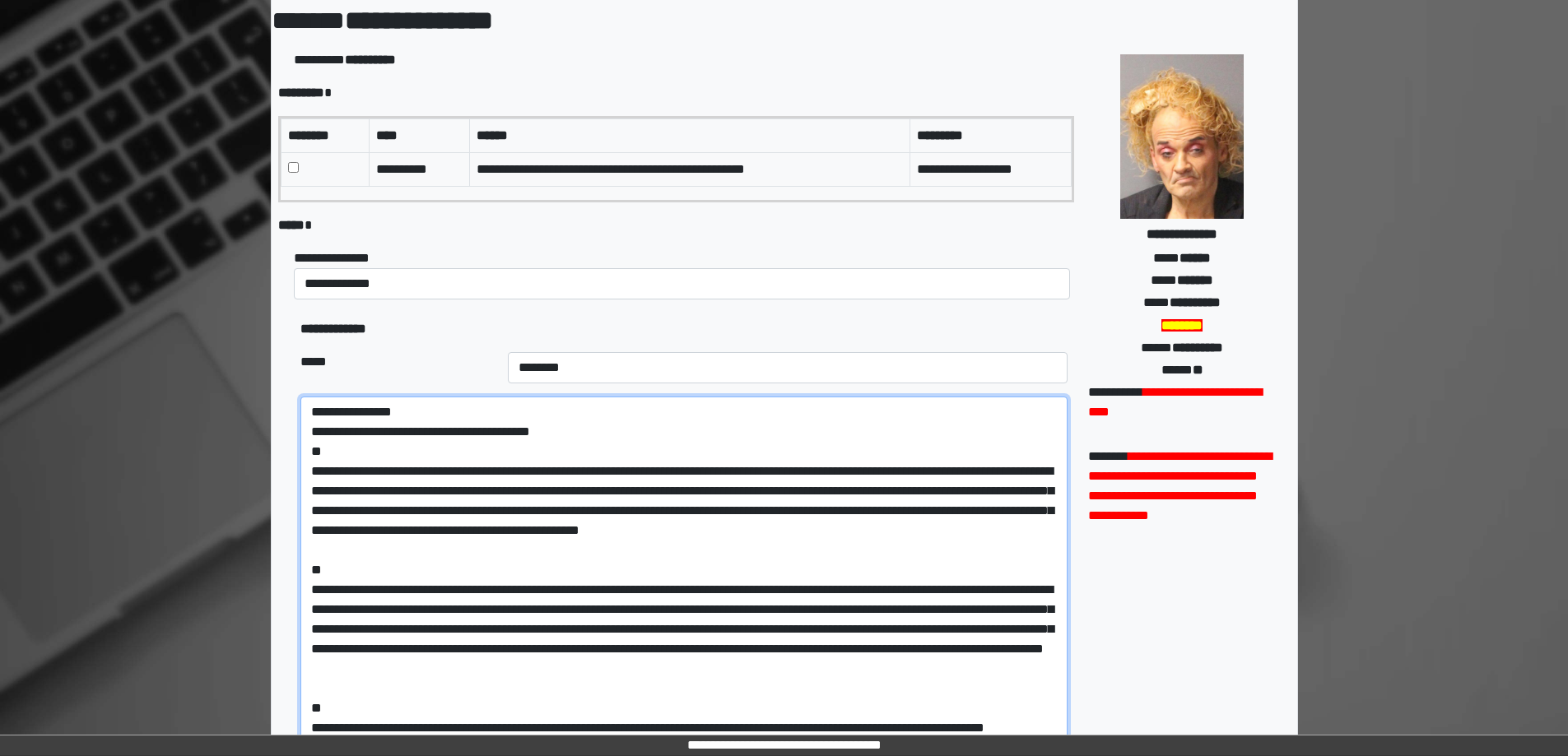 click at bounding box center [683, 645] 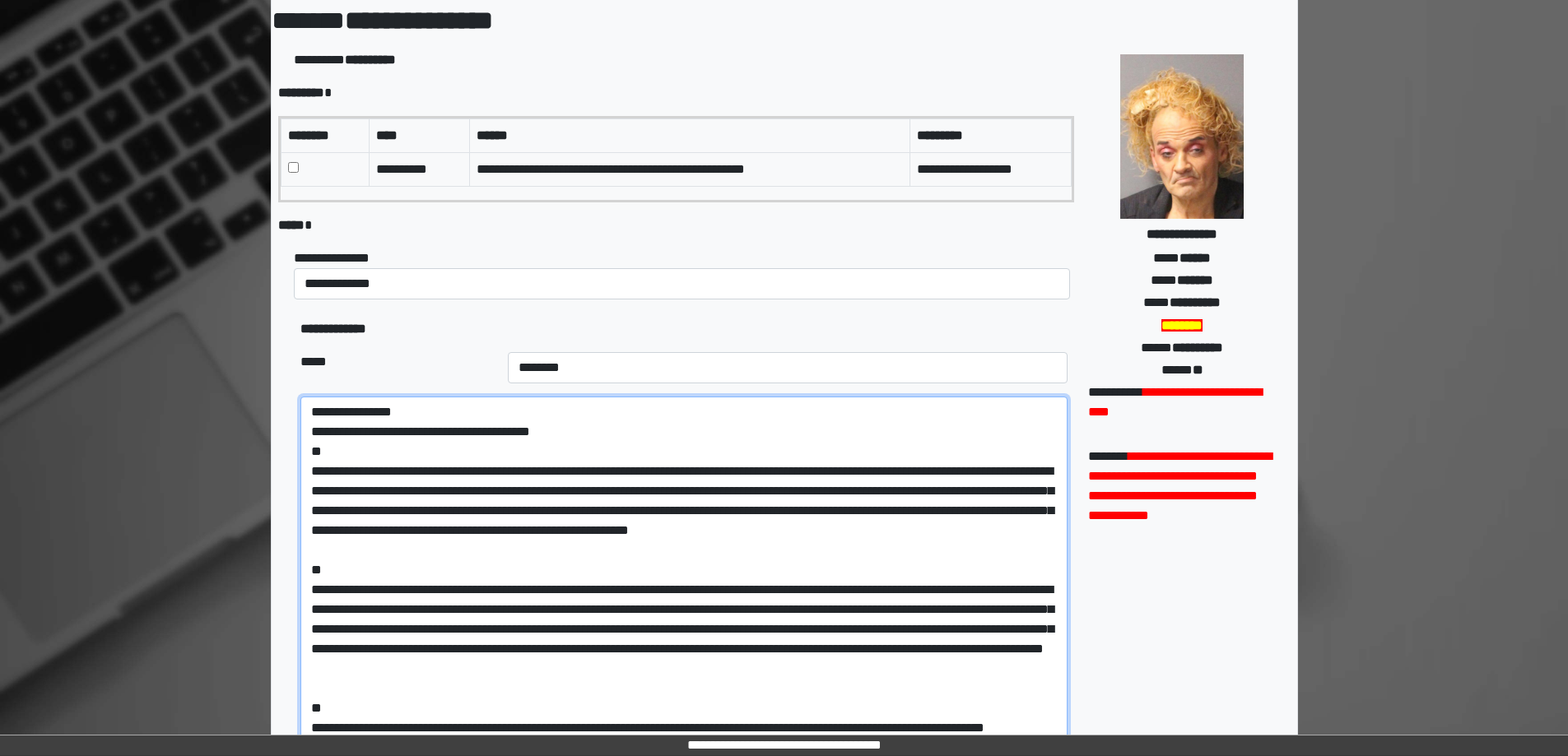 click at bounding box center [683, 645] 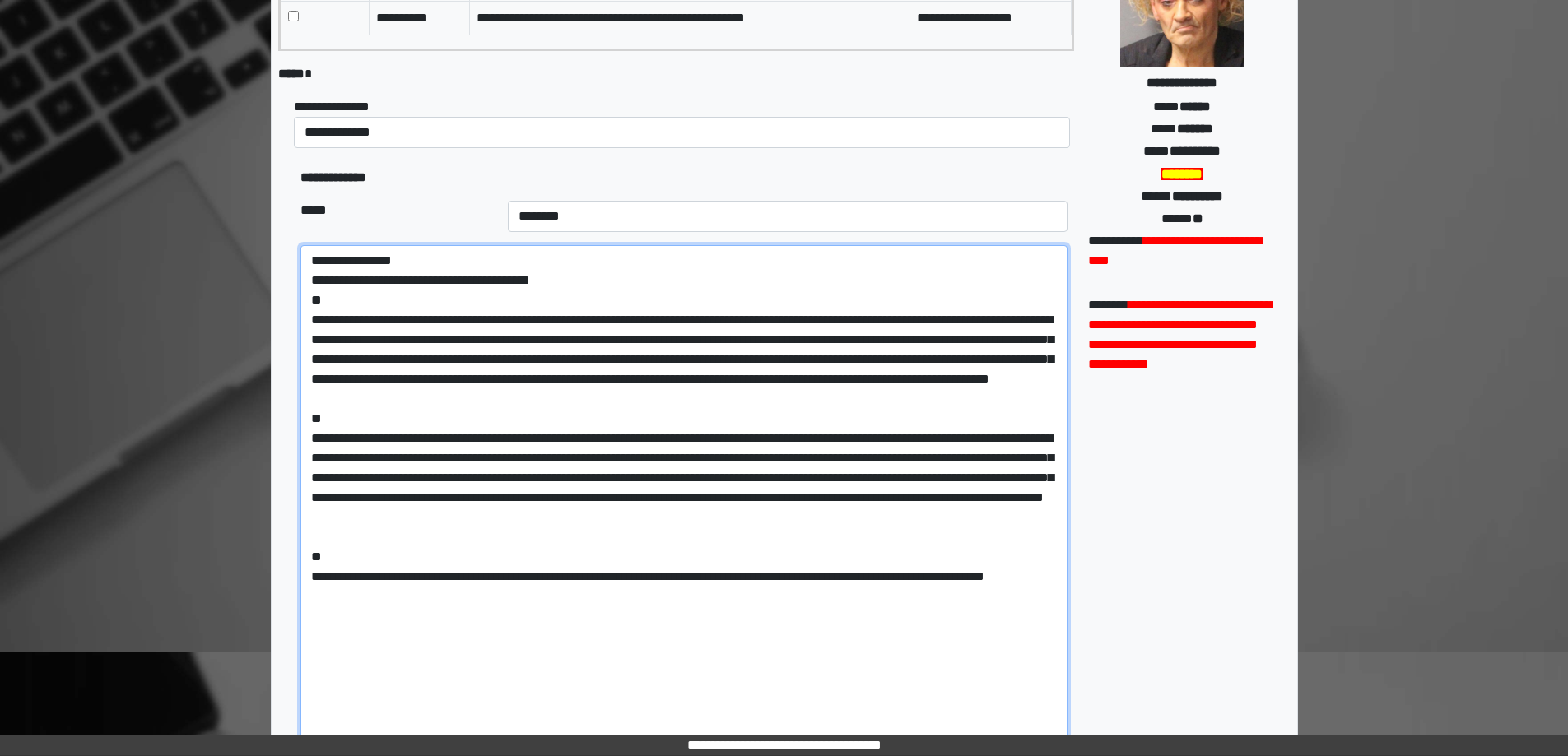 scroll, scrollTop: 239, scrollLeft: 0, axis: vertical 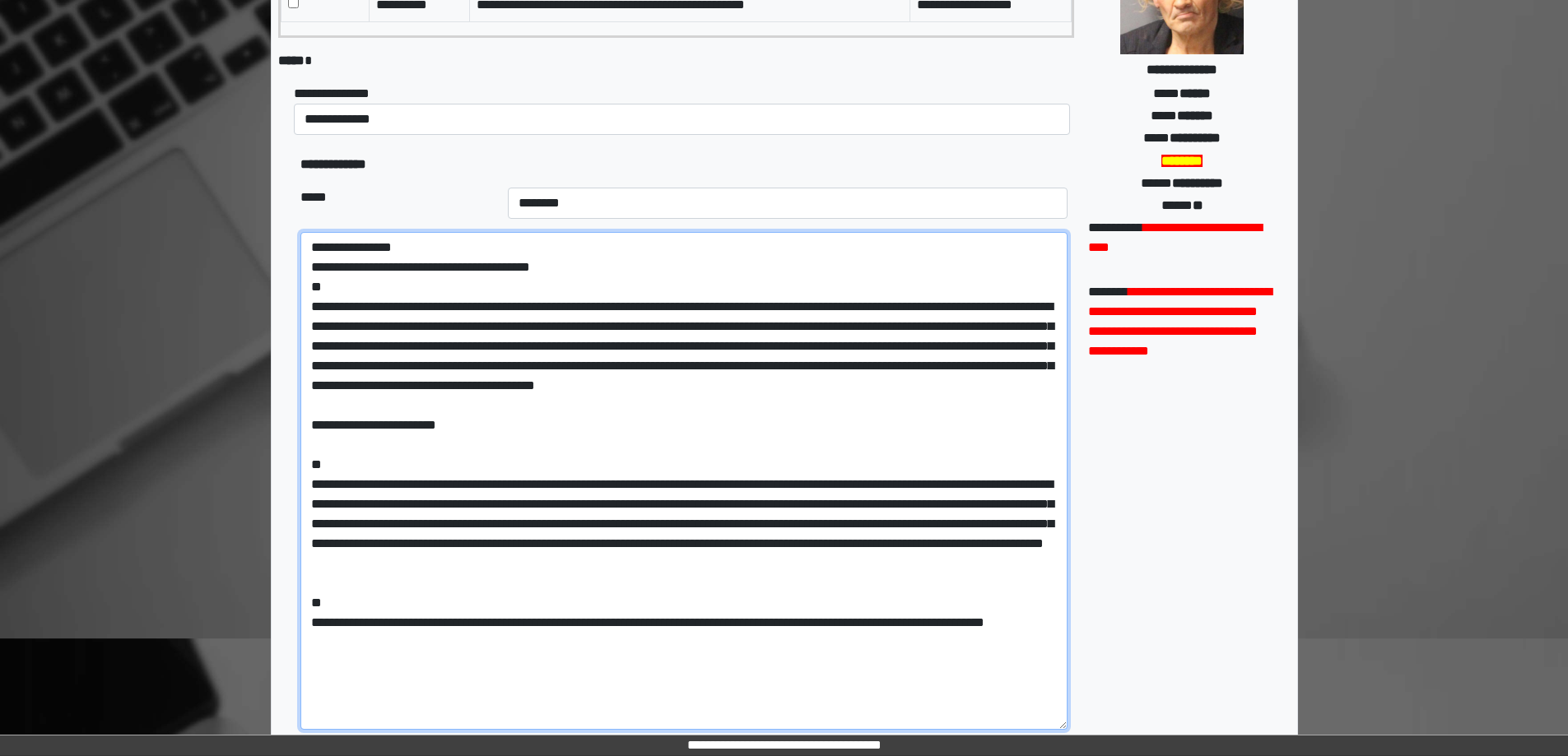 click at bounding box center (683, 480) 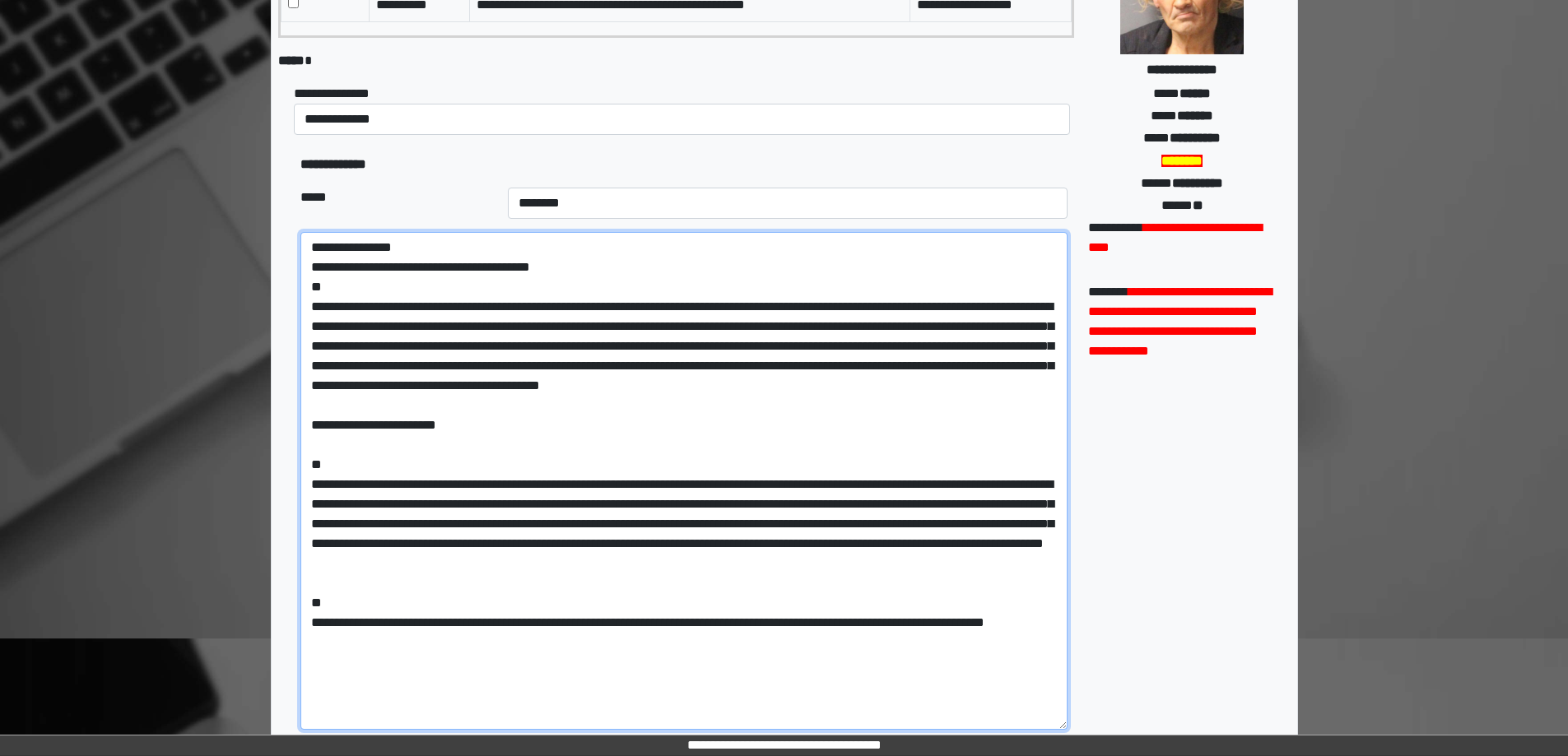click at bounding box center [683, 480] 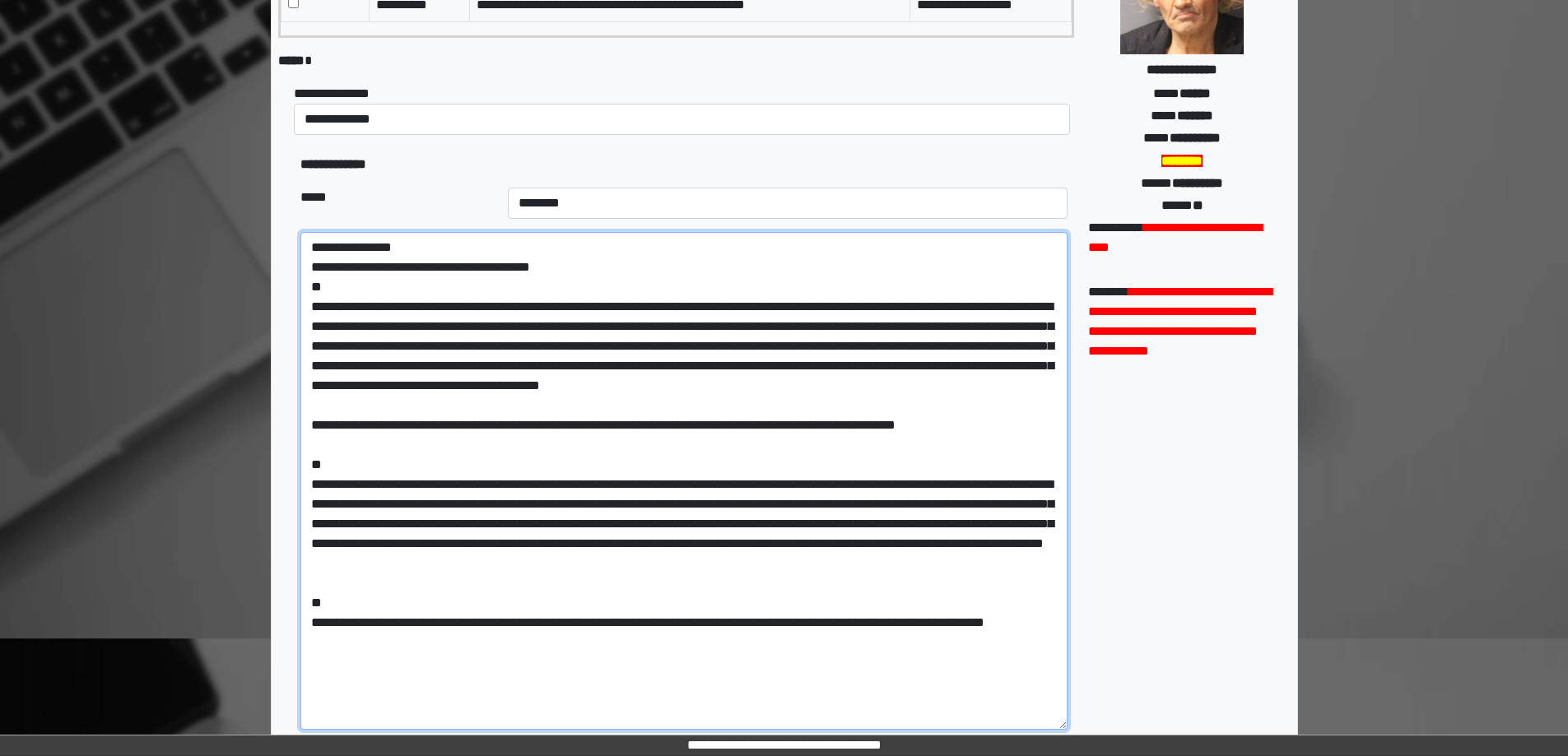 drag, startPoint x: 681, startPoint y: 451, endPoint x: 734, endPoint y: 441, distance: 53.93515 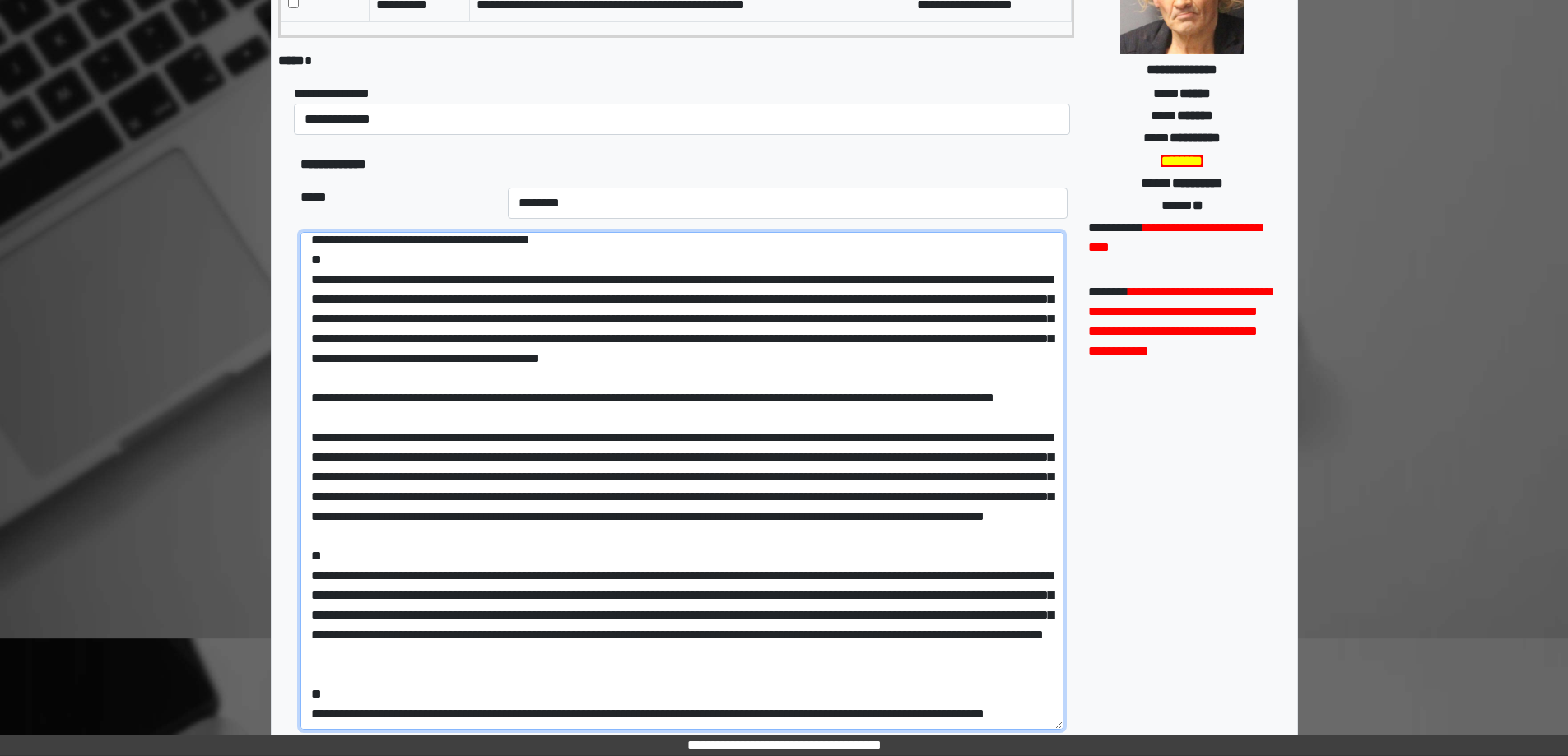 scroll, scrollTop: 146, scrollLeft: 0, axis: vertical 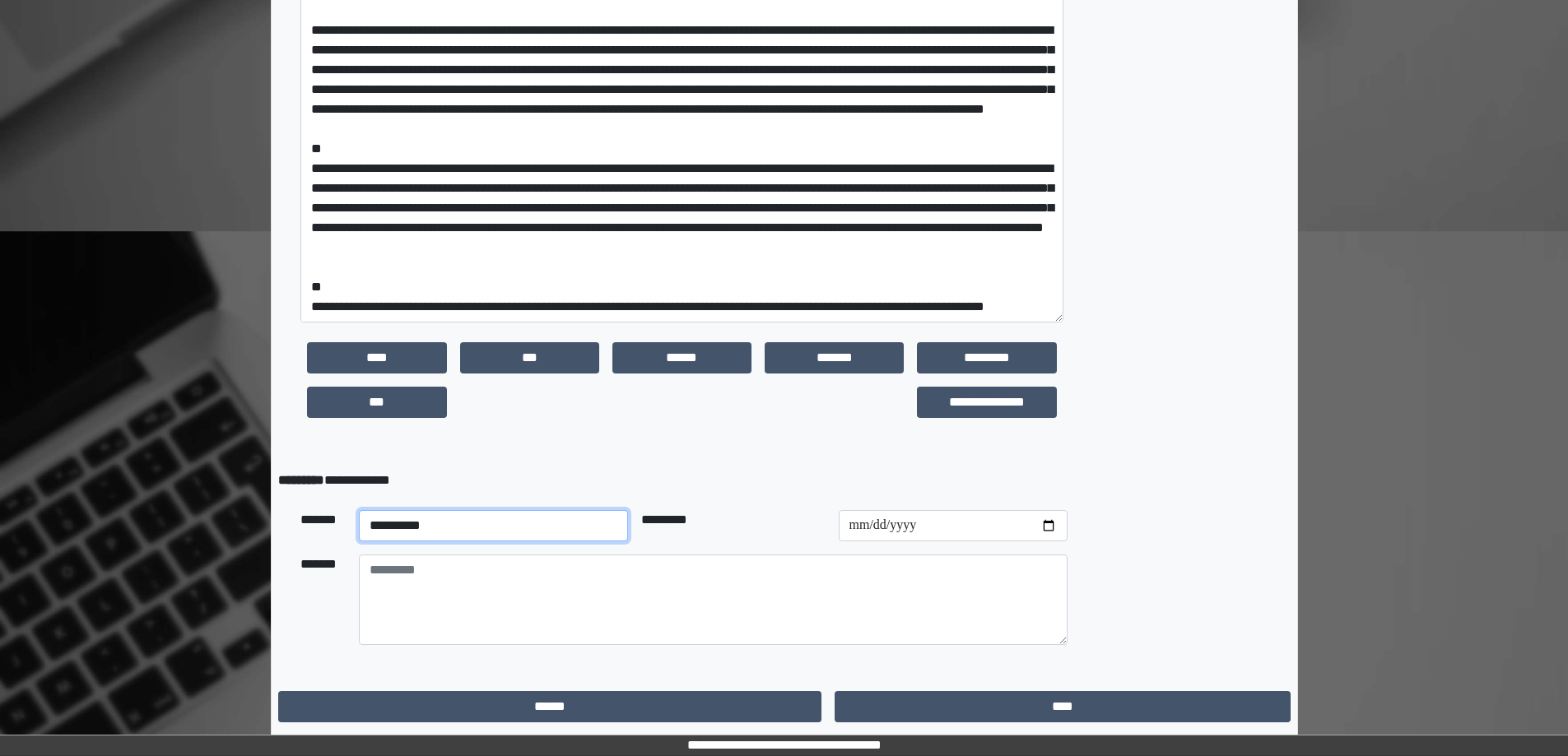 drag, startPoint x: 464, startPoint y: 529, endPoint x: 465, endPoint y: 507, distance: 22.022716 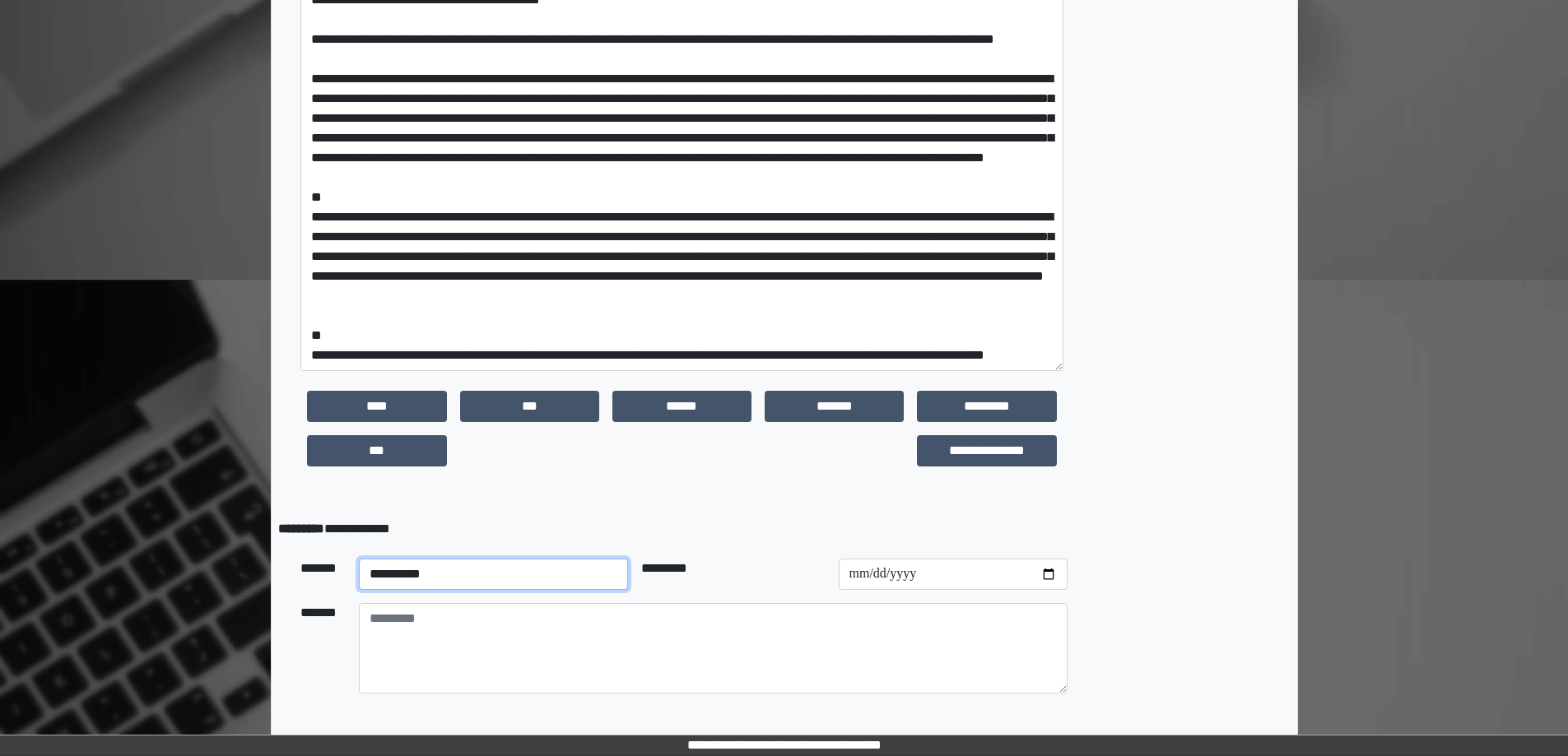 scroll, scrollTop: 647, scrollLeft: 0, axis: vertical 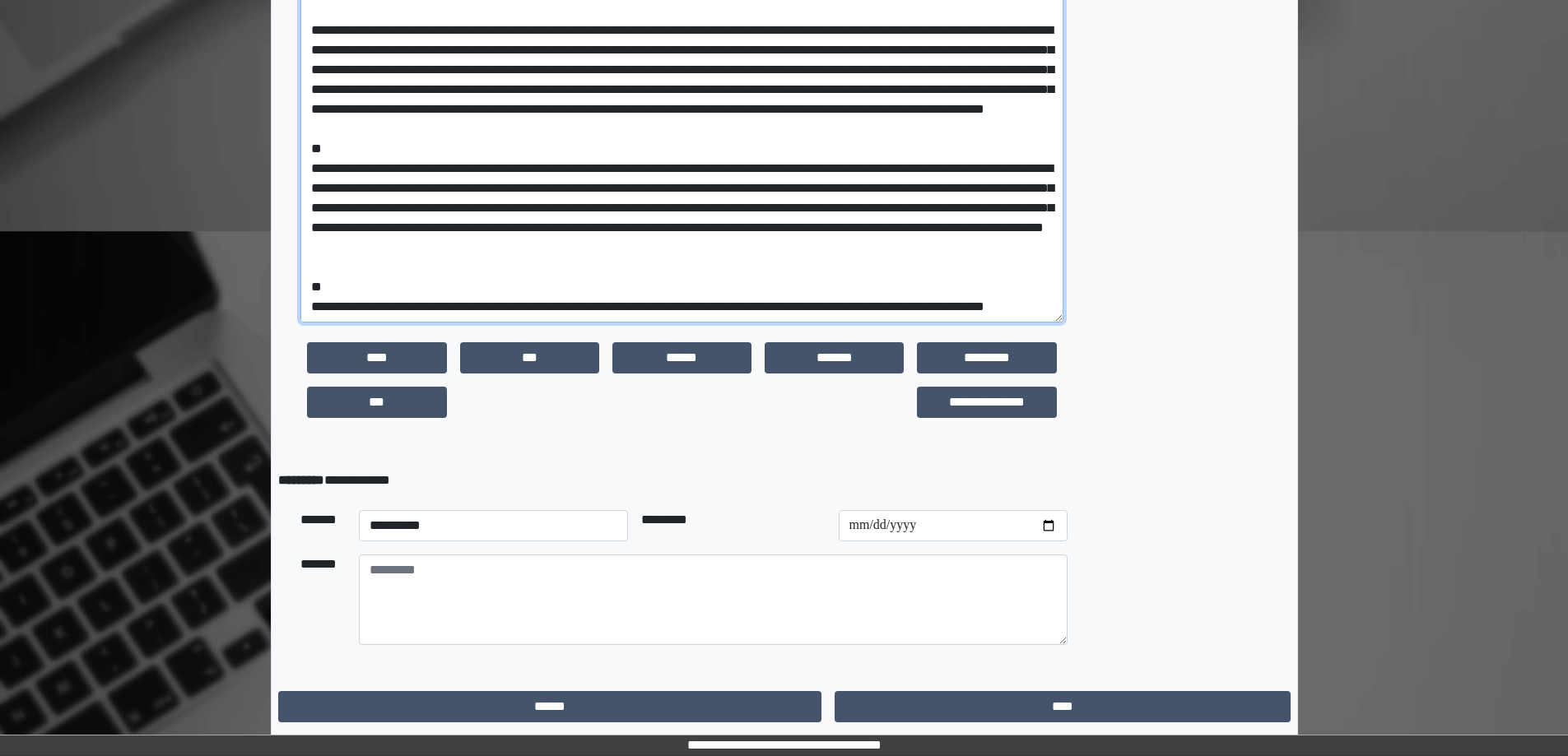click at bounding box center (682, 73) 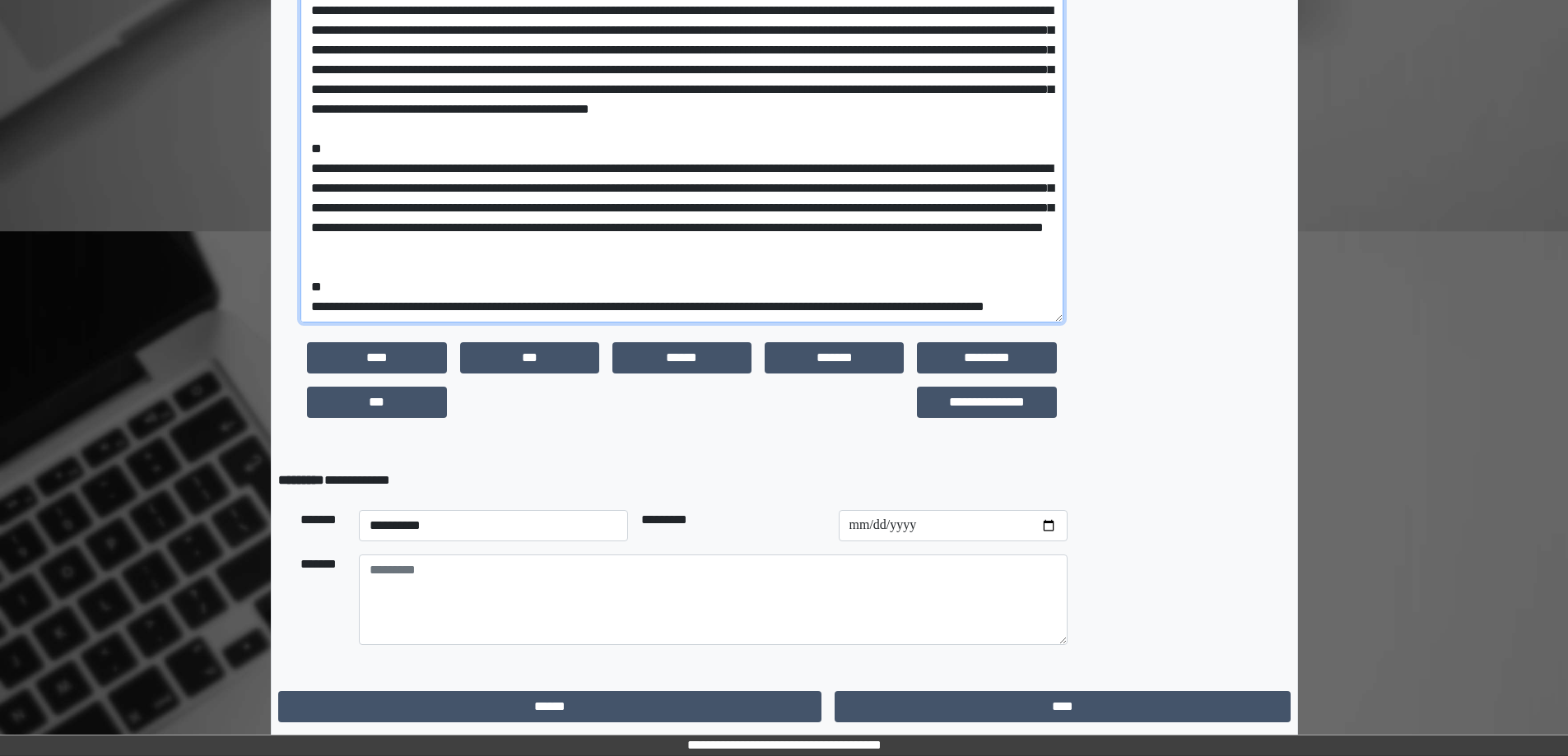 scroll, scrollTop: 165, scrollLeft: 0, axis: vertical 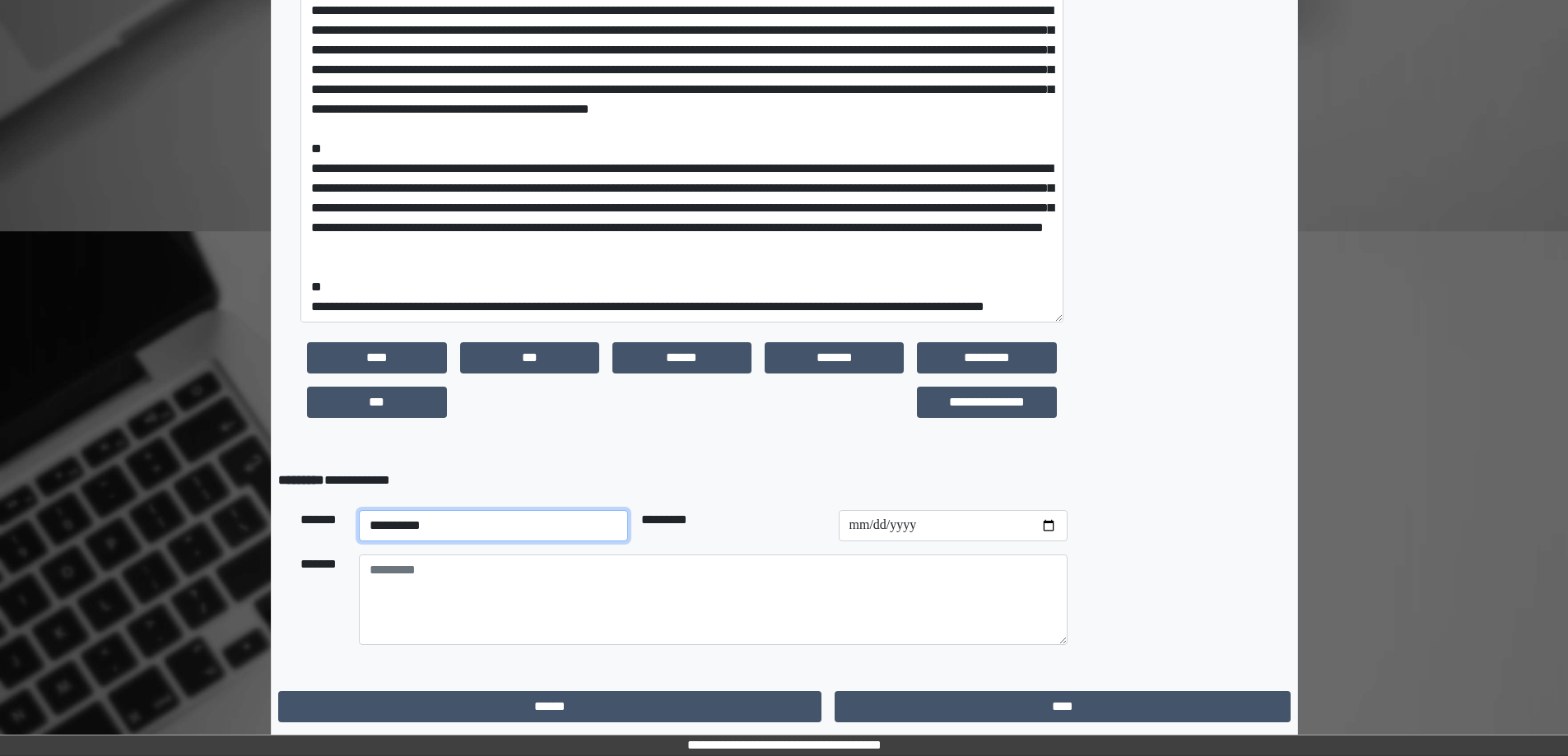 click on "**********" at bounding box center (494, 526) 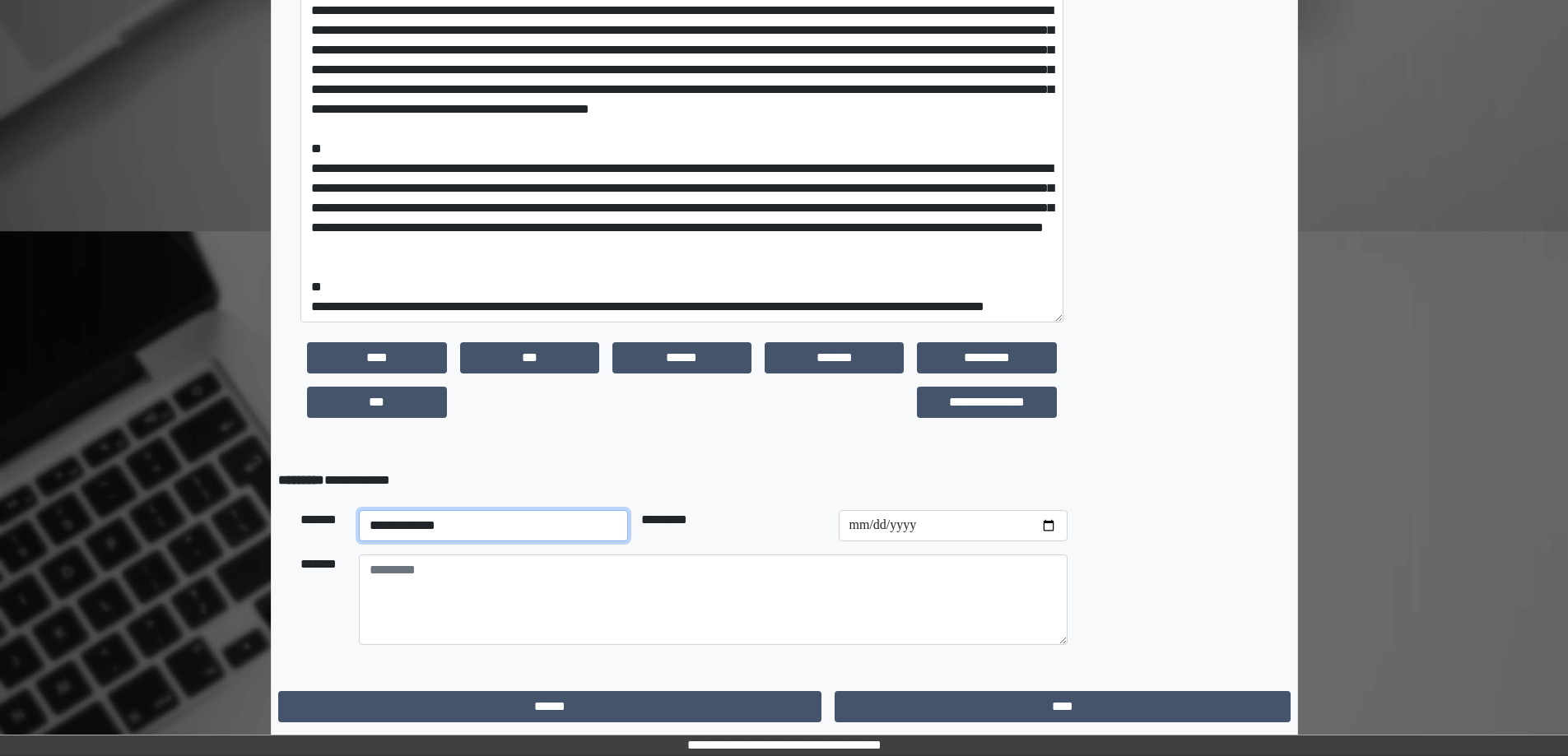 click on "**********" at bounding box center (494, 526) 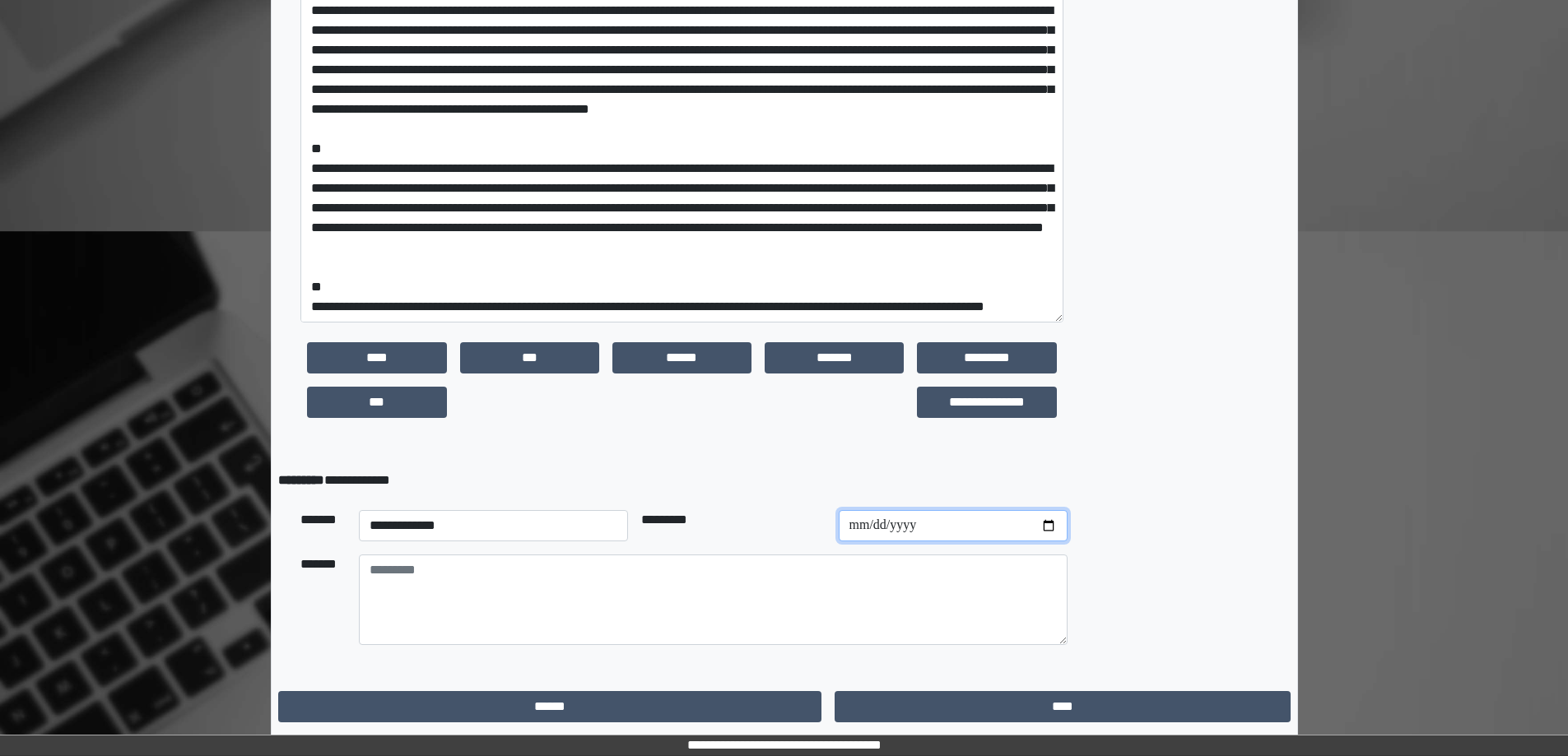 click at bounding box center (953, 526) 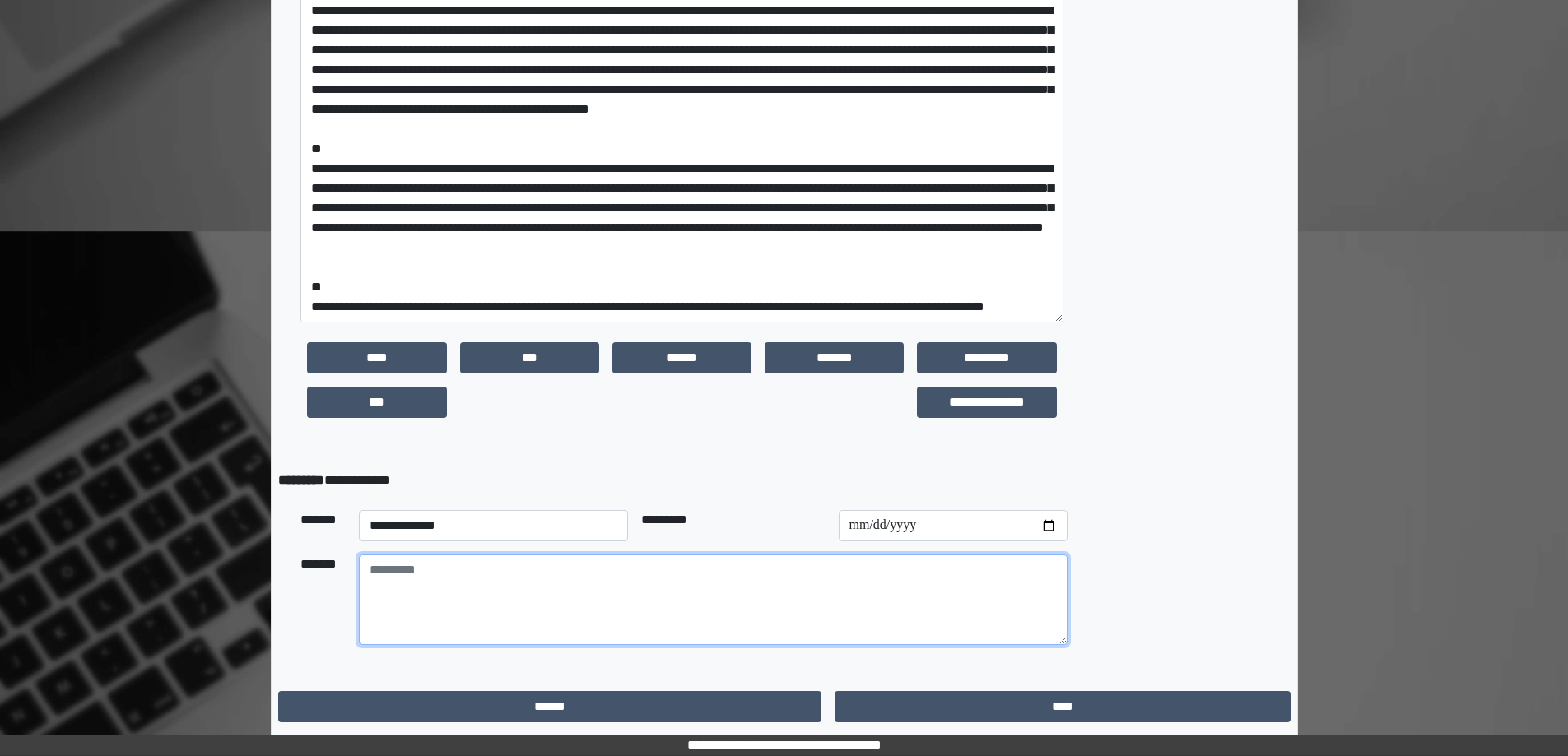 click at bounding box center (713, 600) 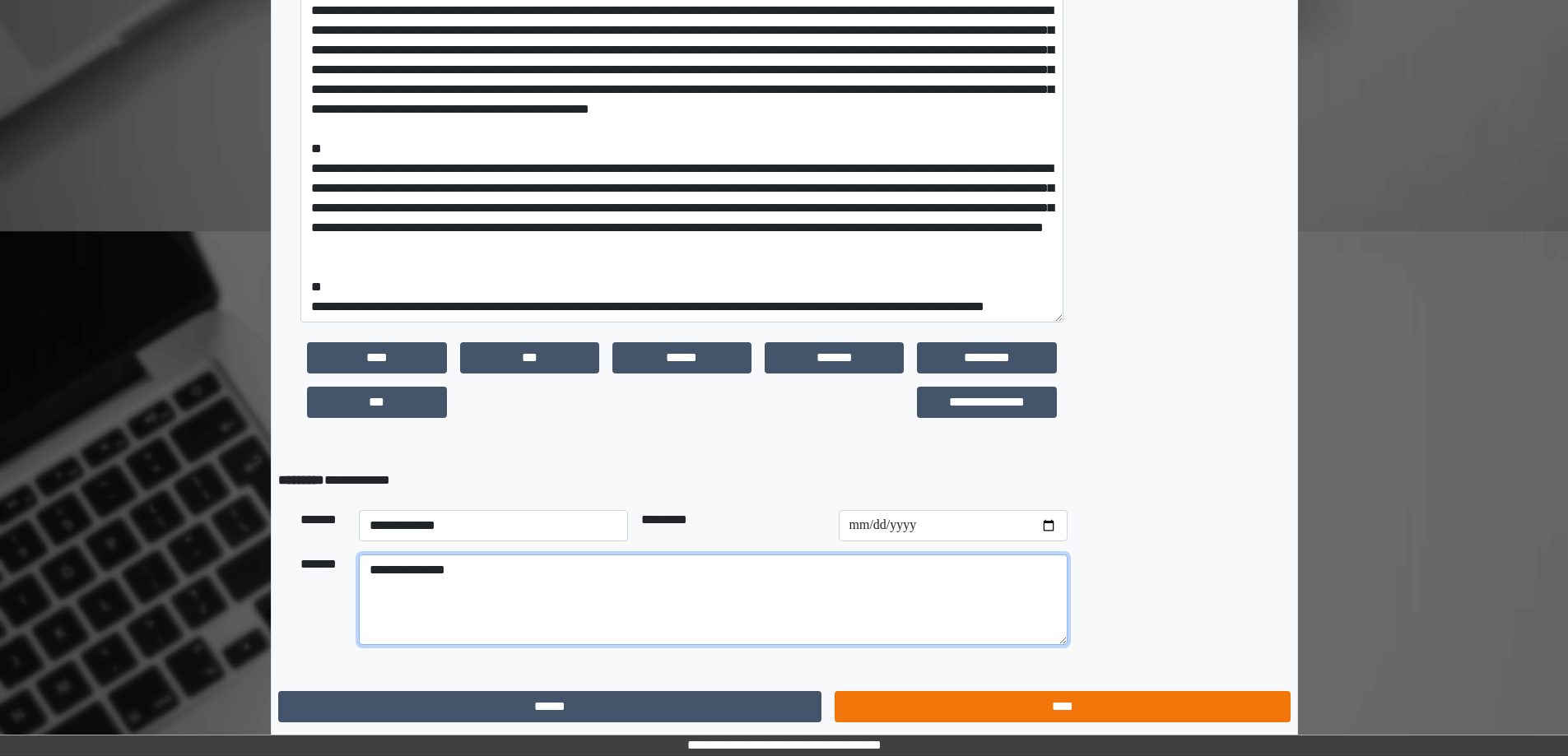 type on "**********" 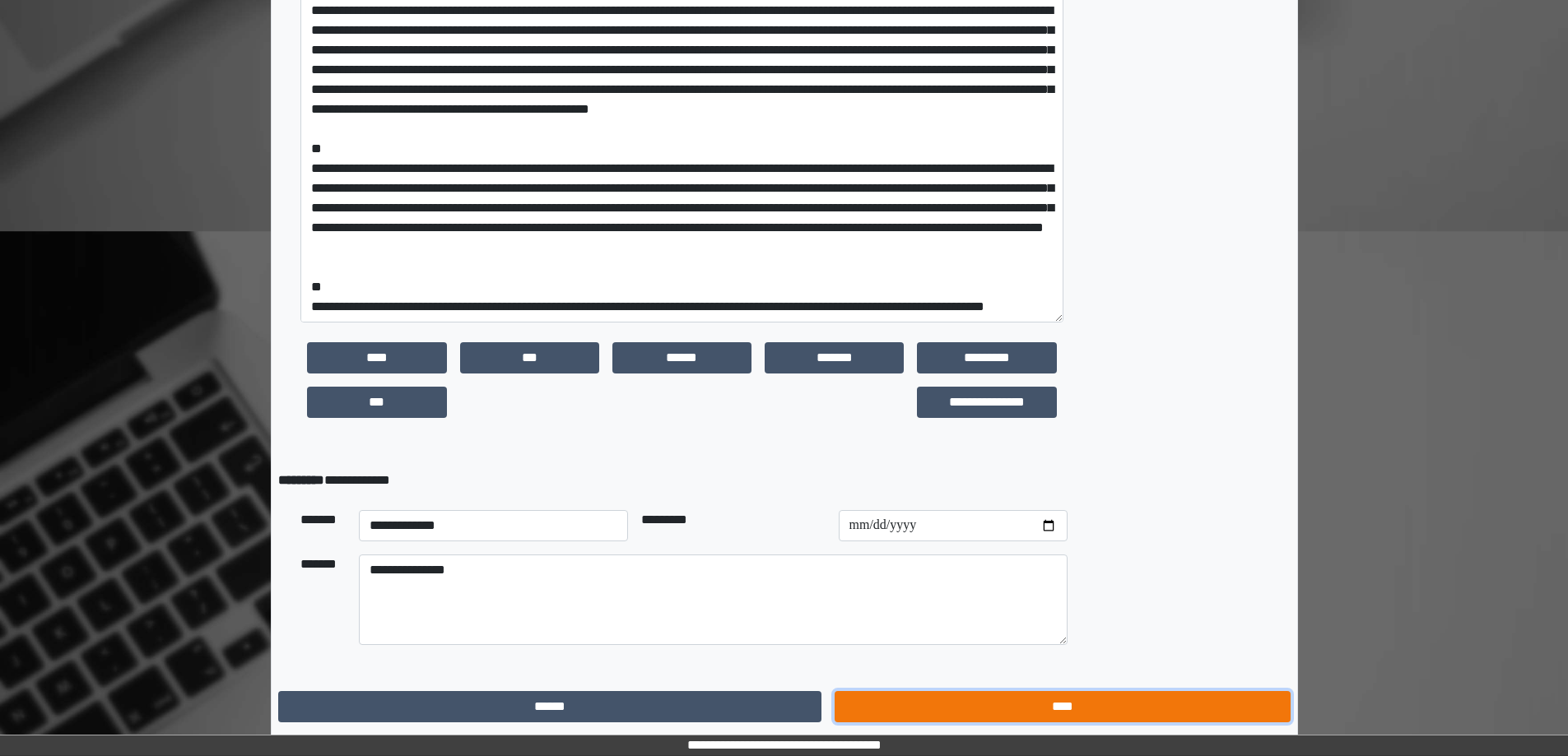 click on "****" at bounding box center [1062, 707] 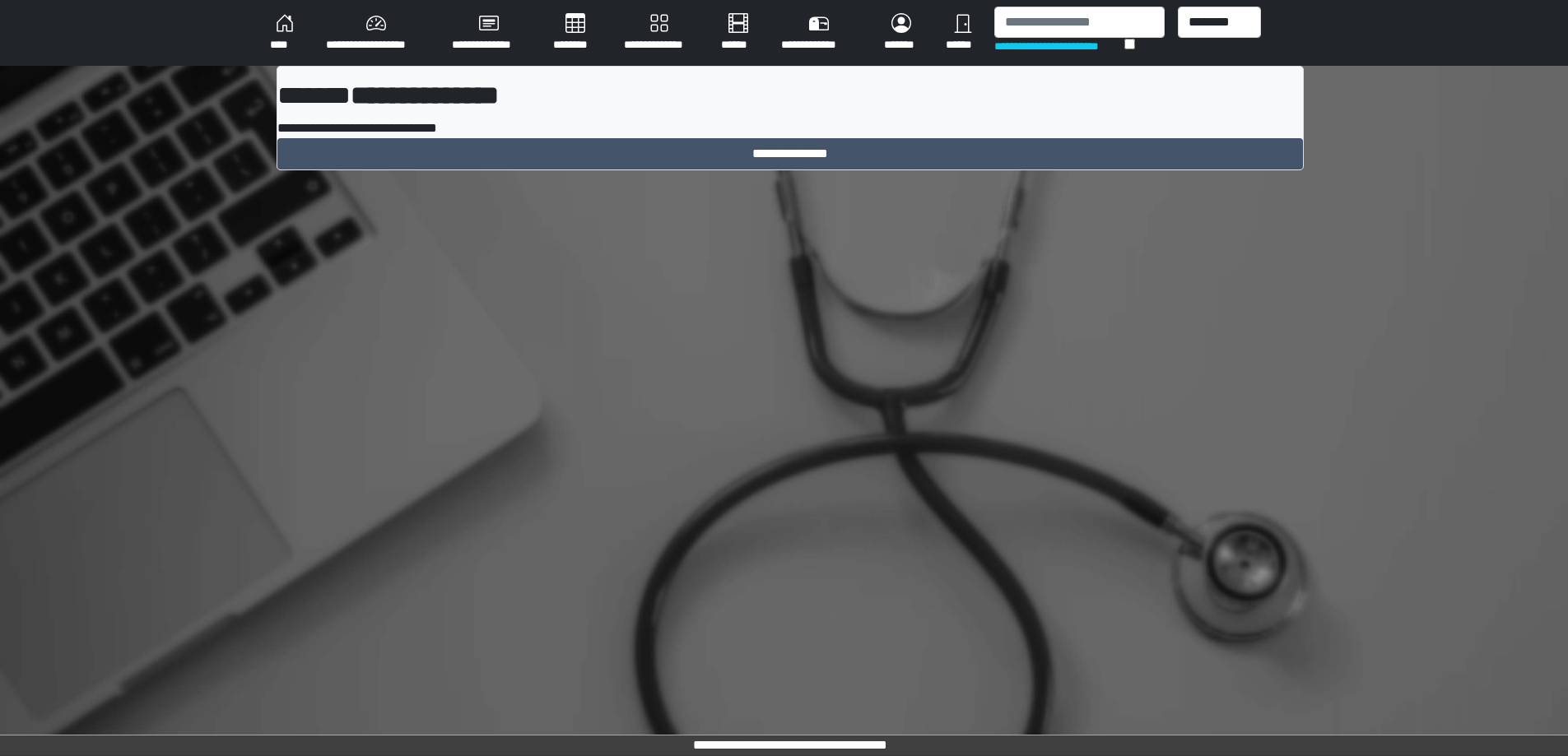 scroll, scrollTop: 0, scrollLeft: 0, axis: both 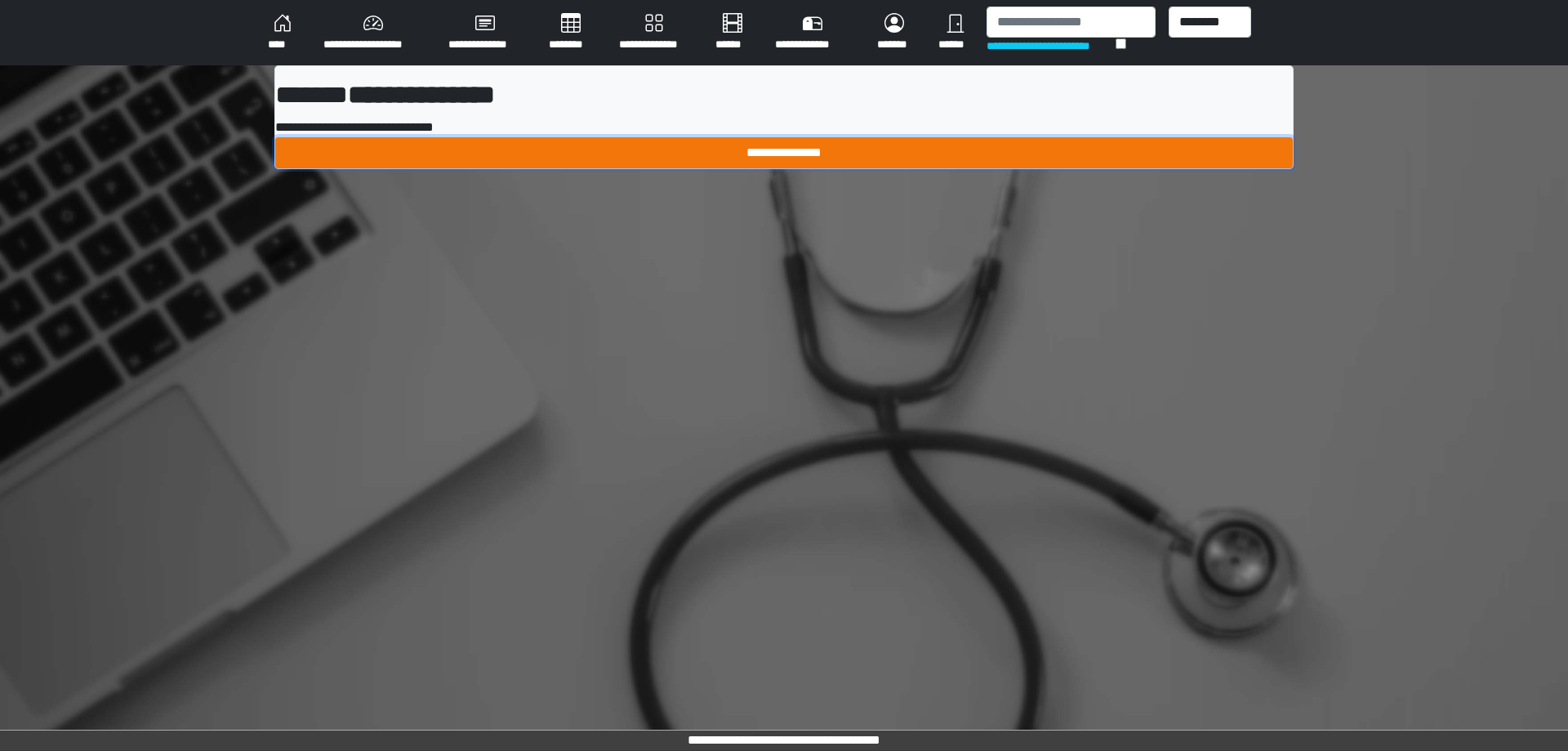 click on "**********" at bounding box center (784, 153) 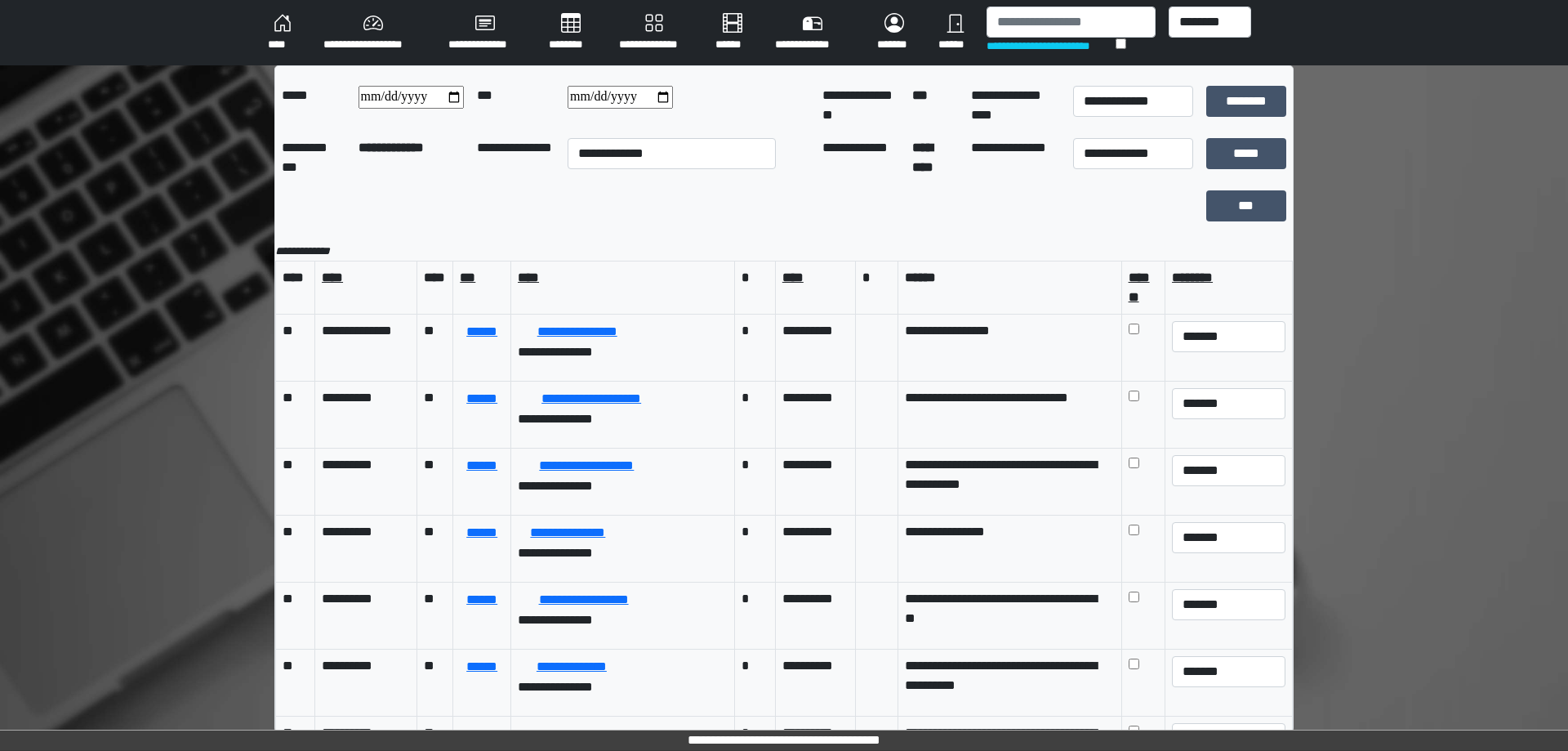 click on "********" at bounding box center [571, 33] 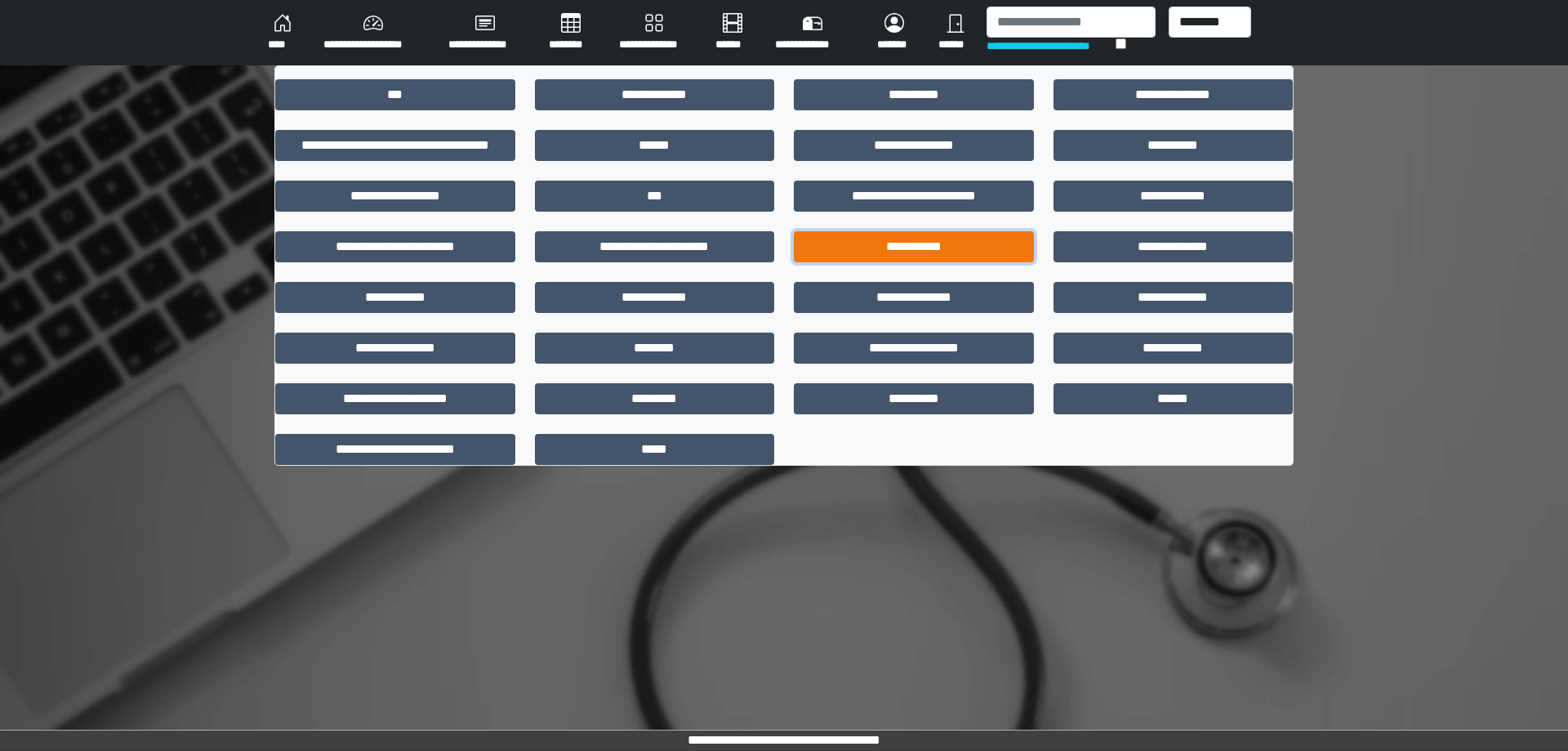 click on "**********" at bounding box center (914, 247) 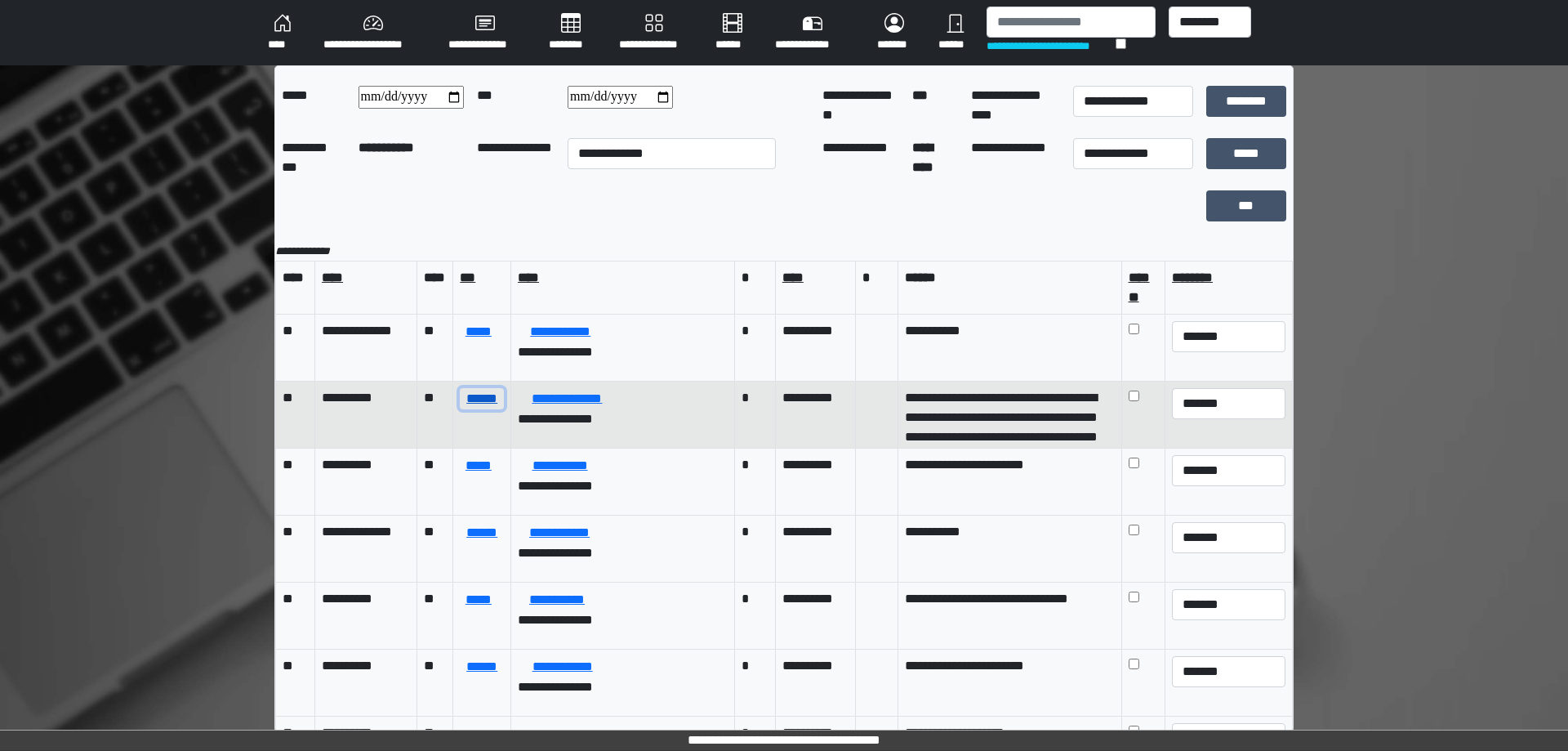 click on "******" at bounding box center [482, 399] 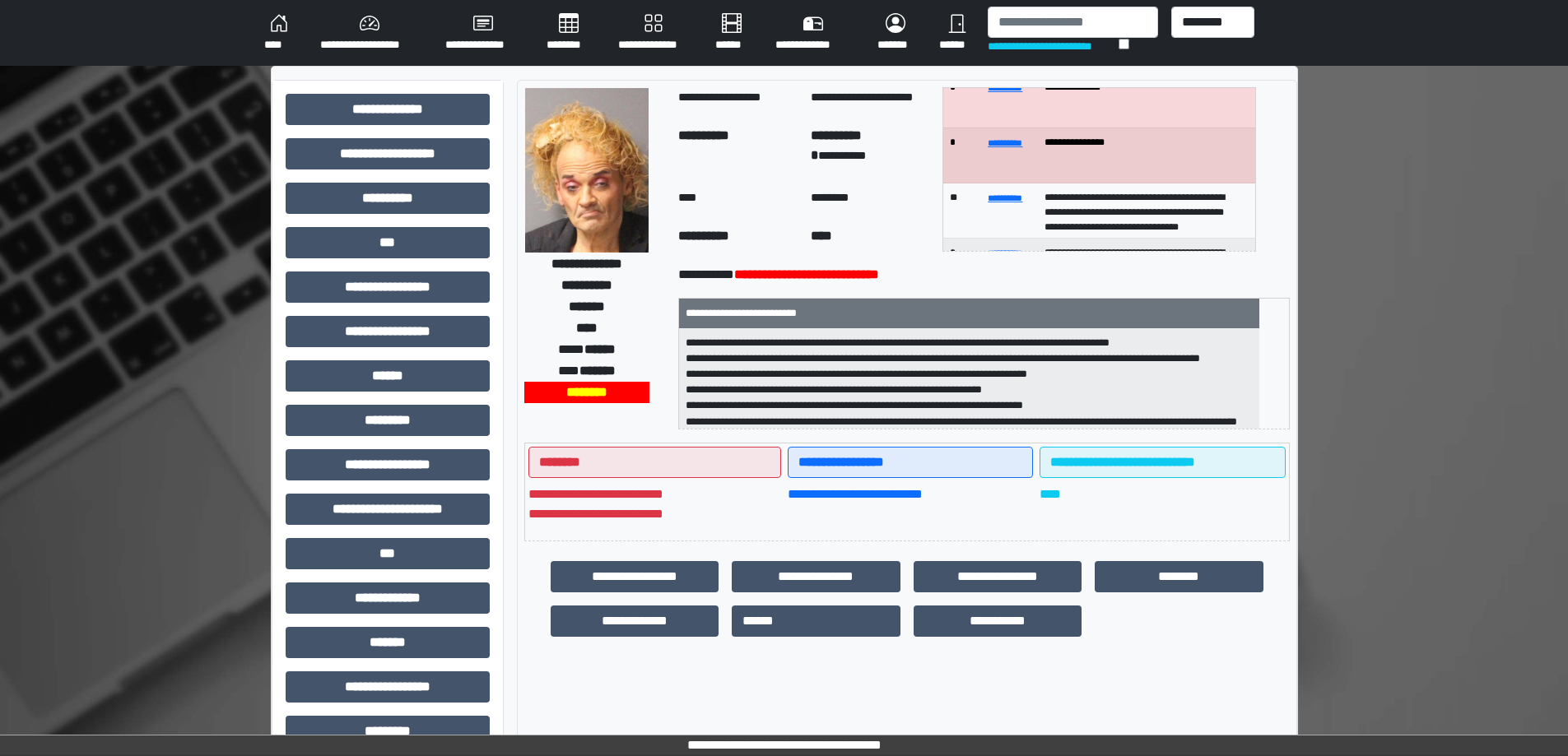 scroll, scrollTop: 82, scrollLeft: 0, axis: vertical 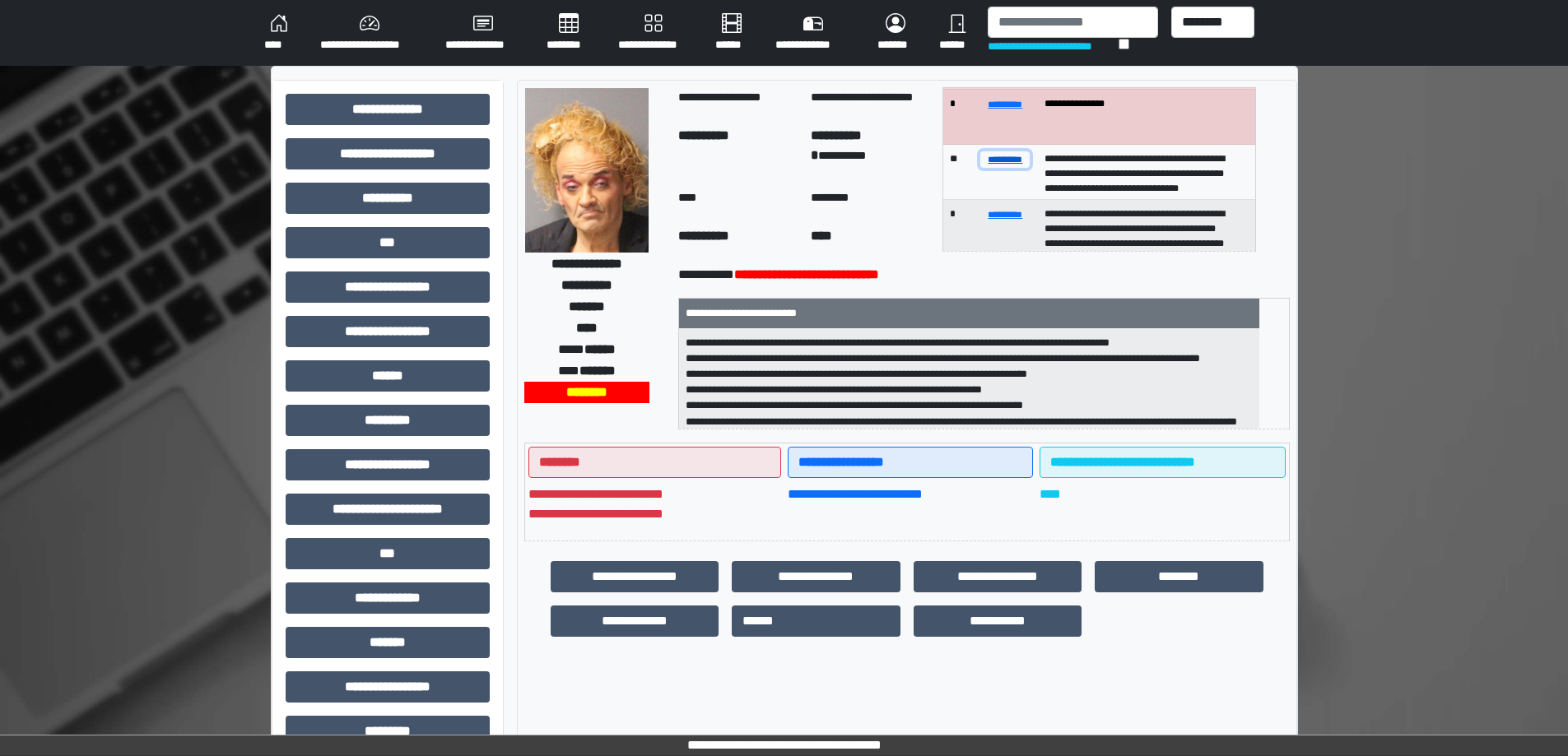click on "**********" at bounding box center [1005, 159] 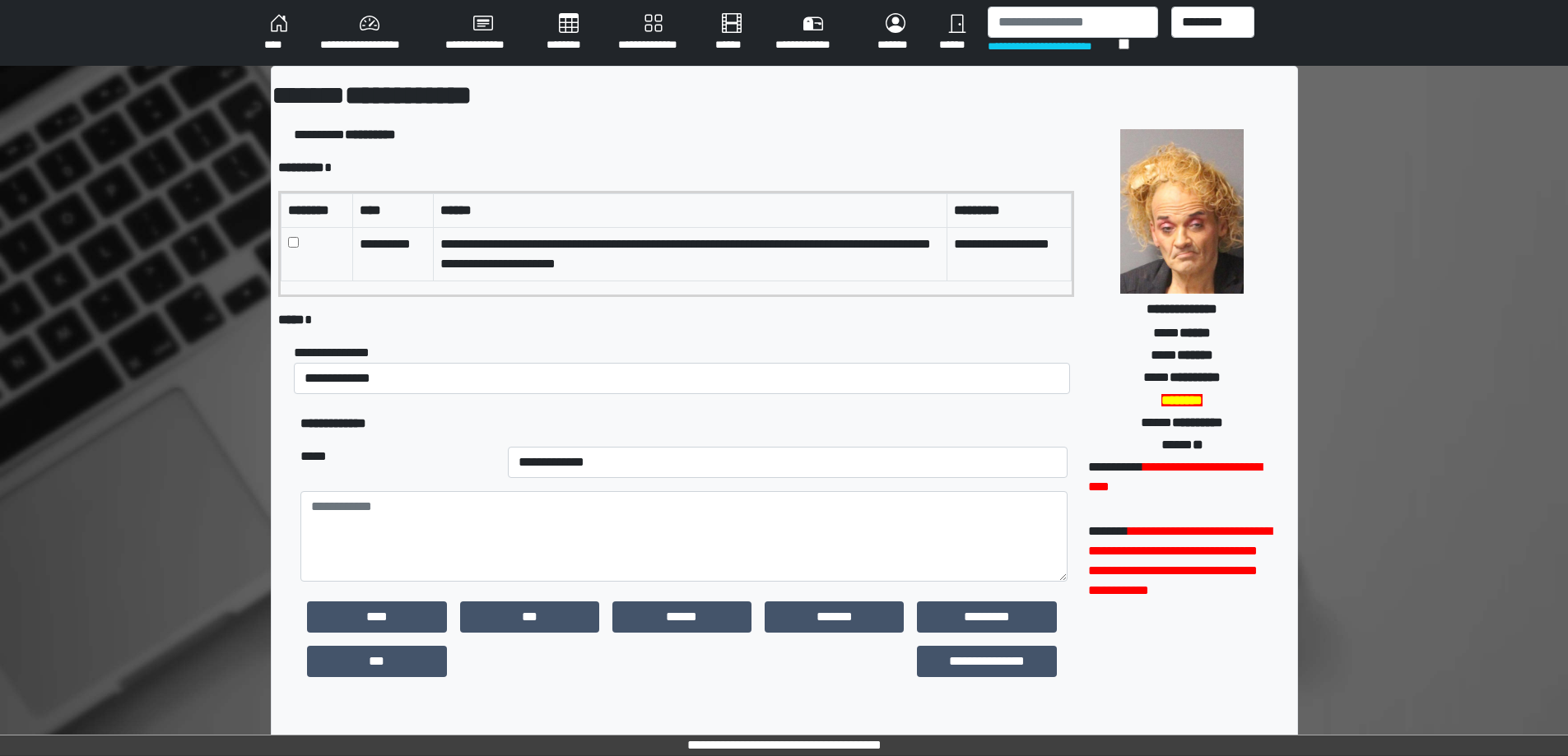click at bounding box center (316, 253) 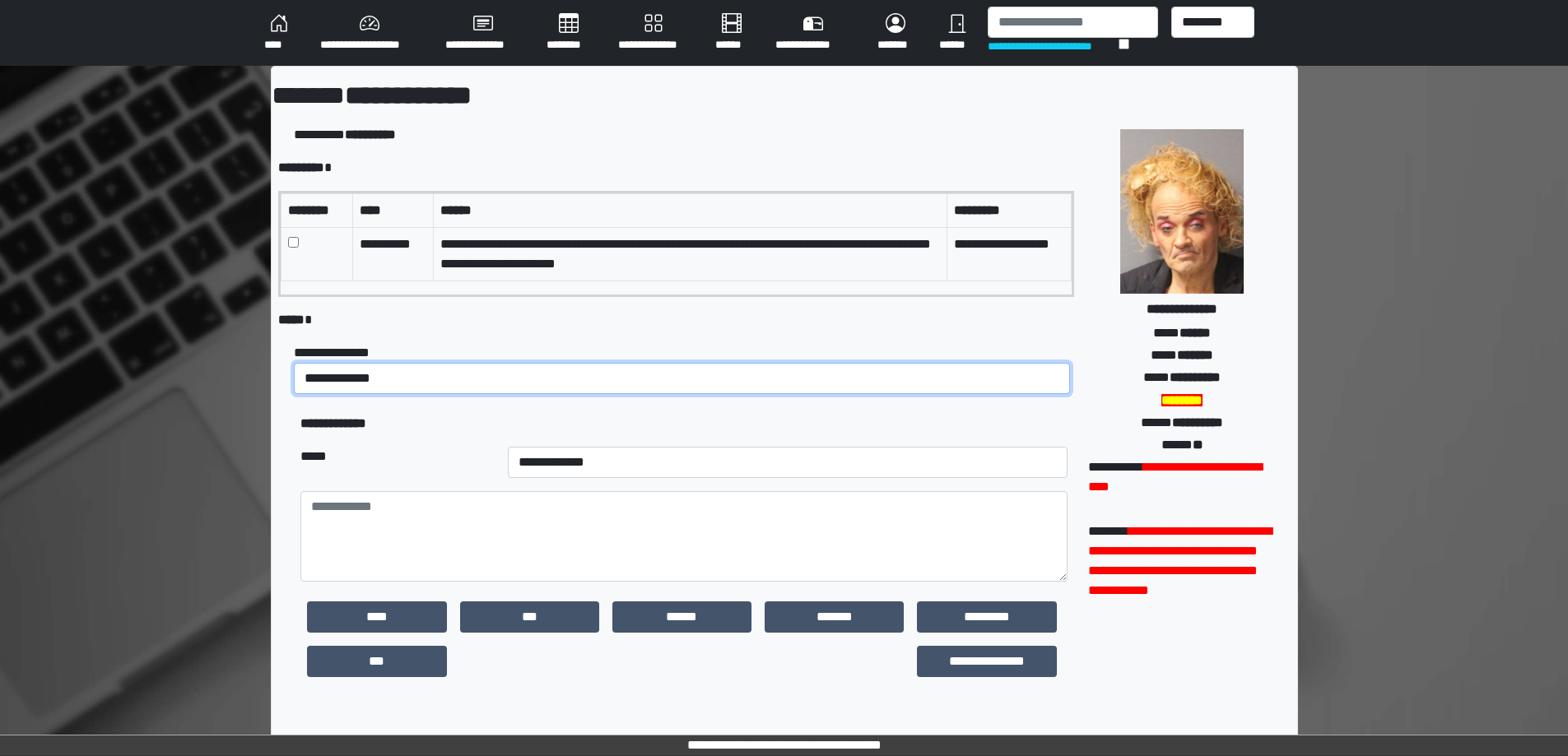 click on "**********" at bounding box center [682, 378] 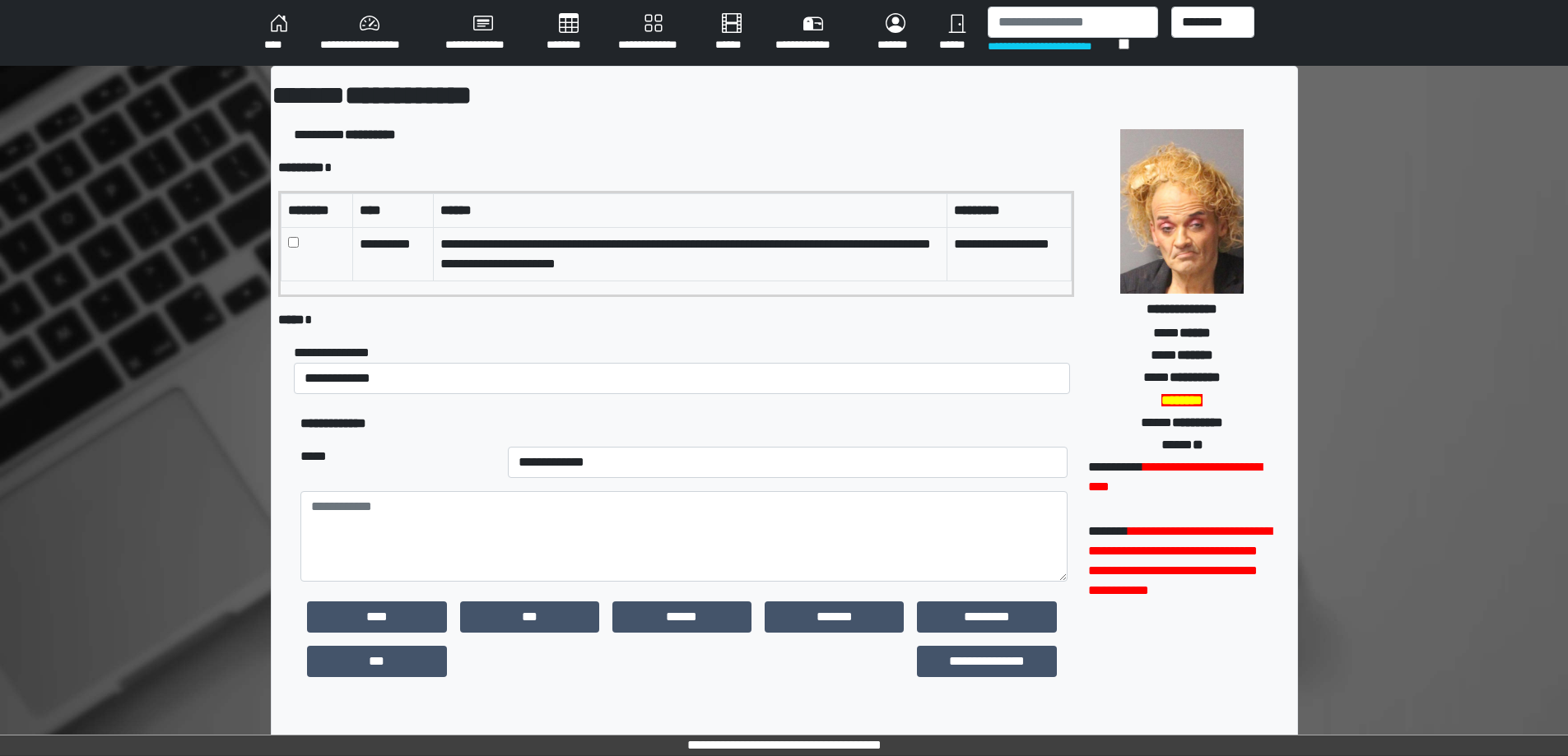 click at bounding box center (683, 536) 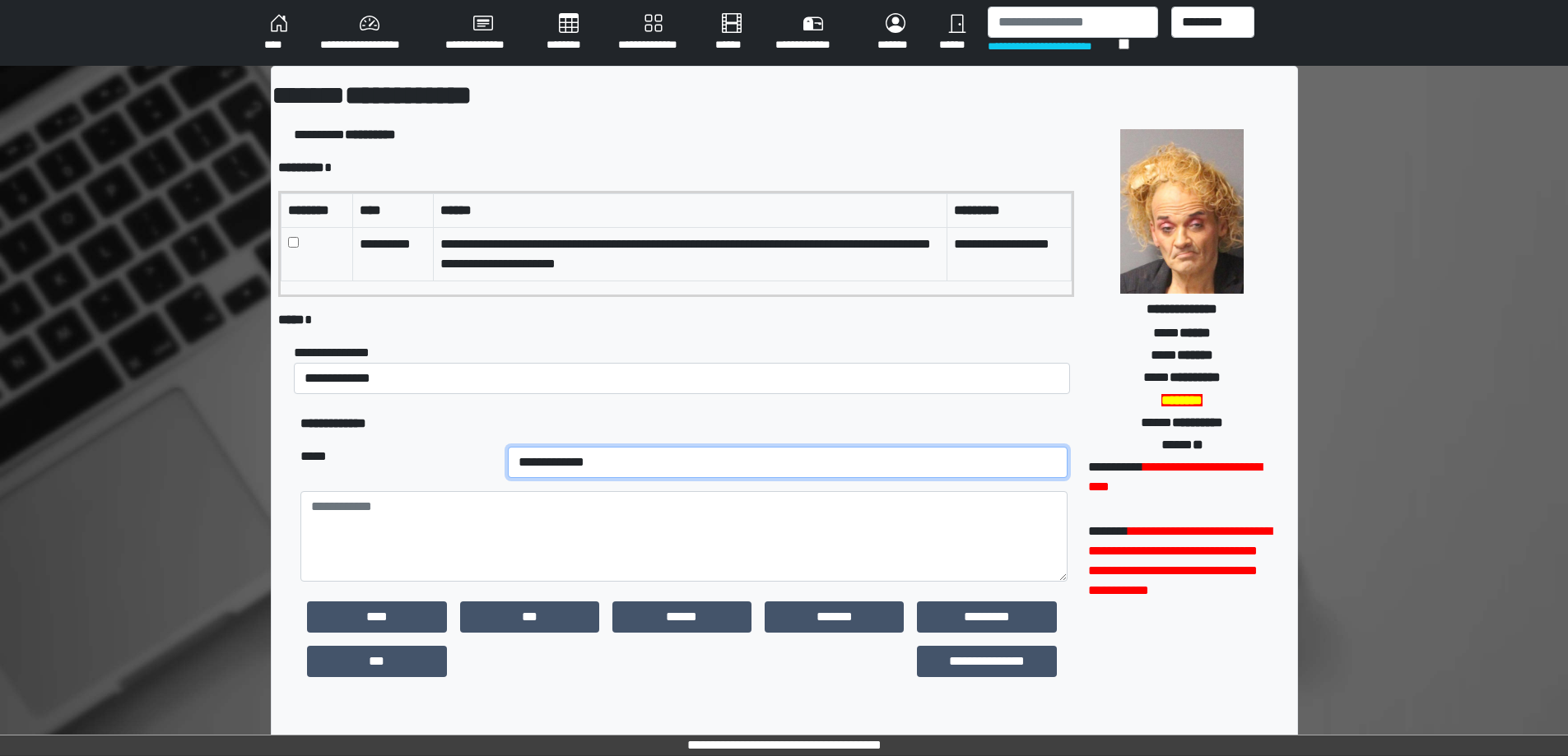 click on "**********" at bounding box center (788, 462) 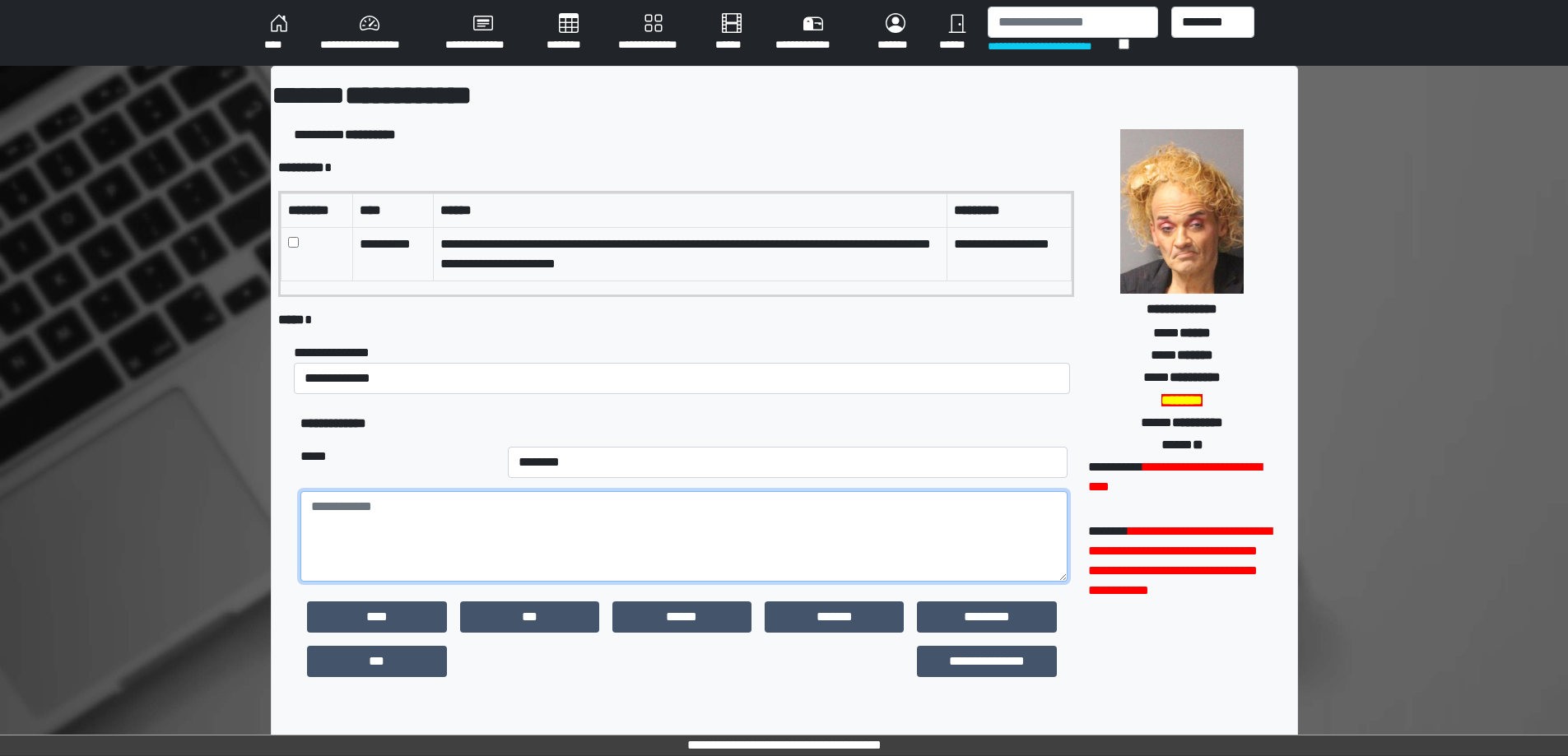click at bounding box center [683, 536] 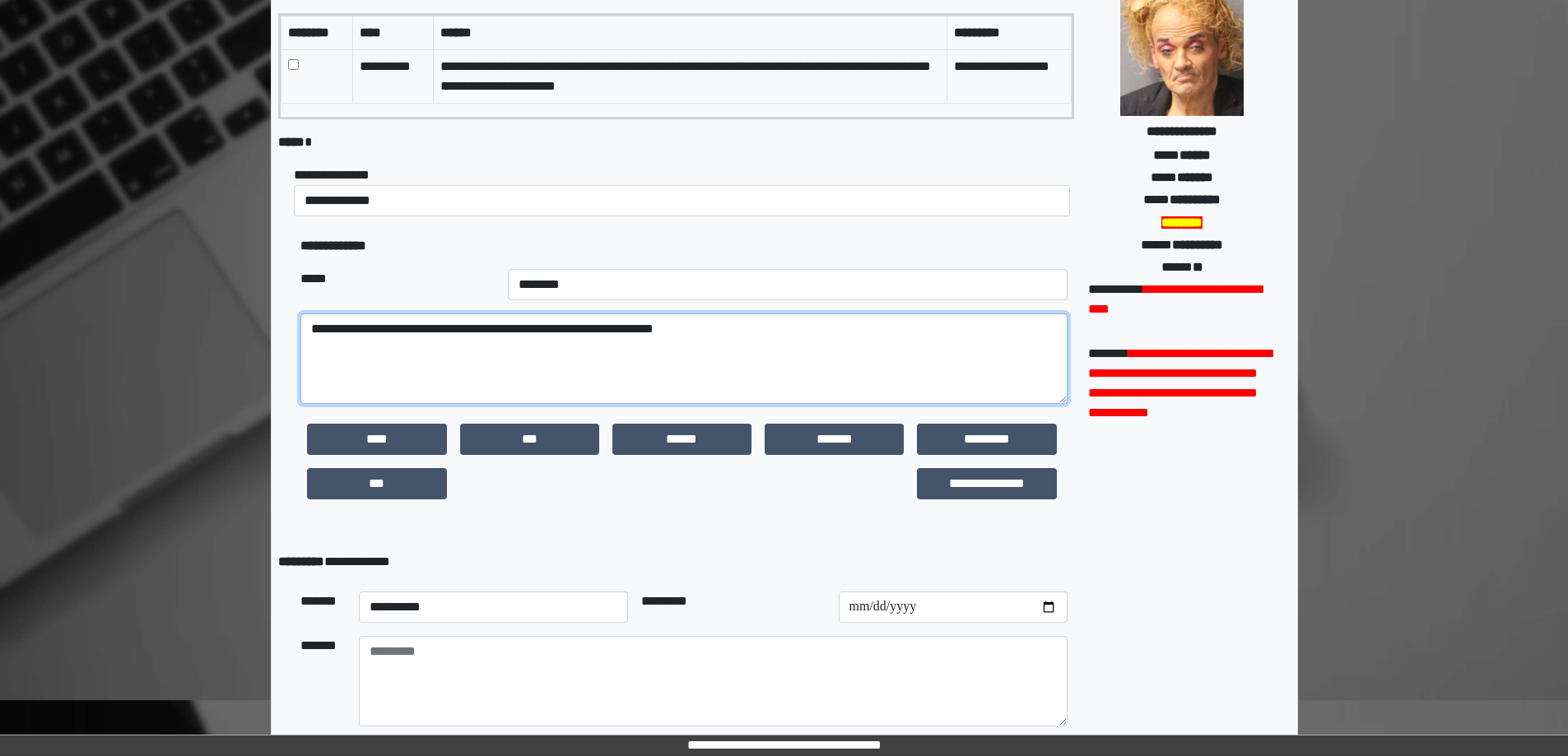 scroll, scrollTop: 259, scrollLeft: 0, axis: vertical 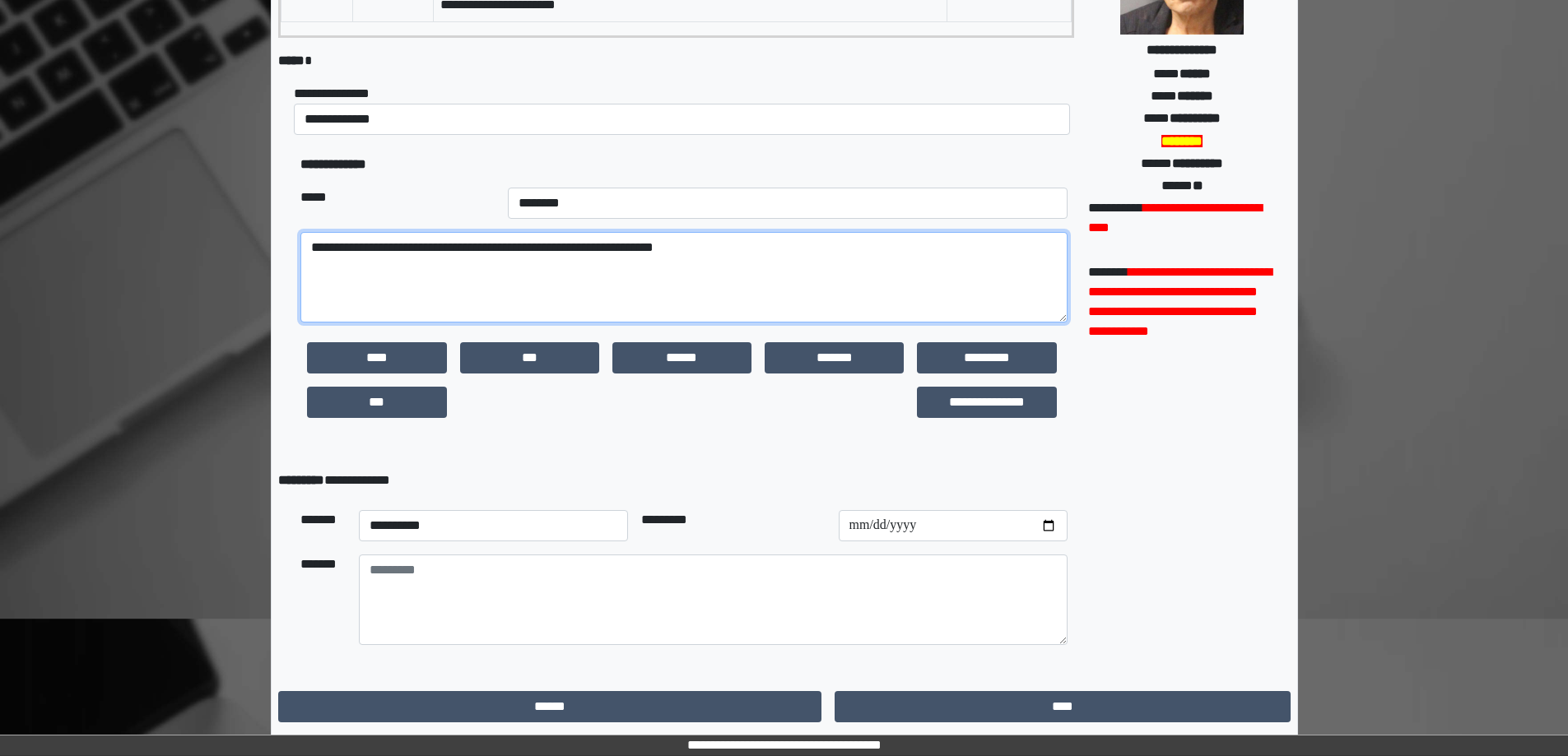 type on "**********" 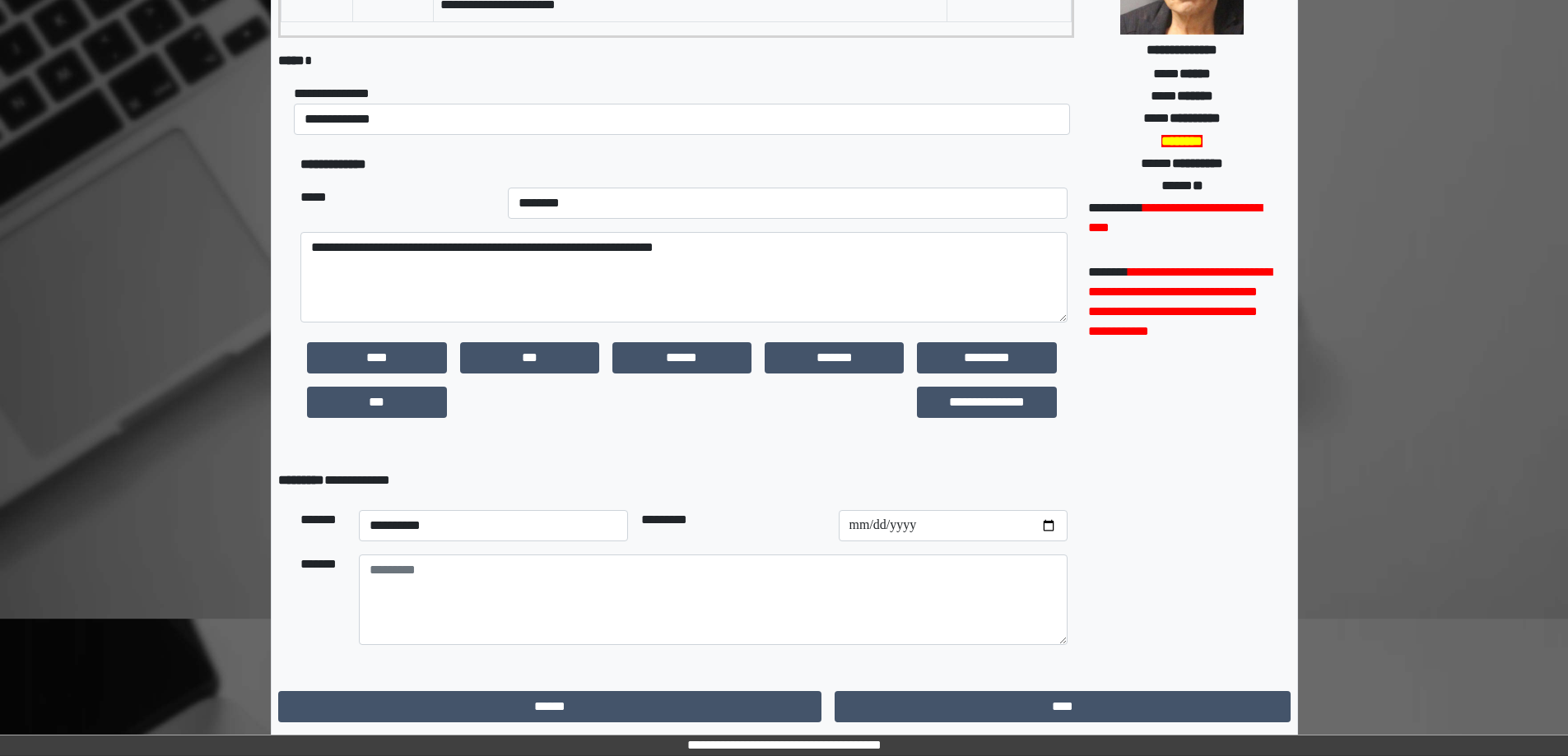 click on "**********" at bounding box center (494, 526) 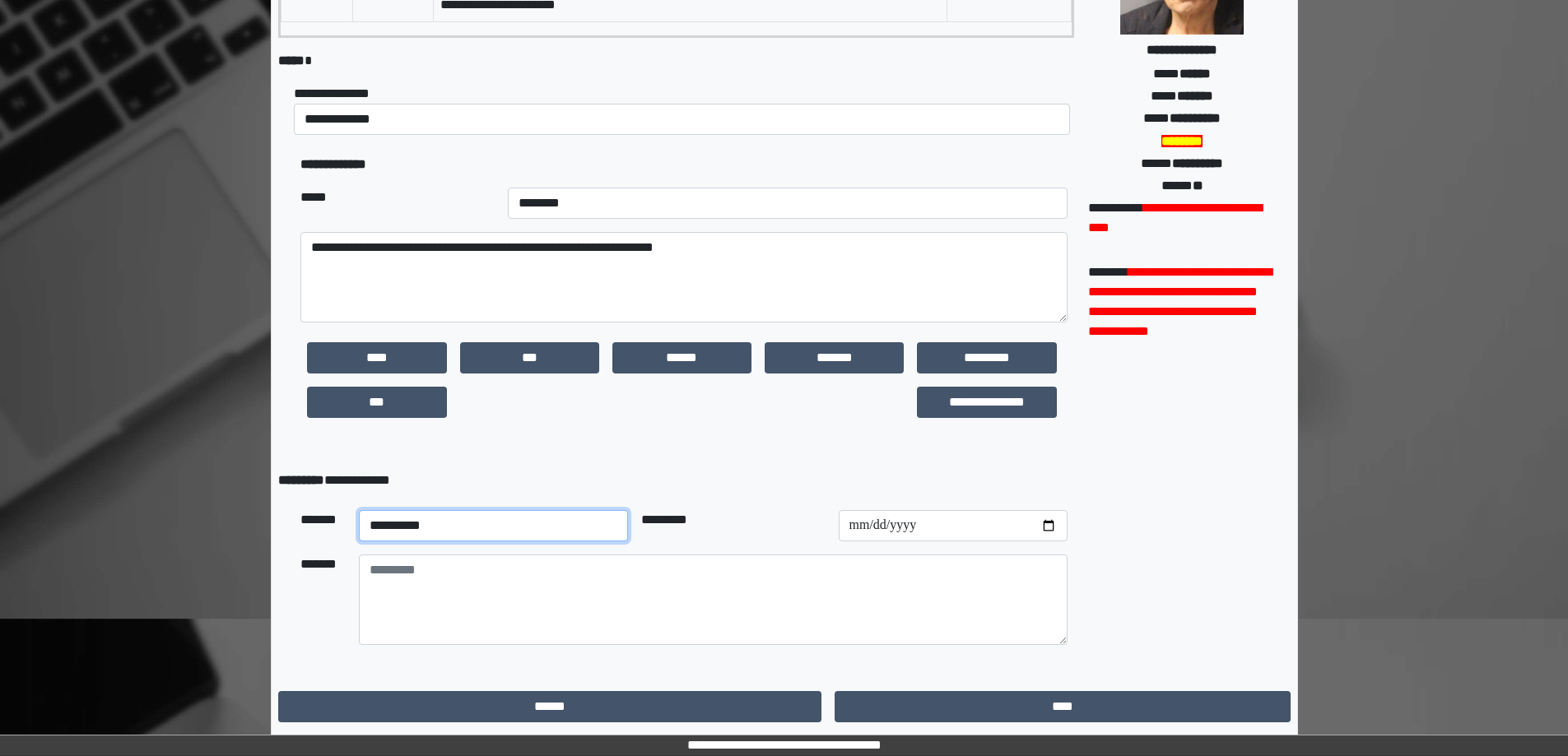 click on "**********" at bounding box center [494, 526] 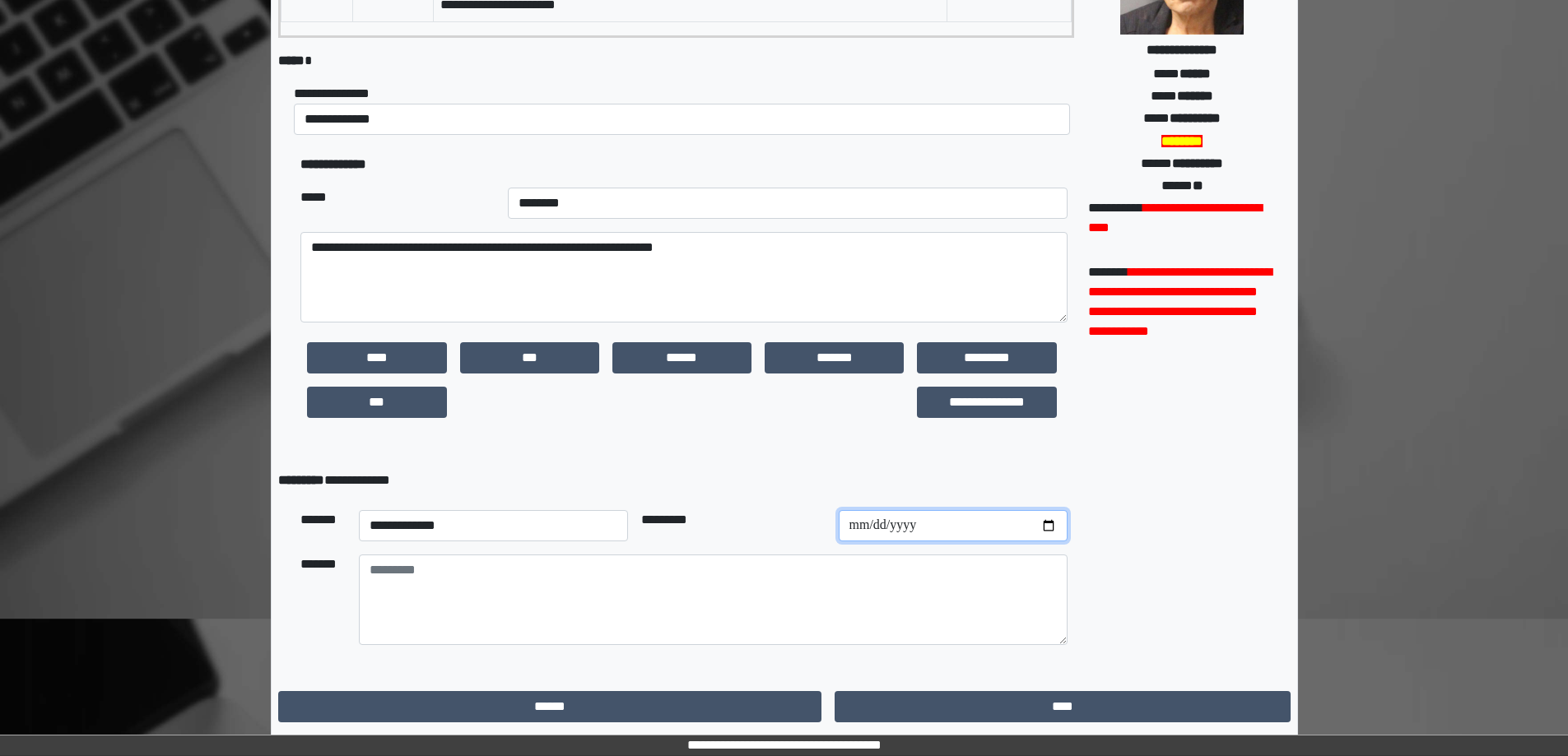 click at bounding box center (953, 526) 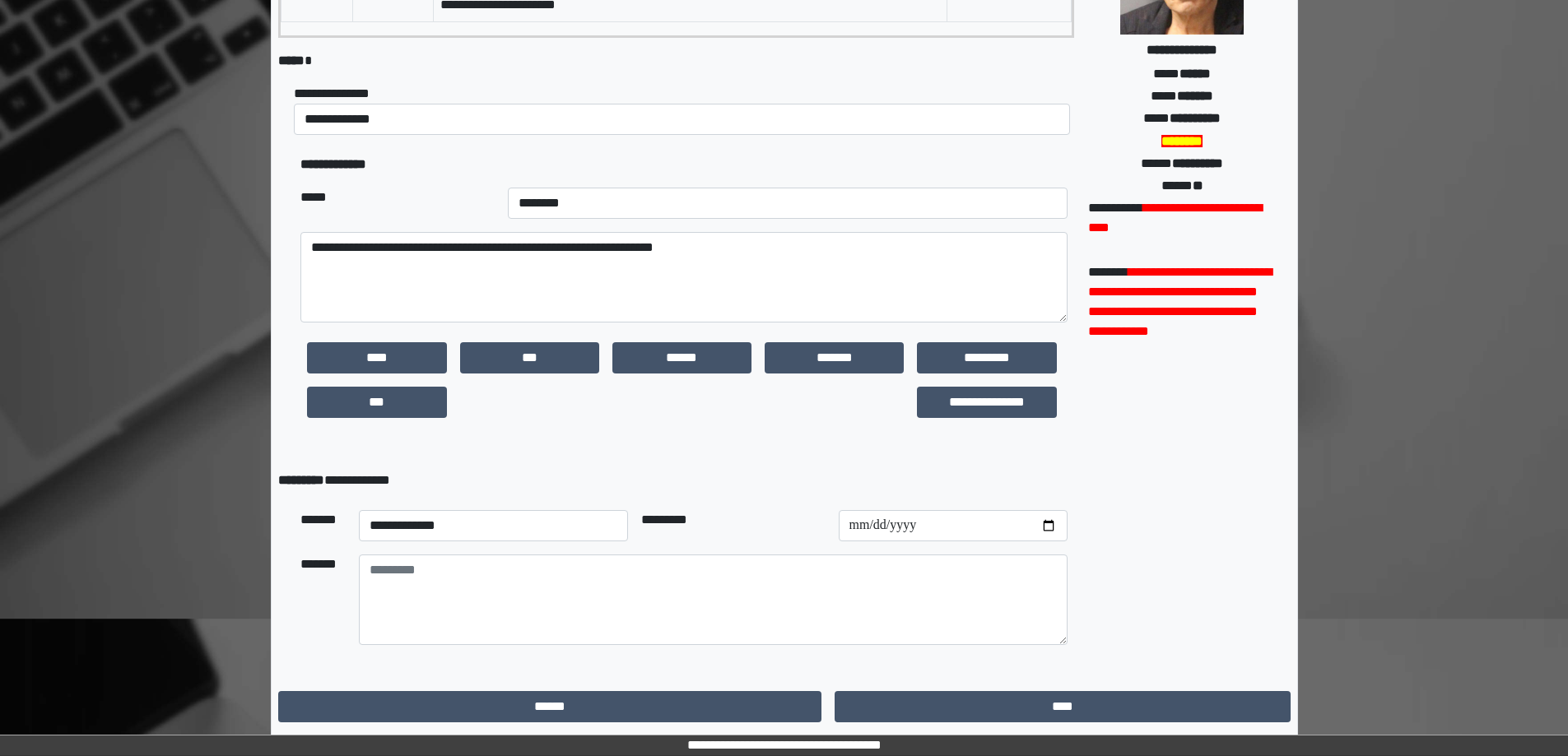 click on "**********" at bounding box center [676, 480] 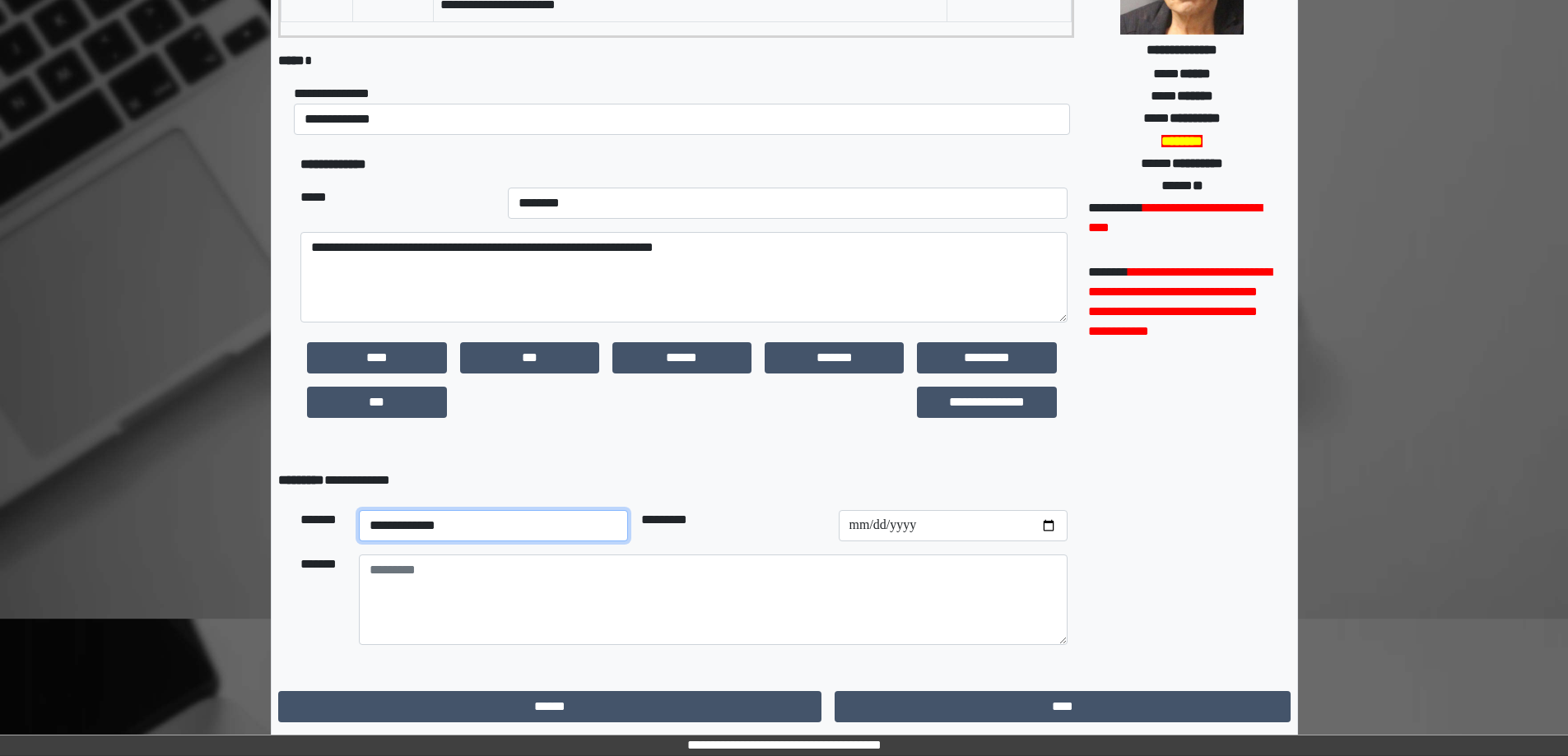 drag, startPoint x: 606, startPoint y: 524, endPoint x: 607, endPoint y: 510, distance: 14.035669 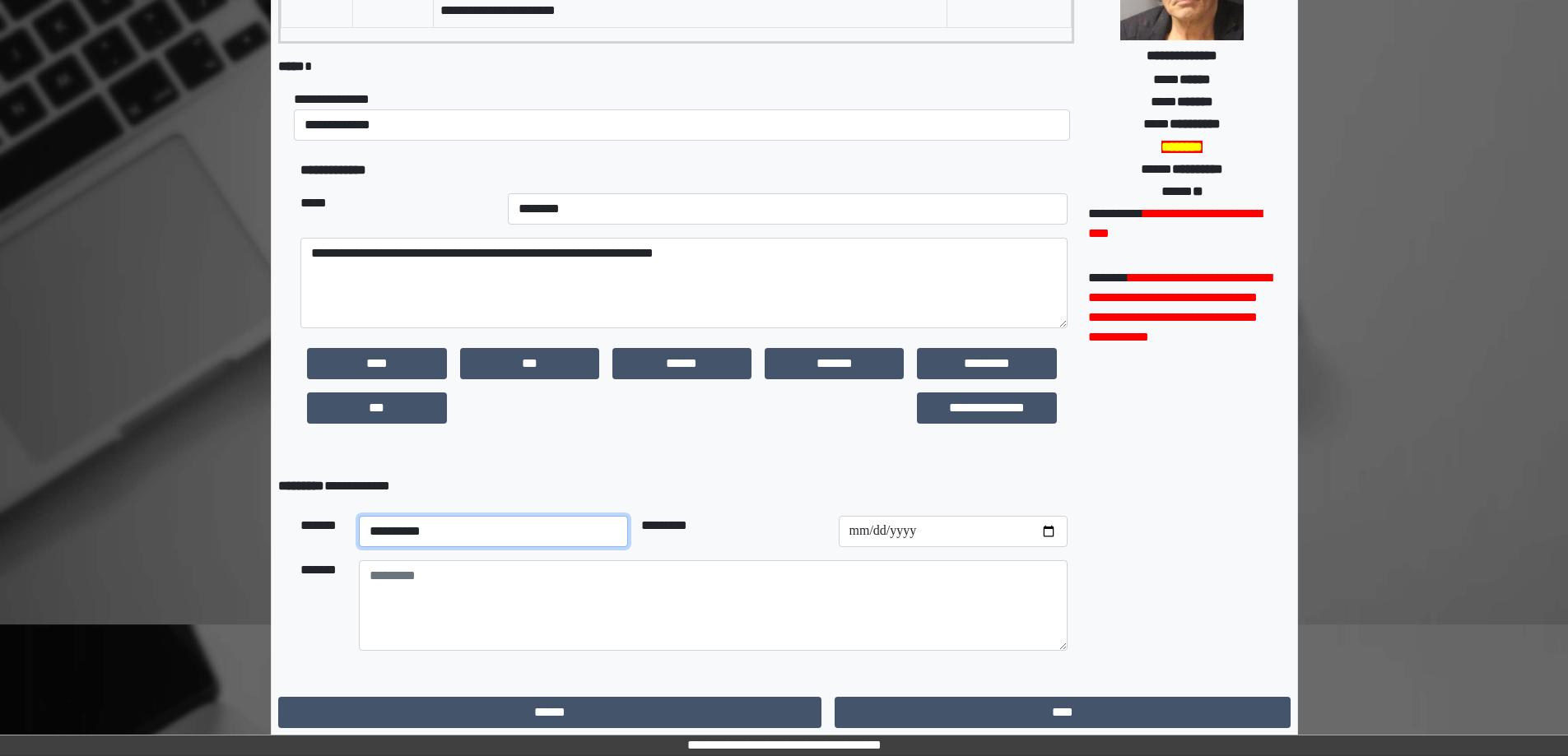scroll, scrollTop: 259, scrollLeft: 0, axis: vertical 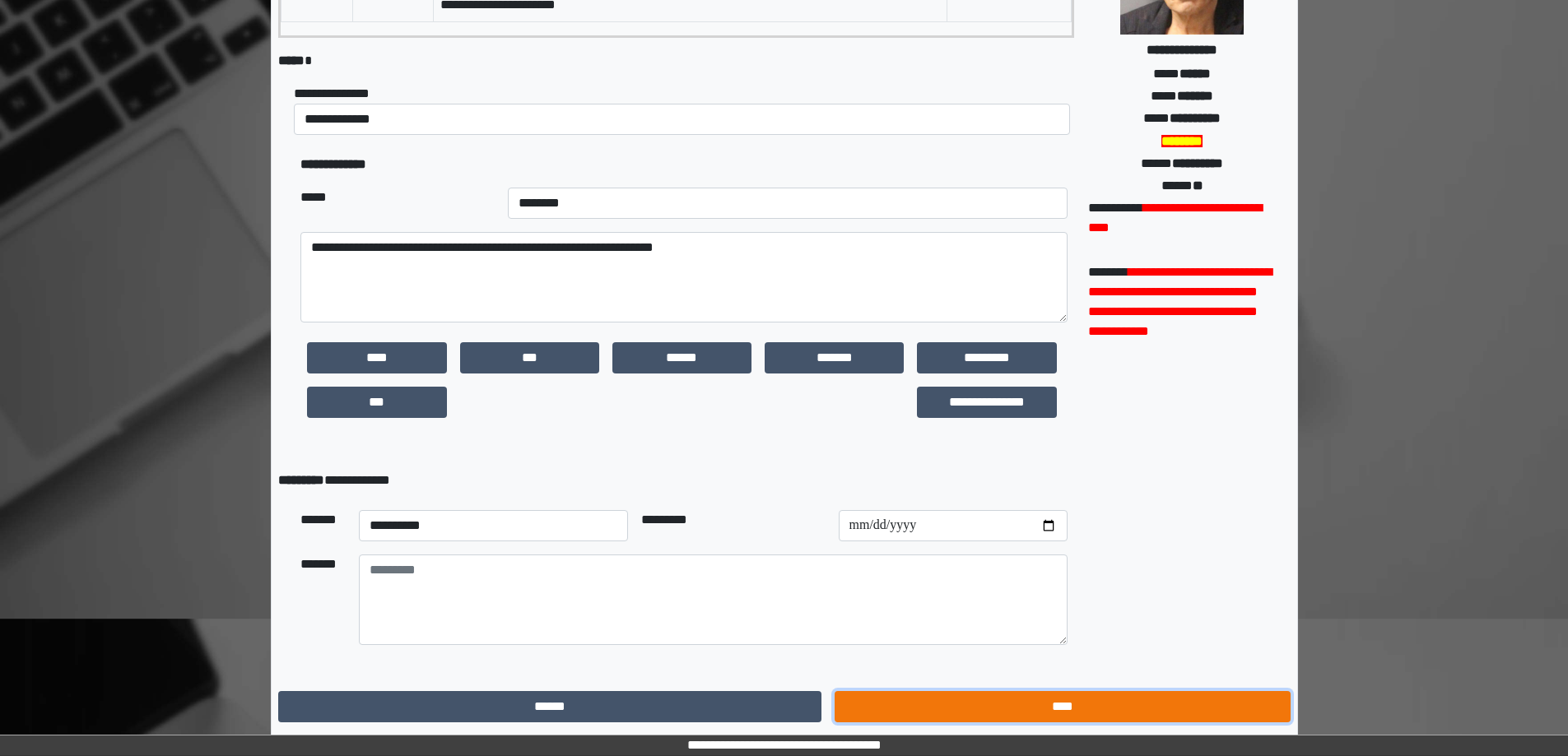 click on "****" at bounding box center [1062, 707] 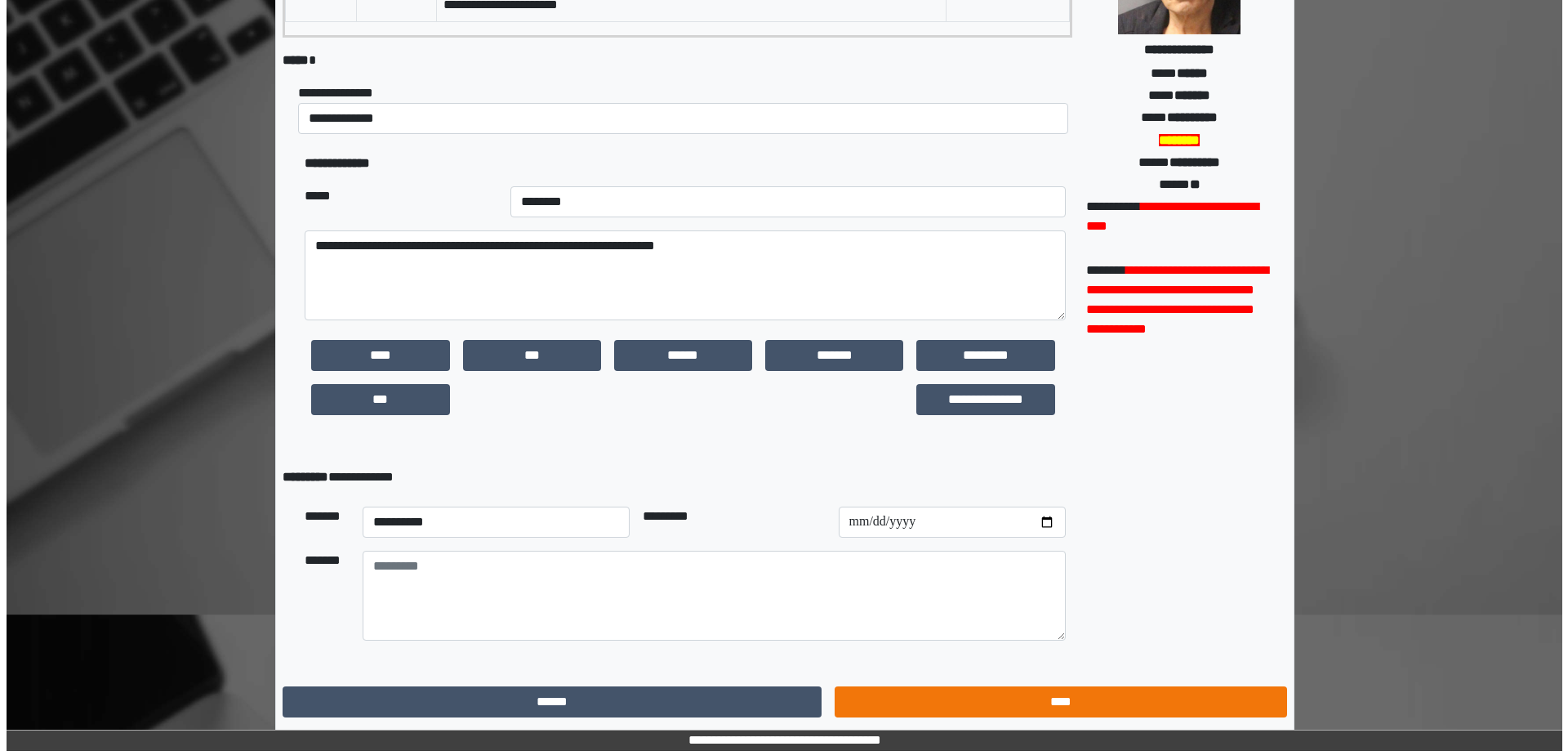 scroll, scrollTop: 0, scrollLeft: 0, axis: both 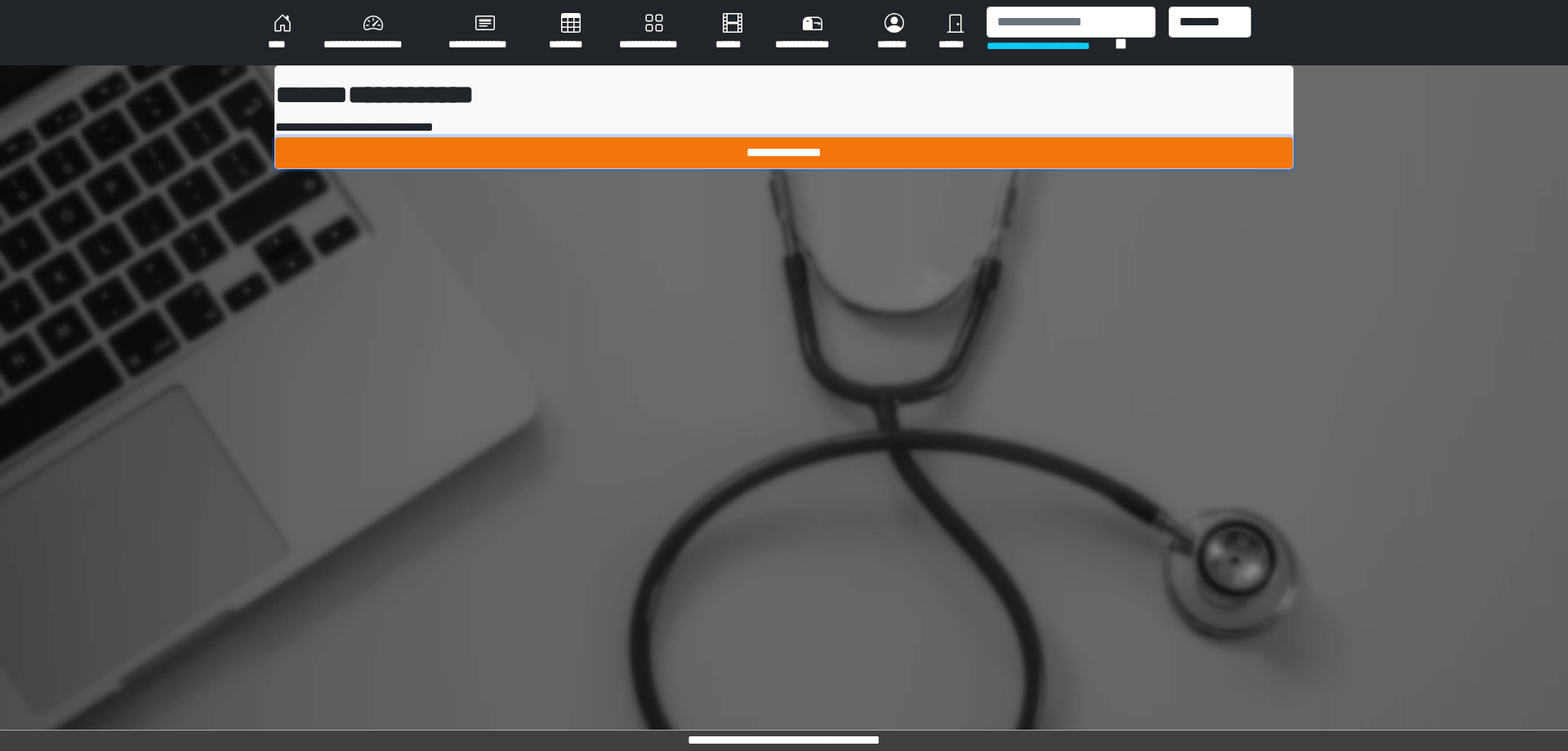 click on "**********" at bounding box center (784, 153) 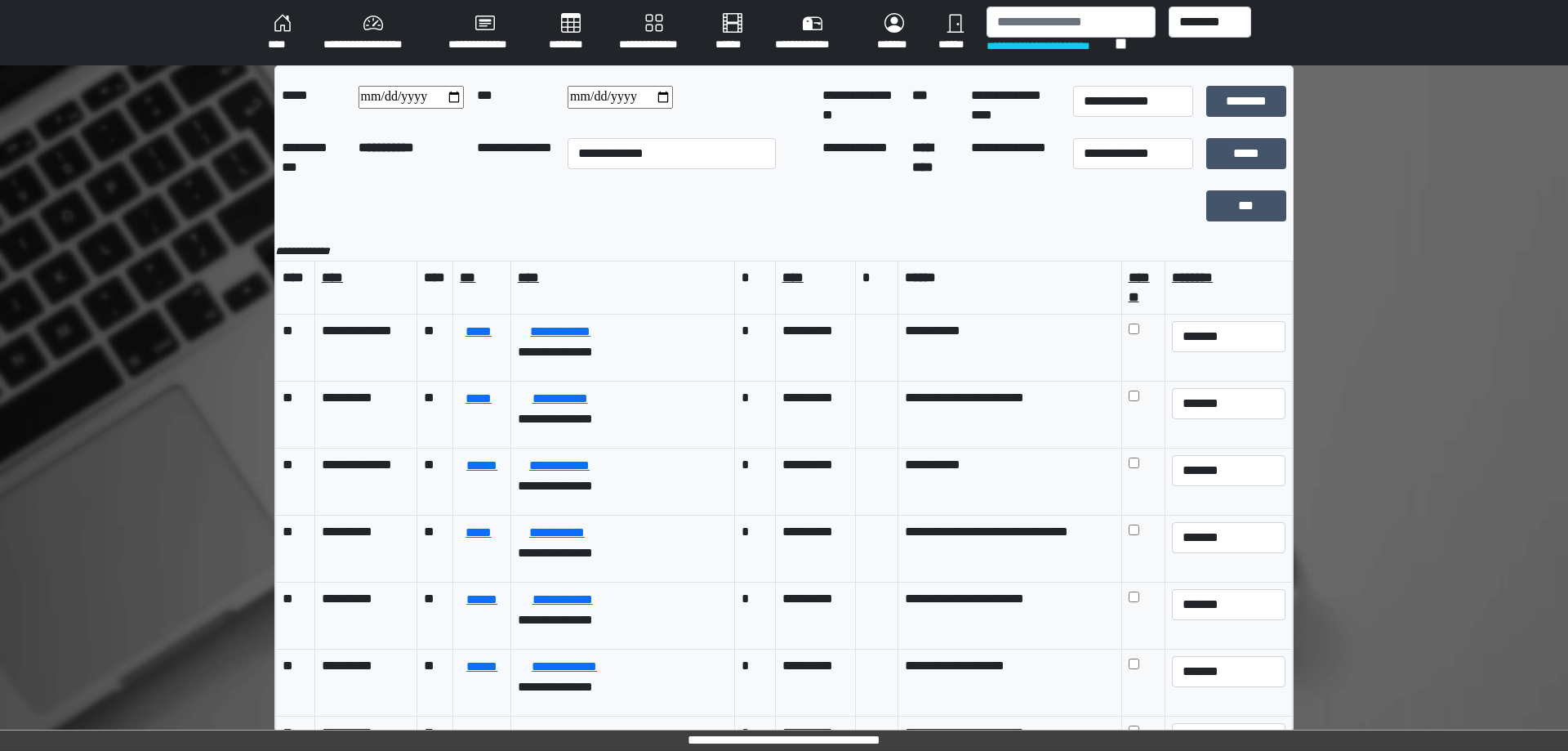 click on "****" at bounding box center (283, 33) 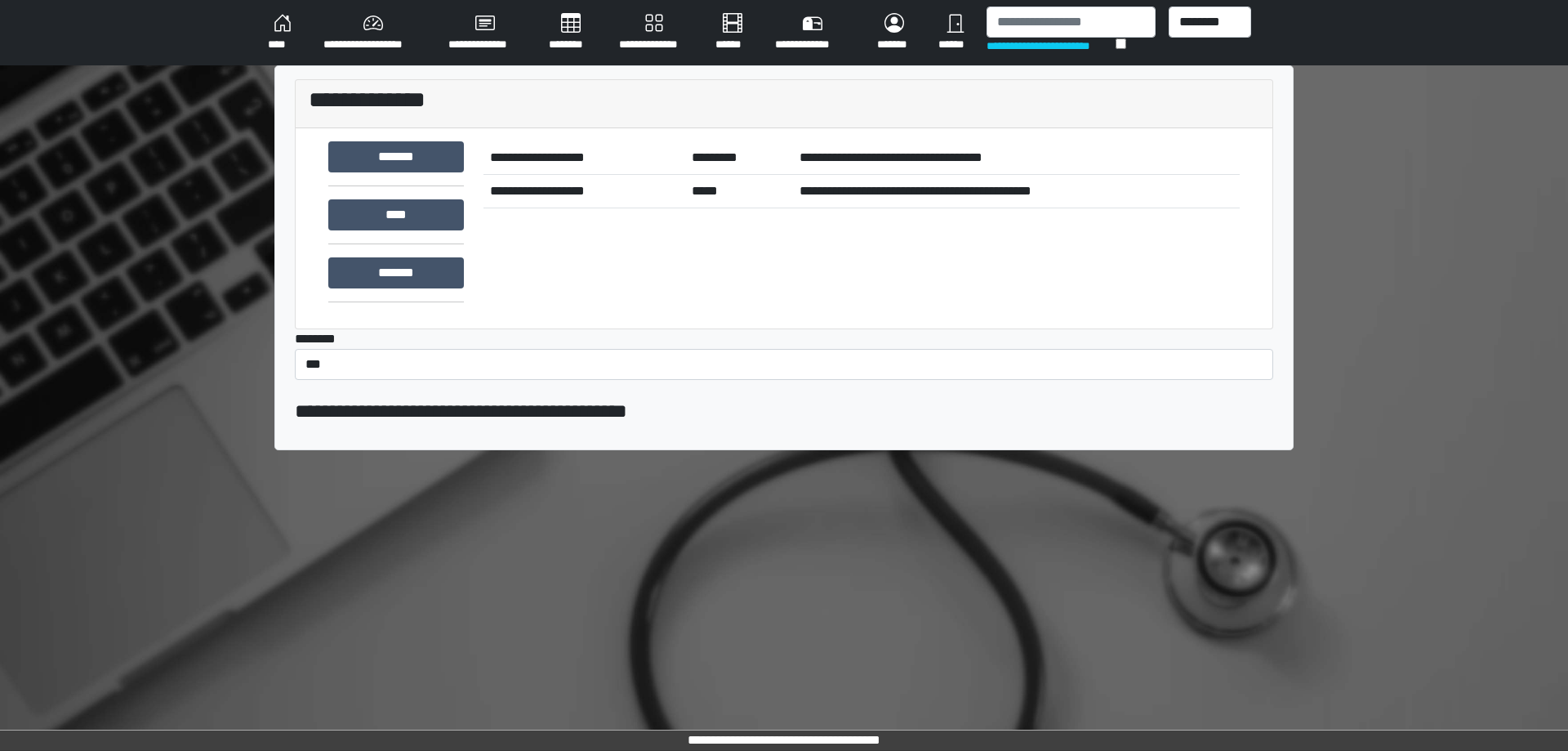 scroll, scrollTop: 0, scrollLeft: 0, axis: both 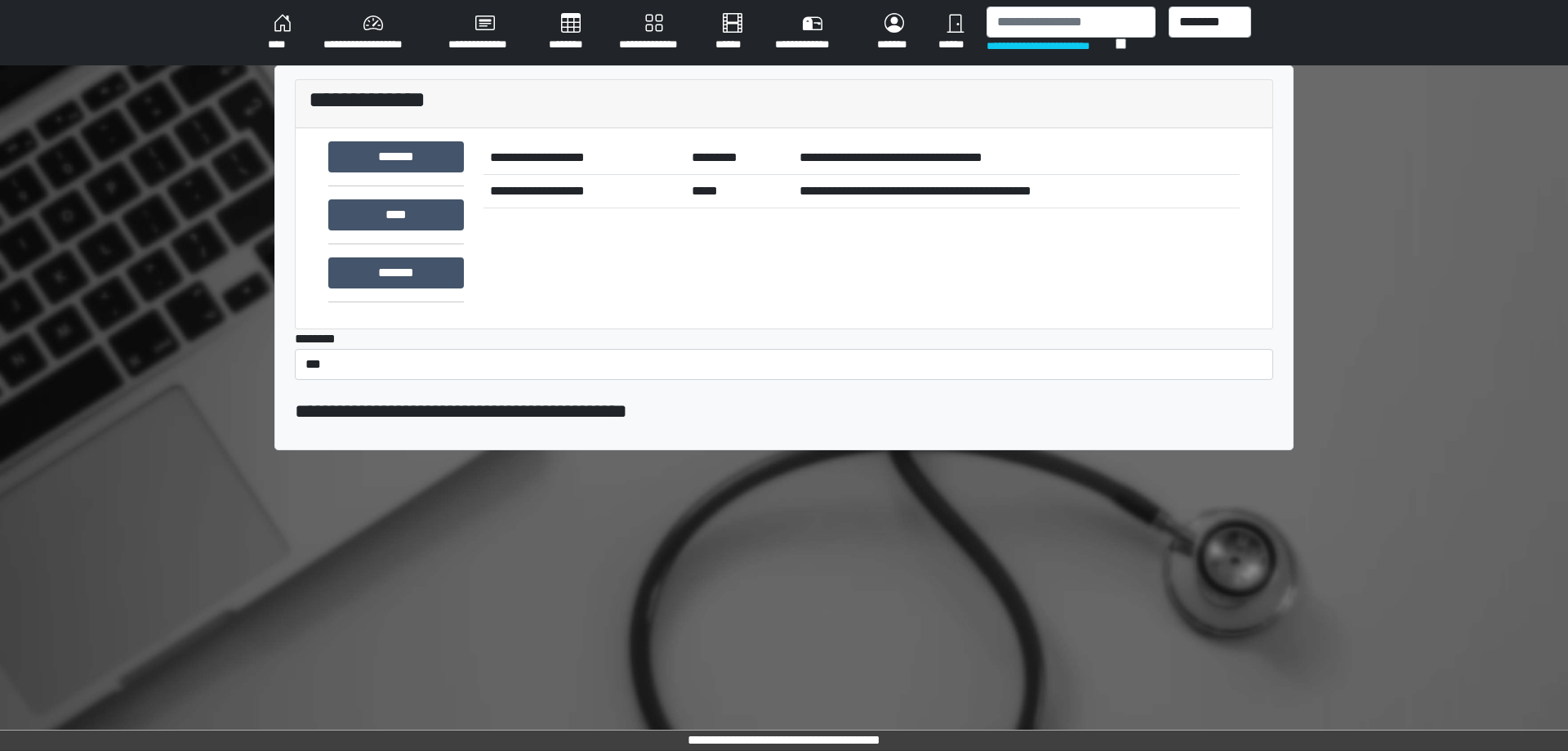 click on "********" at bounding box center [571, 33] 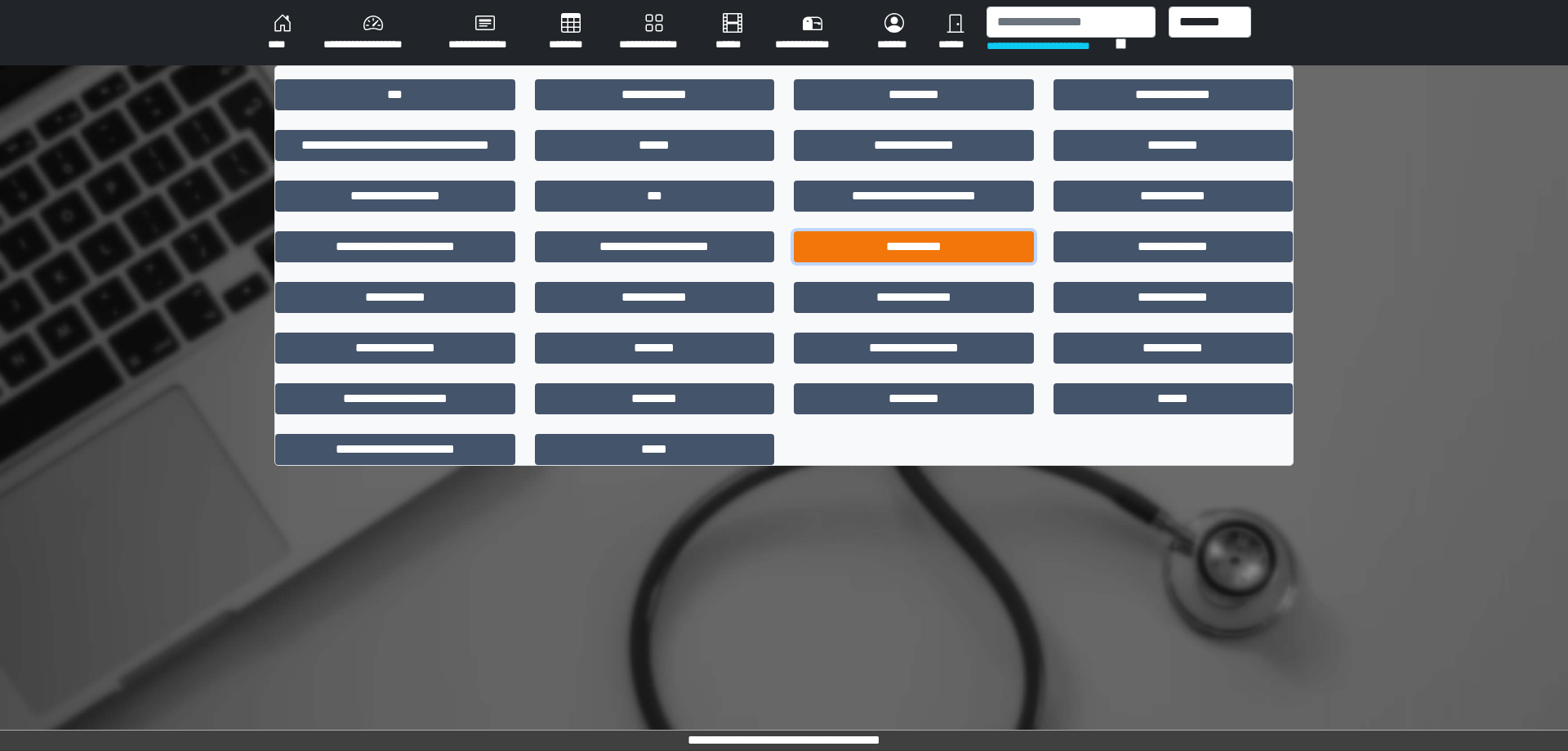 click on "**********" at bounding box center (914, 247) 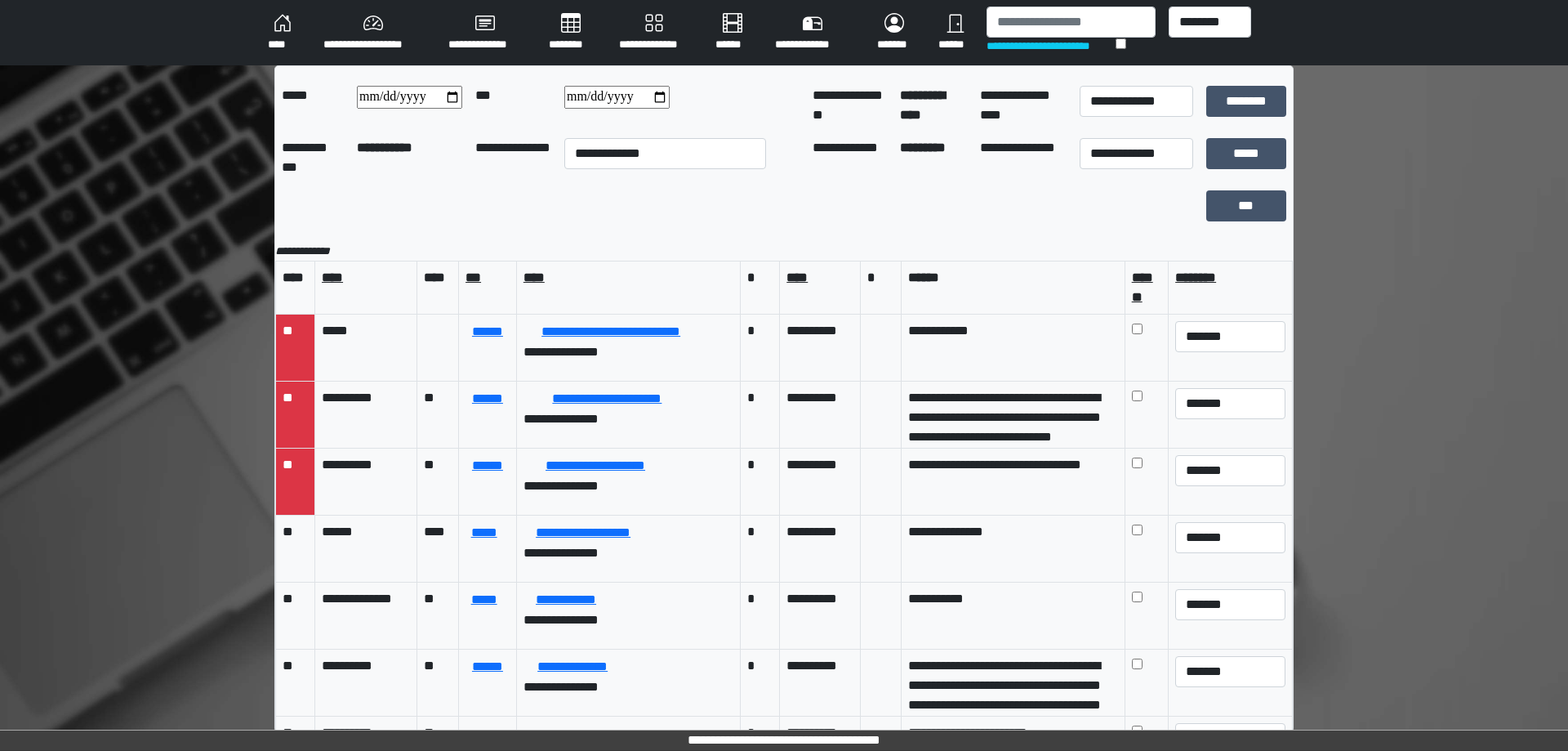 click at bounding box center (409, 97) 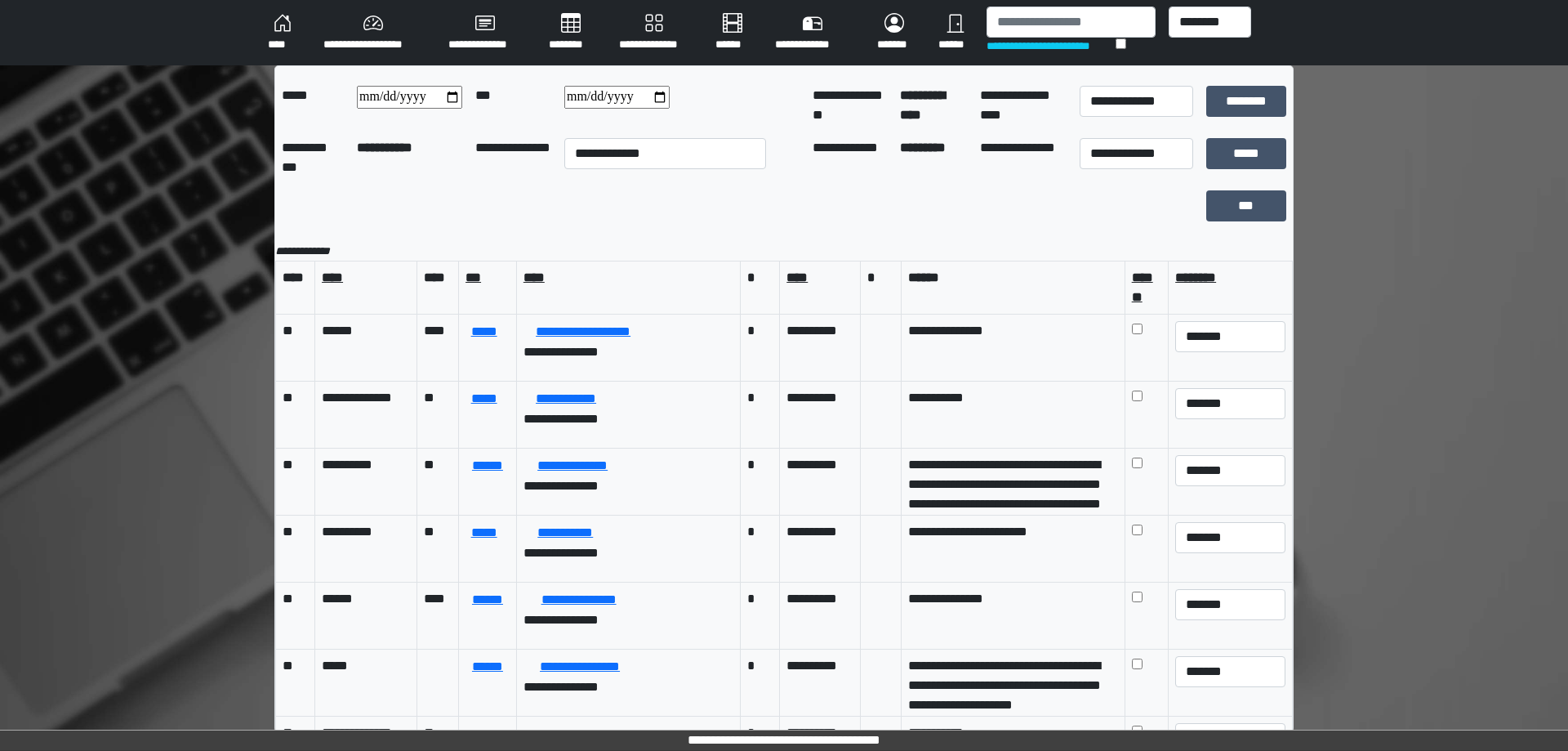 click at bounding box center (617, 97) 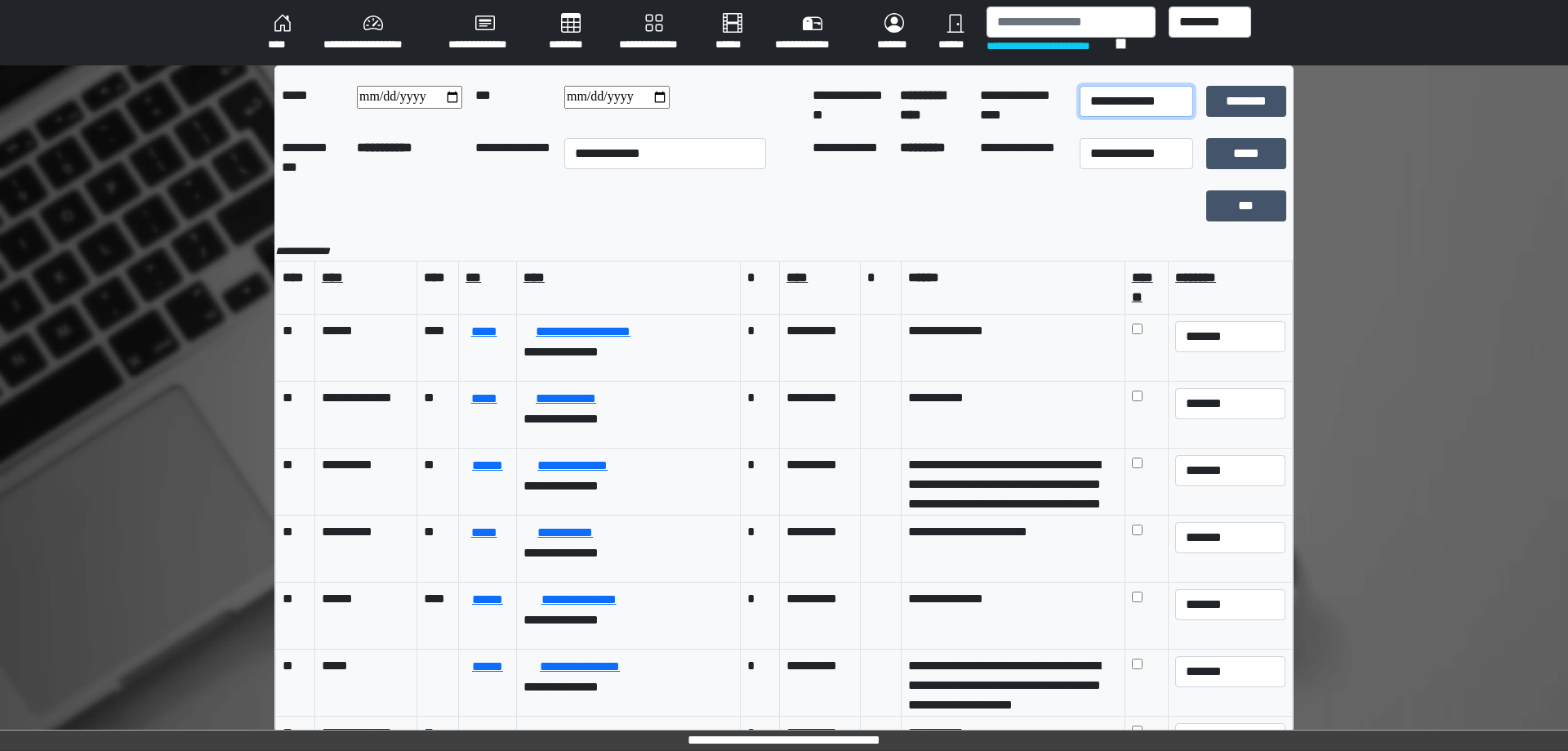 click on "**********" at bounding box center [1136, 101] 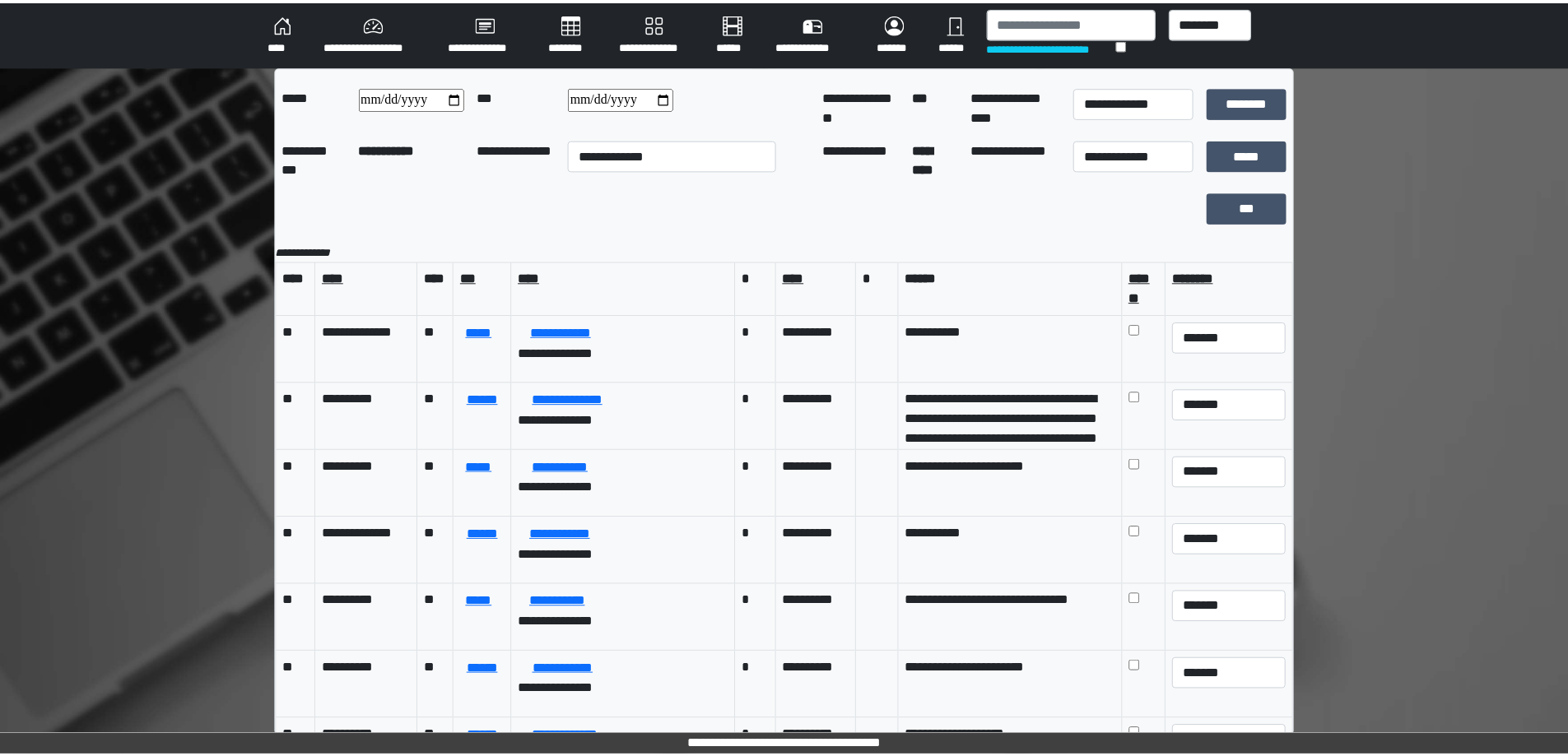 scroll, scrollTop: 0, scrollLeft: 0, axis: both 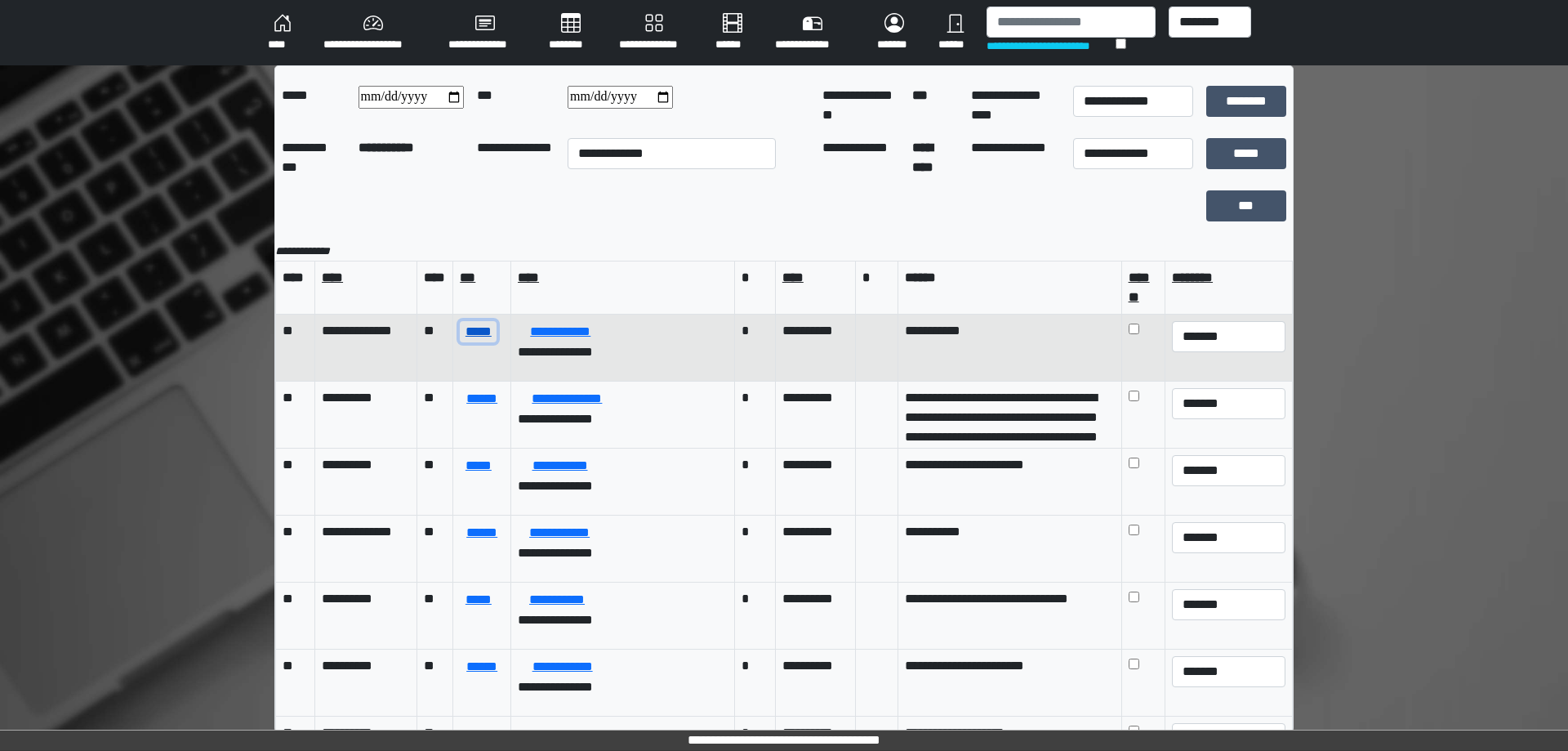 click on "*****" at bounding box center [478, 332] 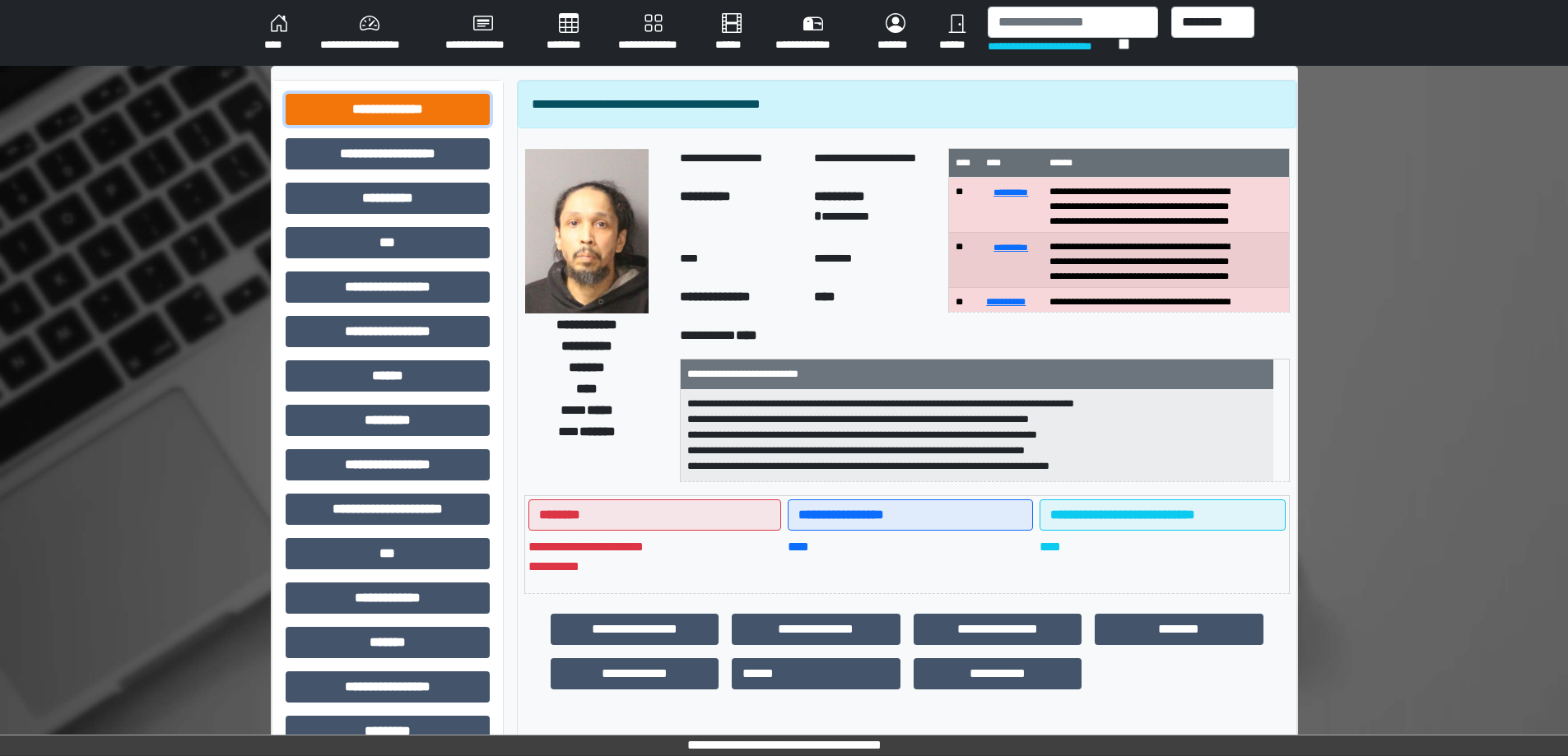 click on "**********" at bounding box center [388, 109] 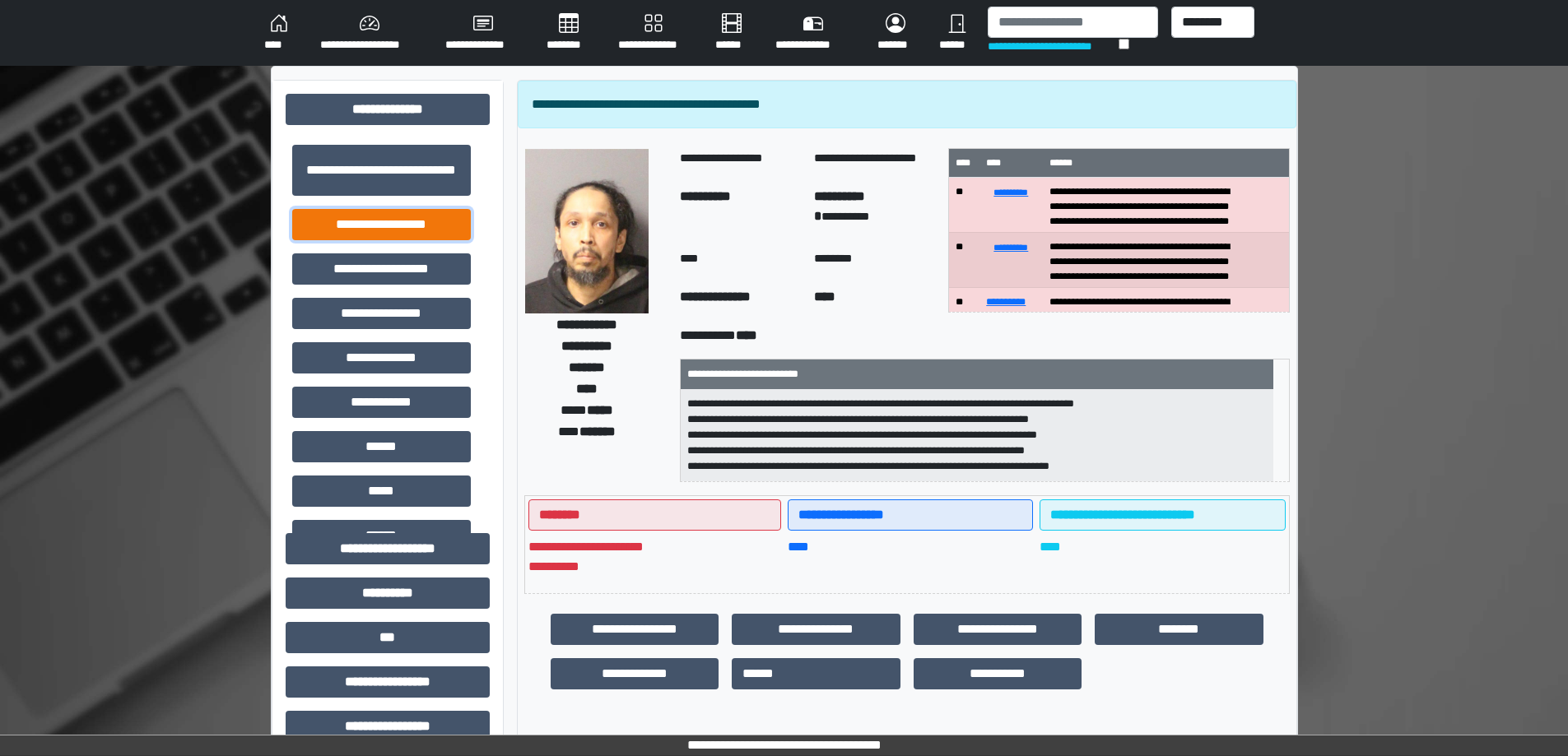 click on "**********" at bounding box center (381, 225) 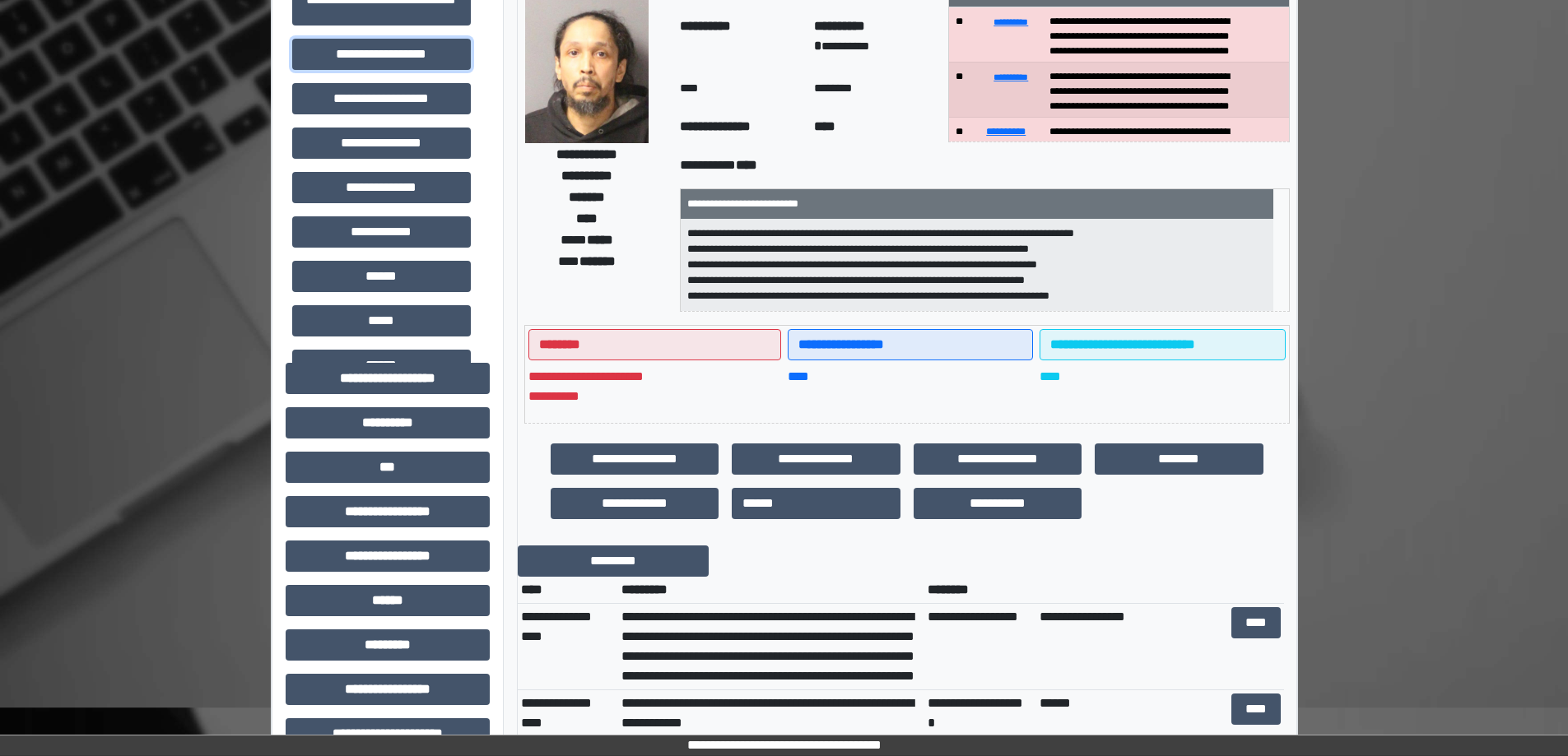scroll, scrollTop: 411, scrollLeft: 0, axis: vertical 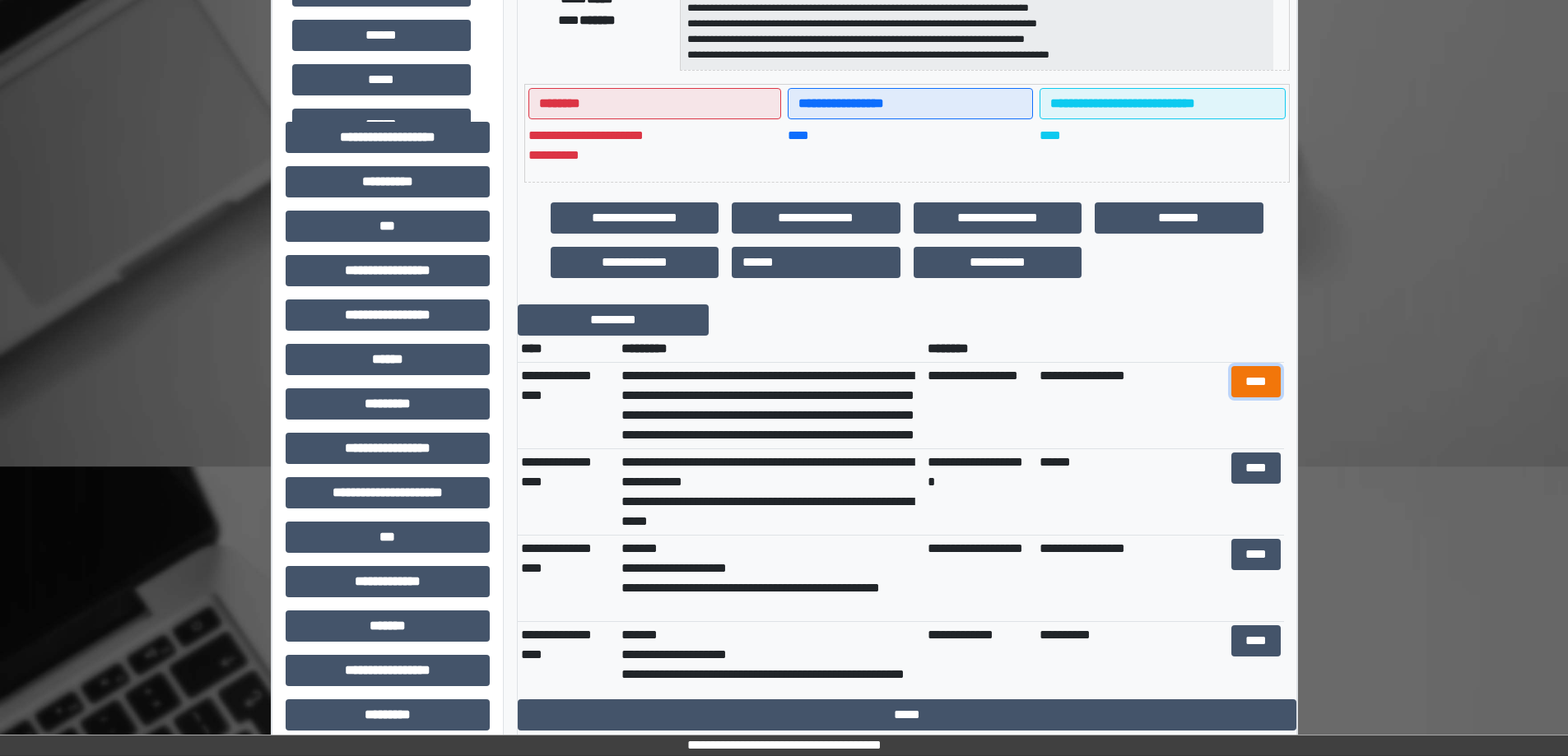 click on "****" at bounding box center (1256, 382) 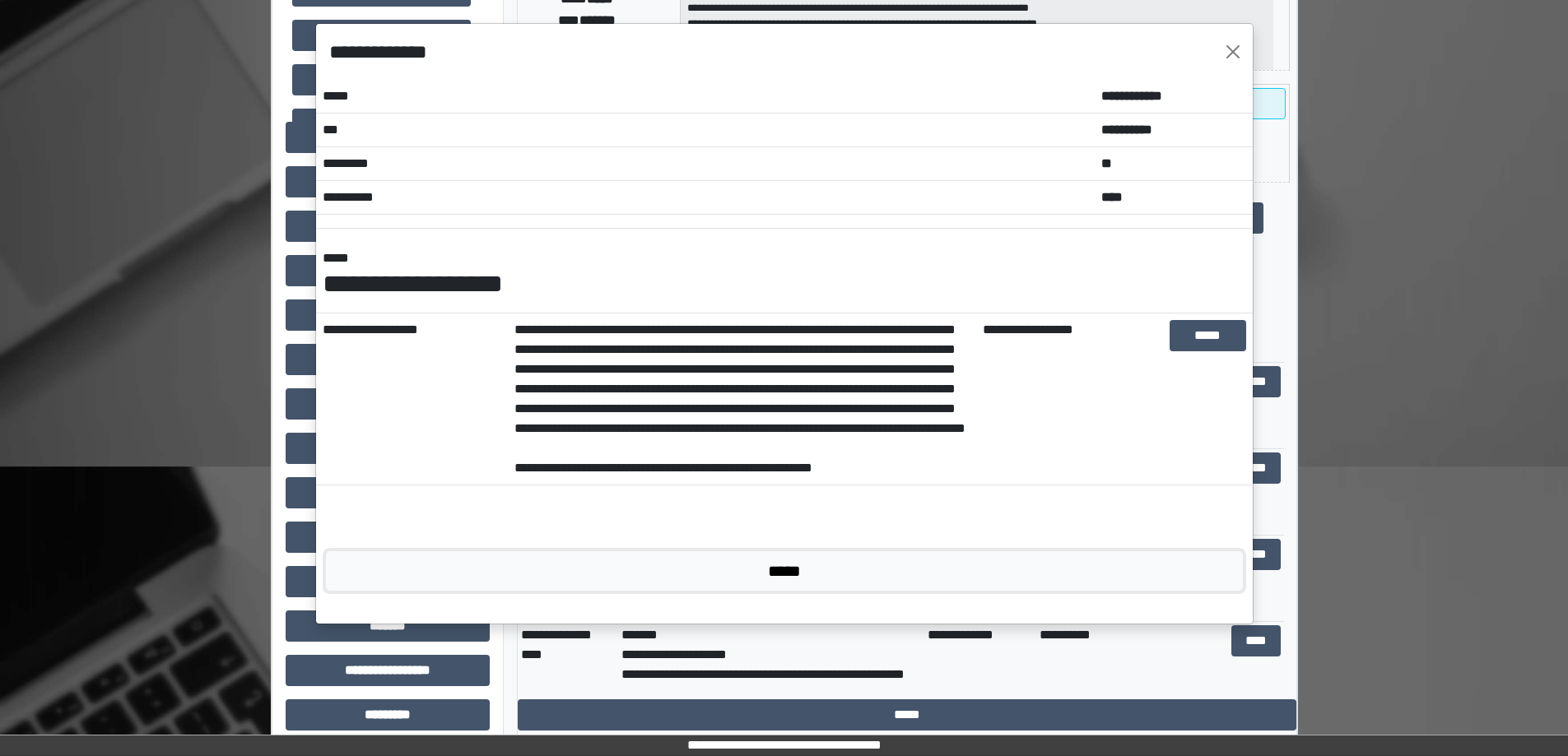 click on "*****" at bounding box center (784, 571) 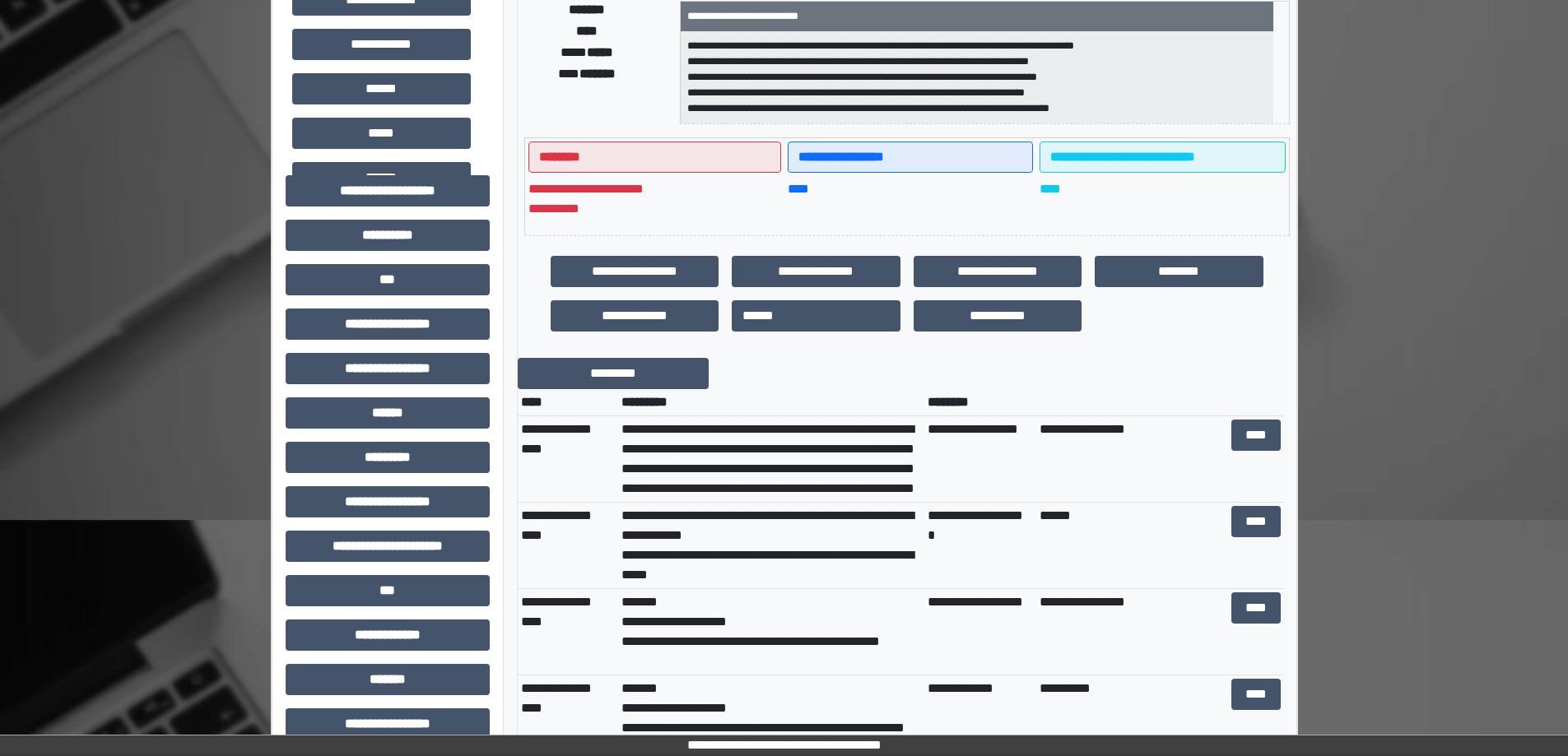 scroll, scrollTop: 329, scrollLeft: 0, axis: vertical 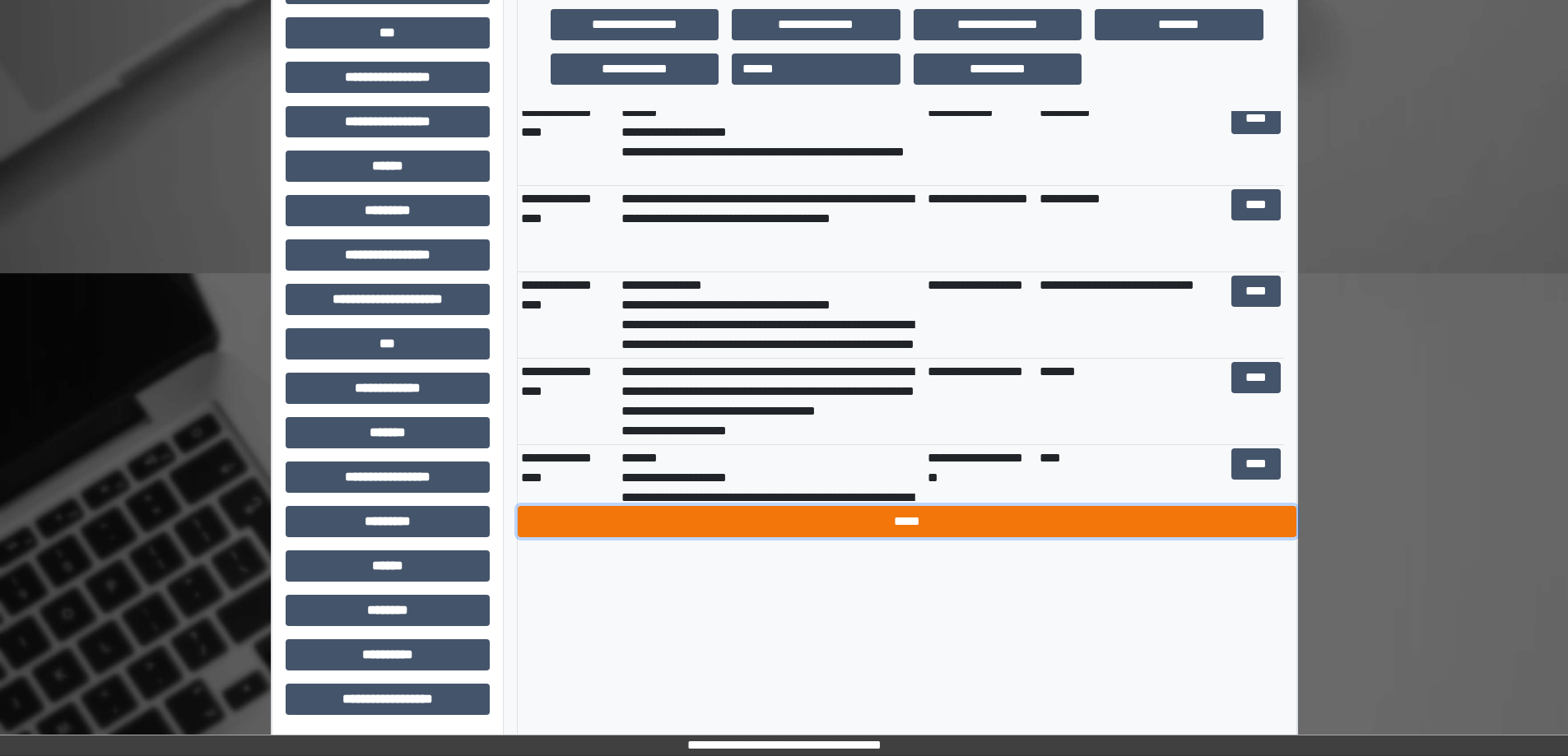 click on "*****" at bounding box center [907, 522] 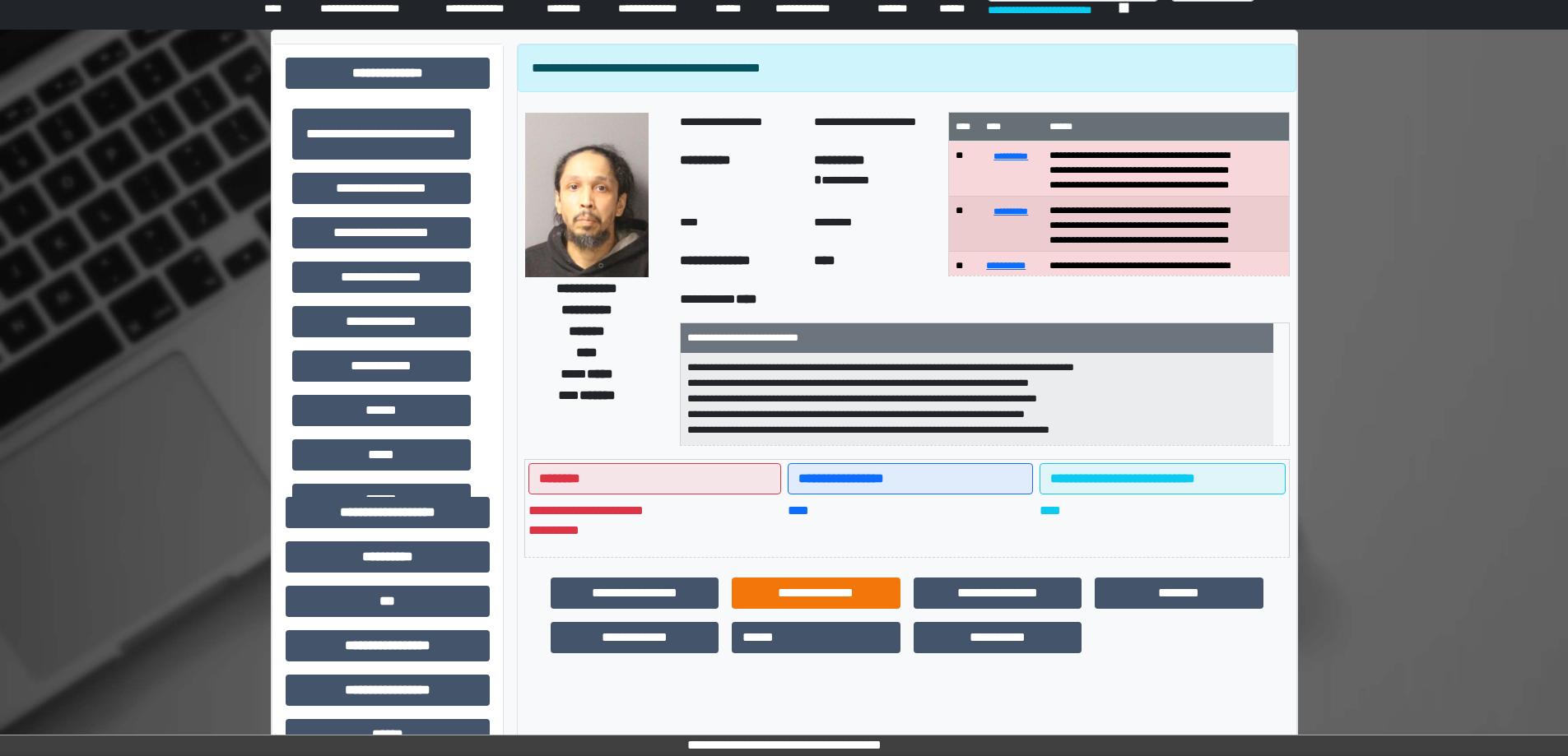 scroll, scrollTop: 0, scrollLeft: 0, axis: both 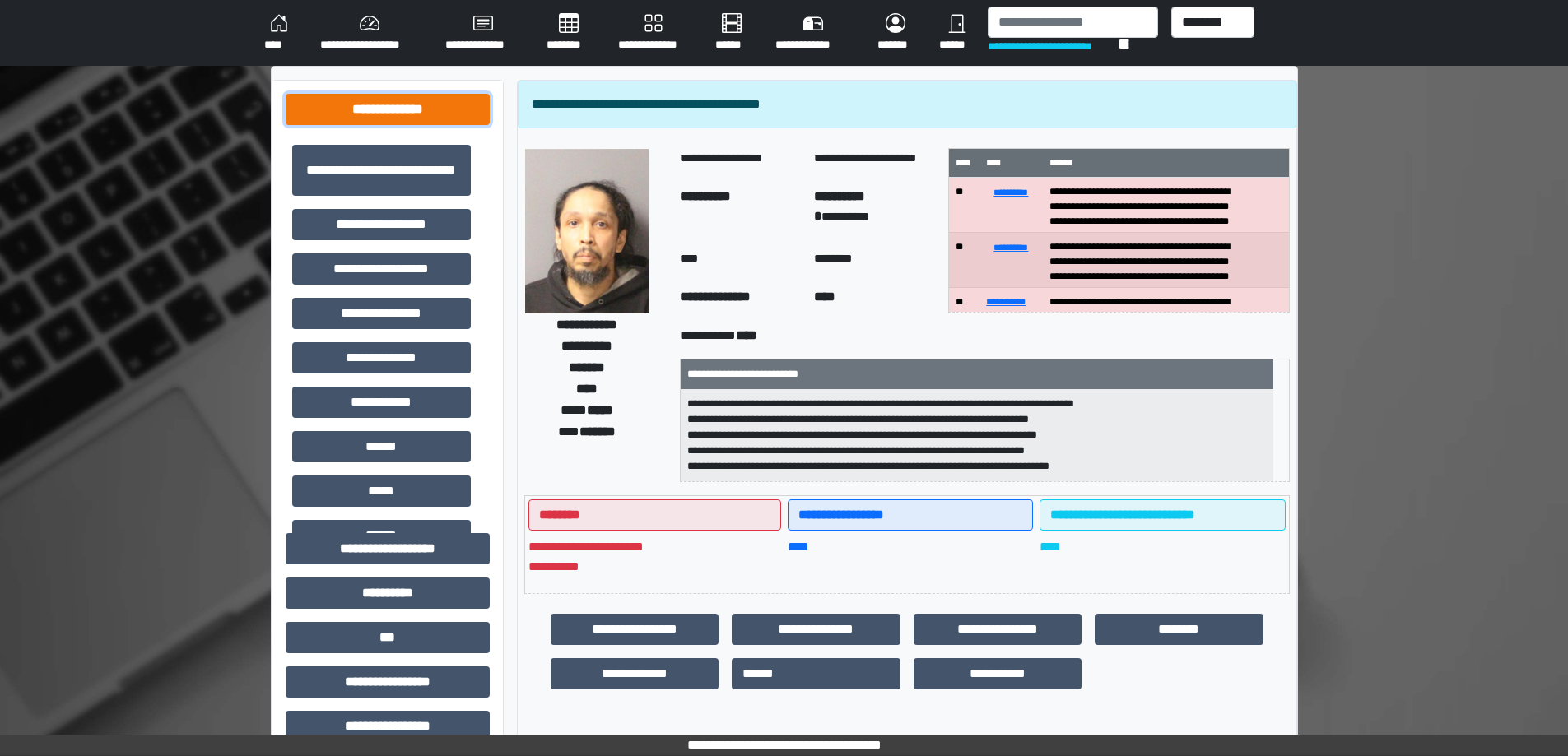 click on "**********" at bounding box center (388, 109) 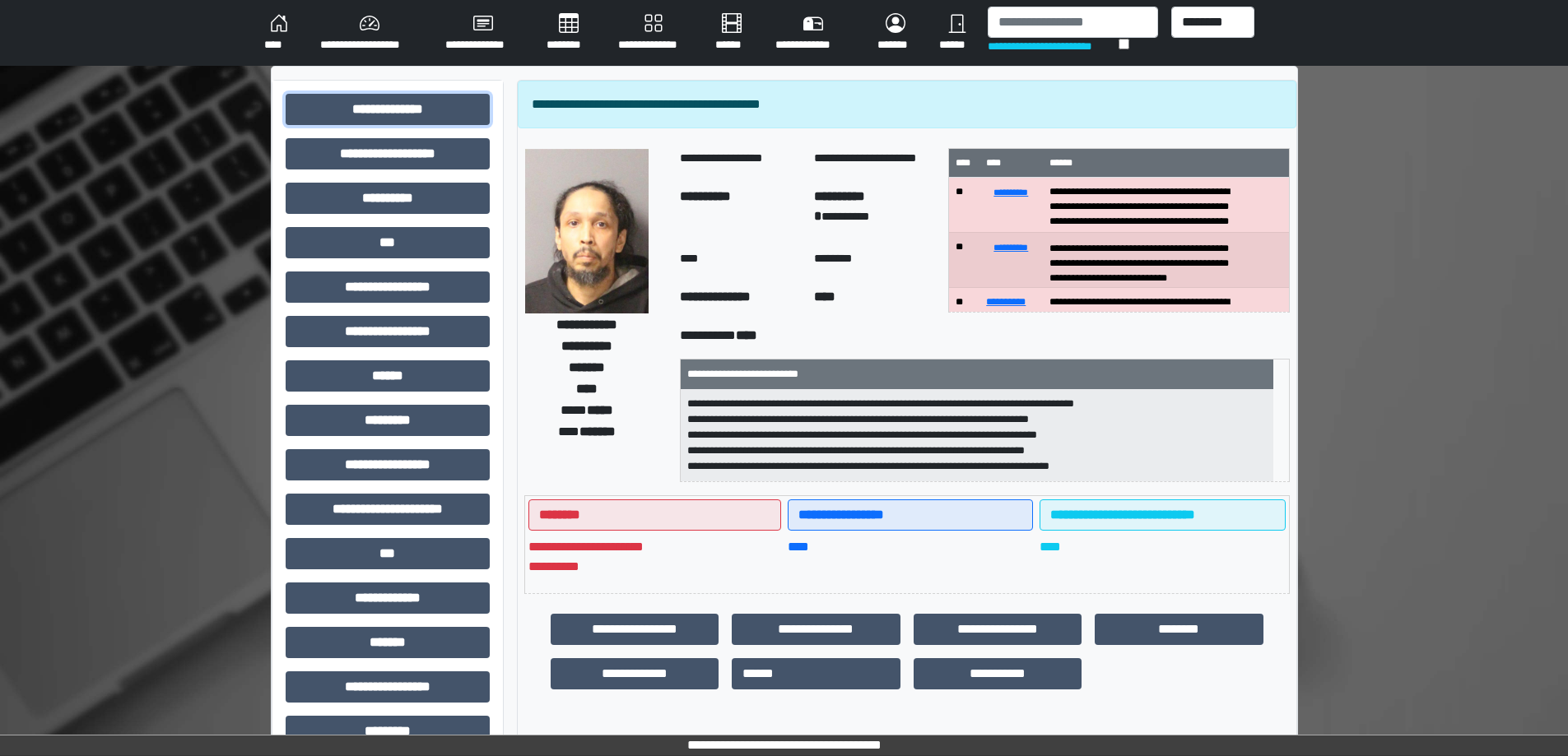 scroll, scrollTop: 63, scrollLeft: 0, axis: vertical 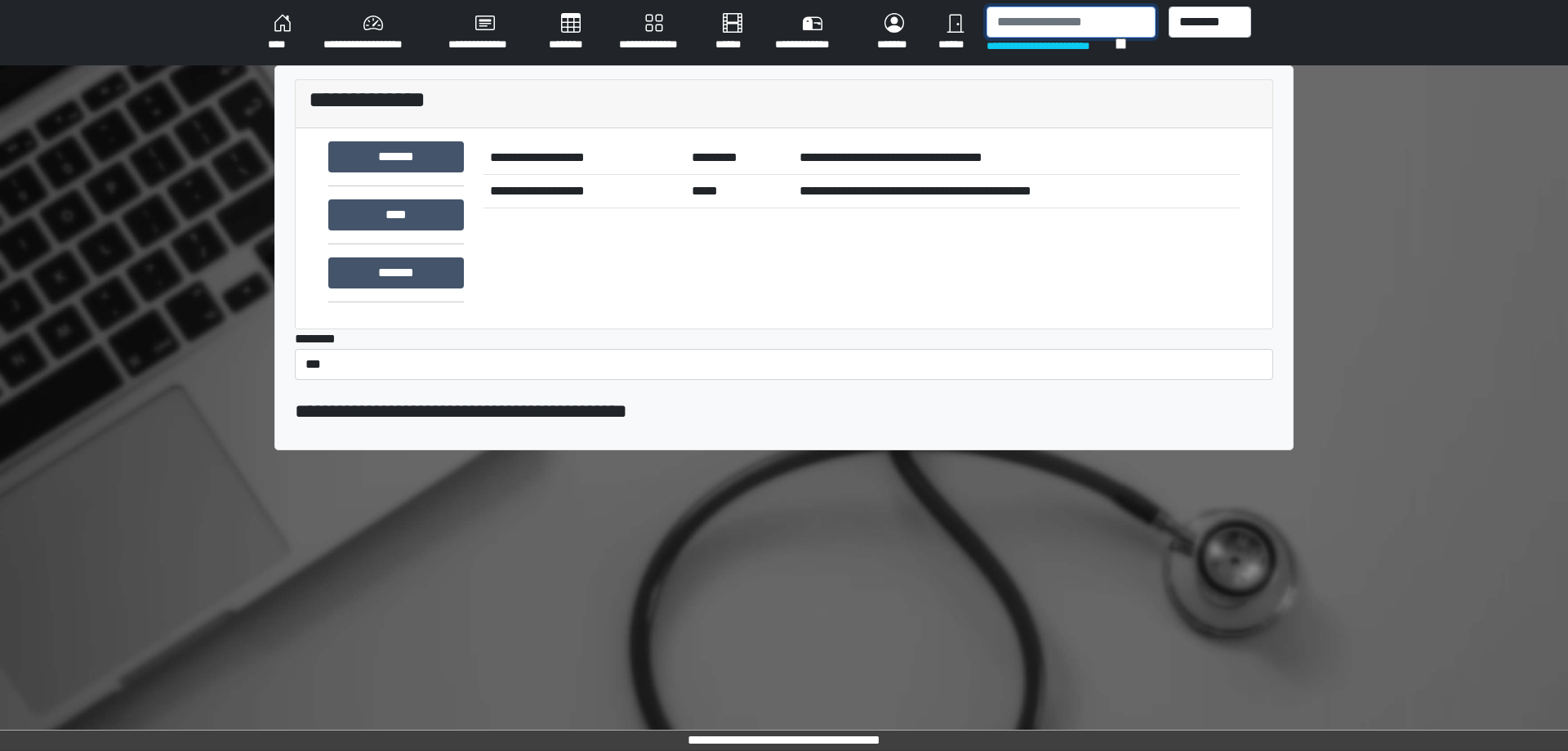 click at bounding box center (1071, 22) 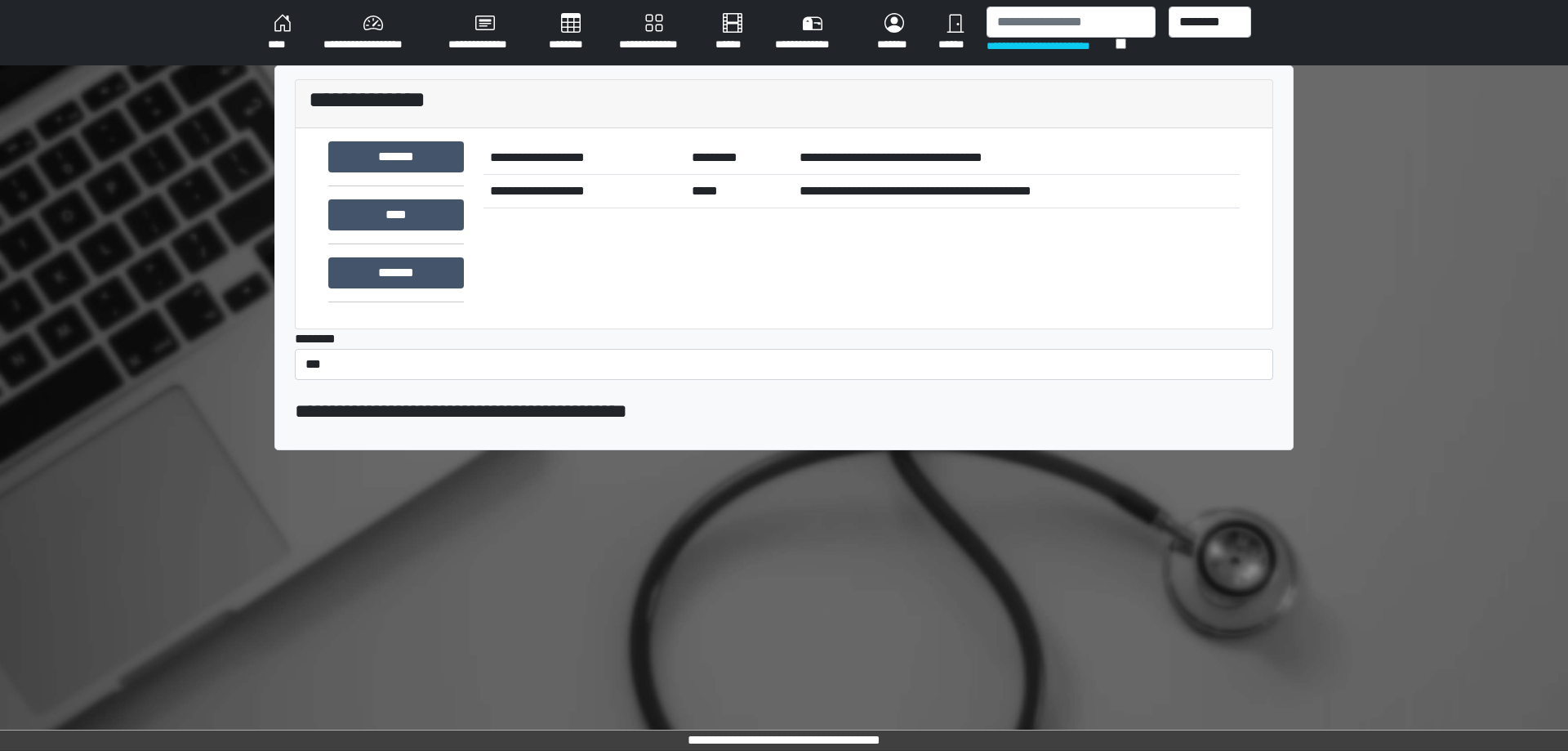 click on "**********" at bounding box center [784, 33] 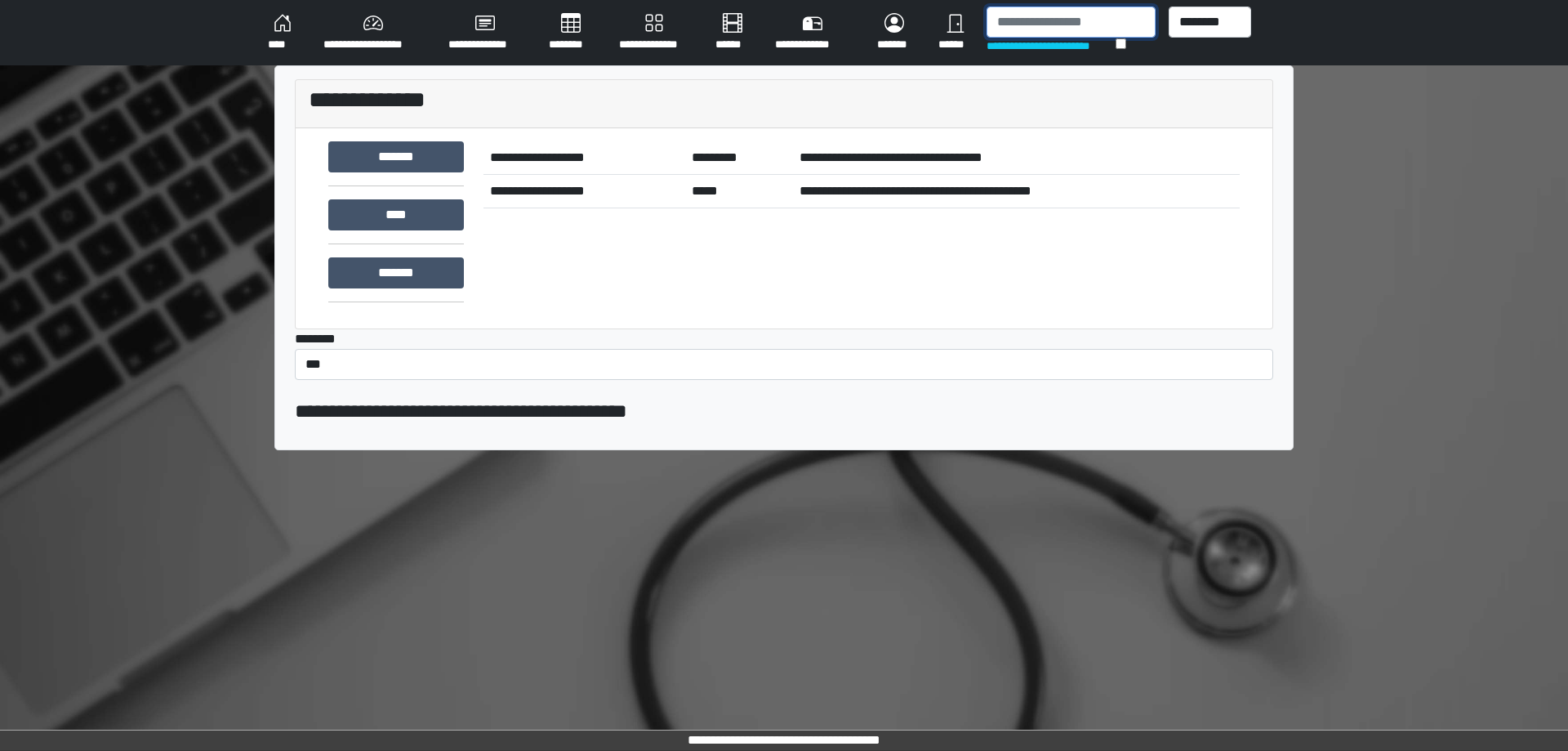drag, startPoint x: 1002, startPoint y: 20, endPoint x: 1015, endPoint y: 19, distance: 13.0384 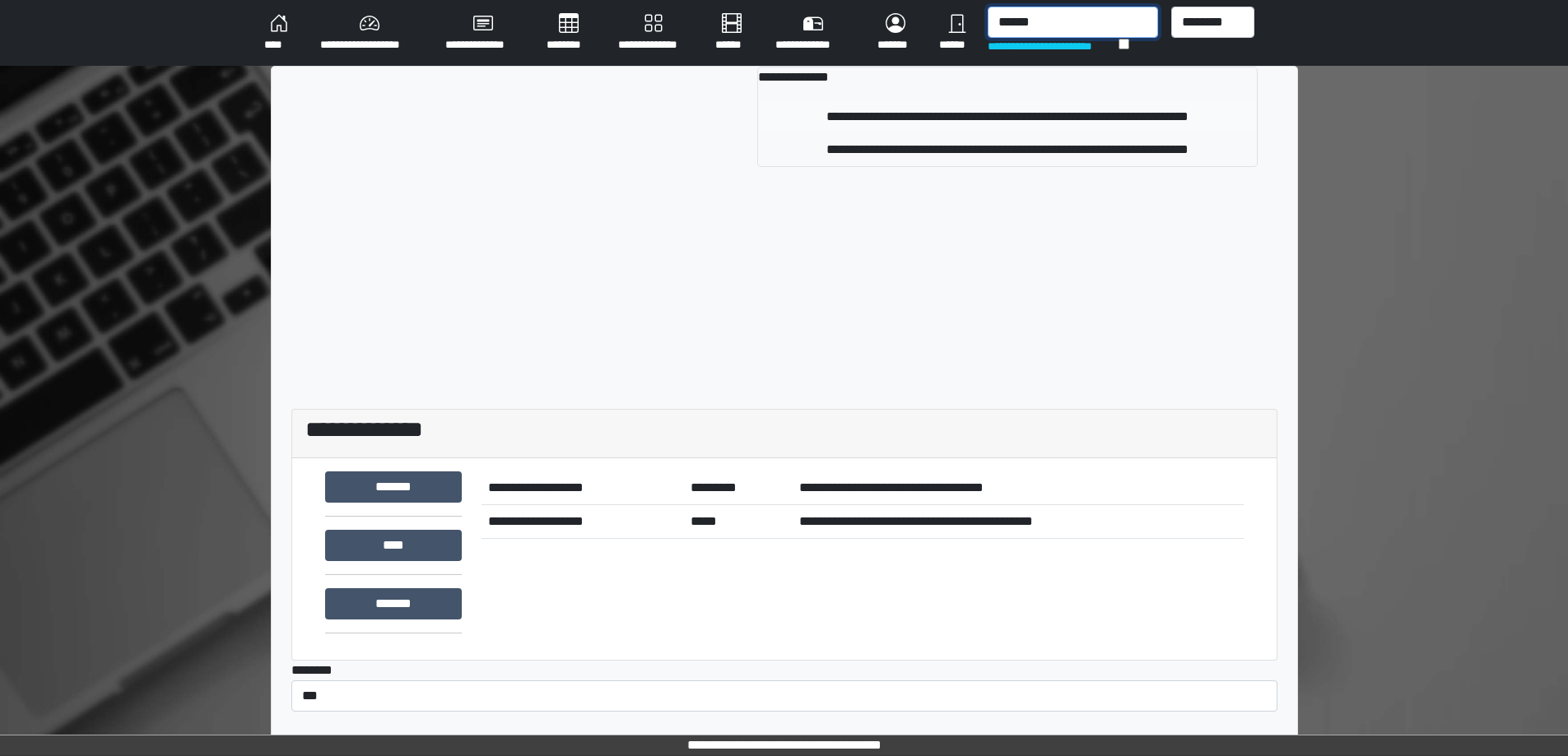 type on "******" 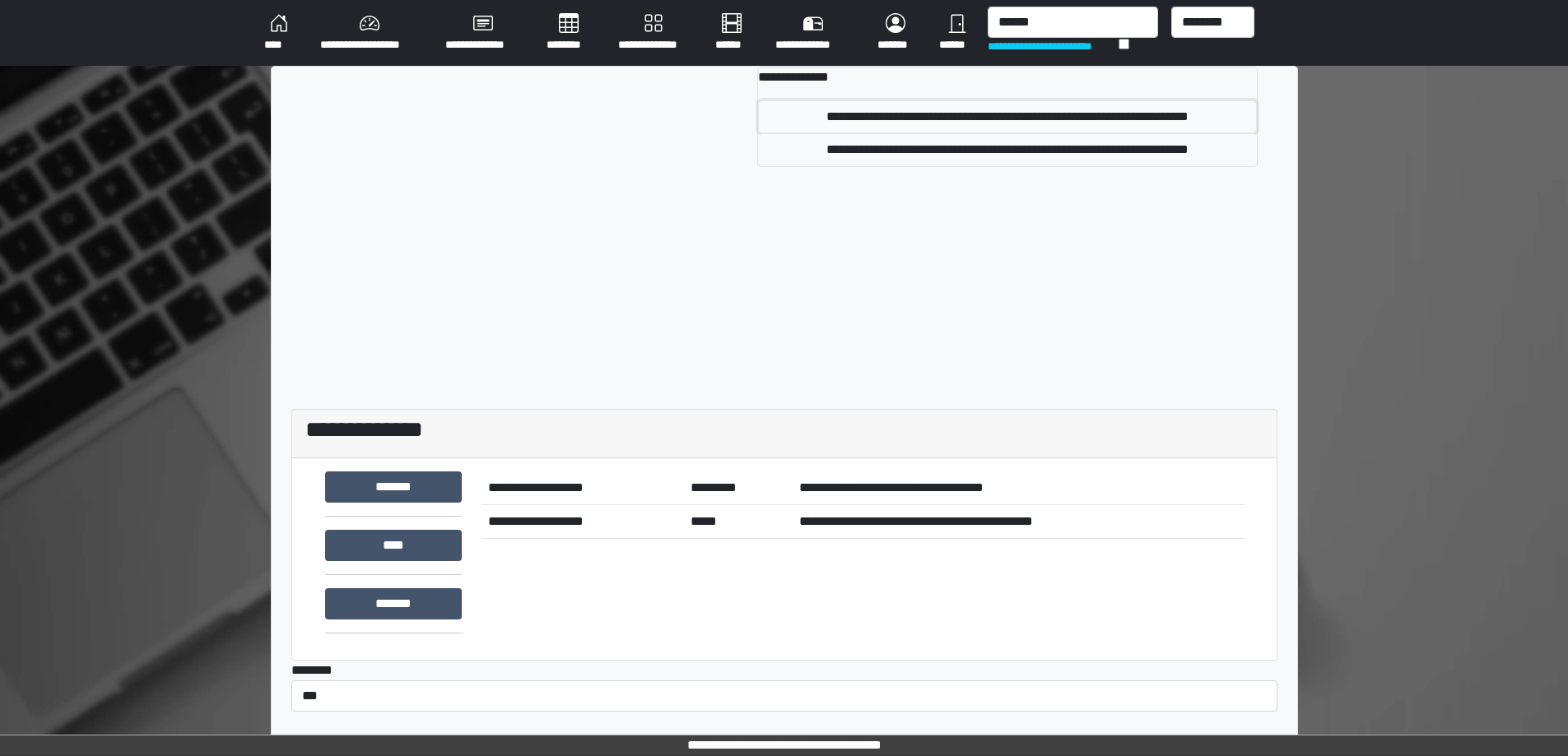 click on "**********" at bounding box center (1007, 117) 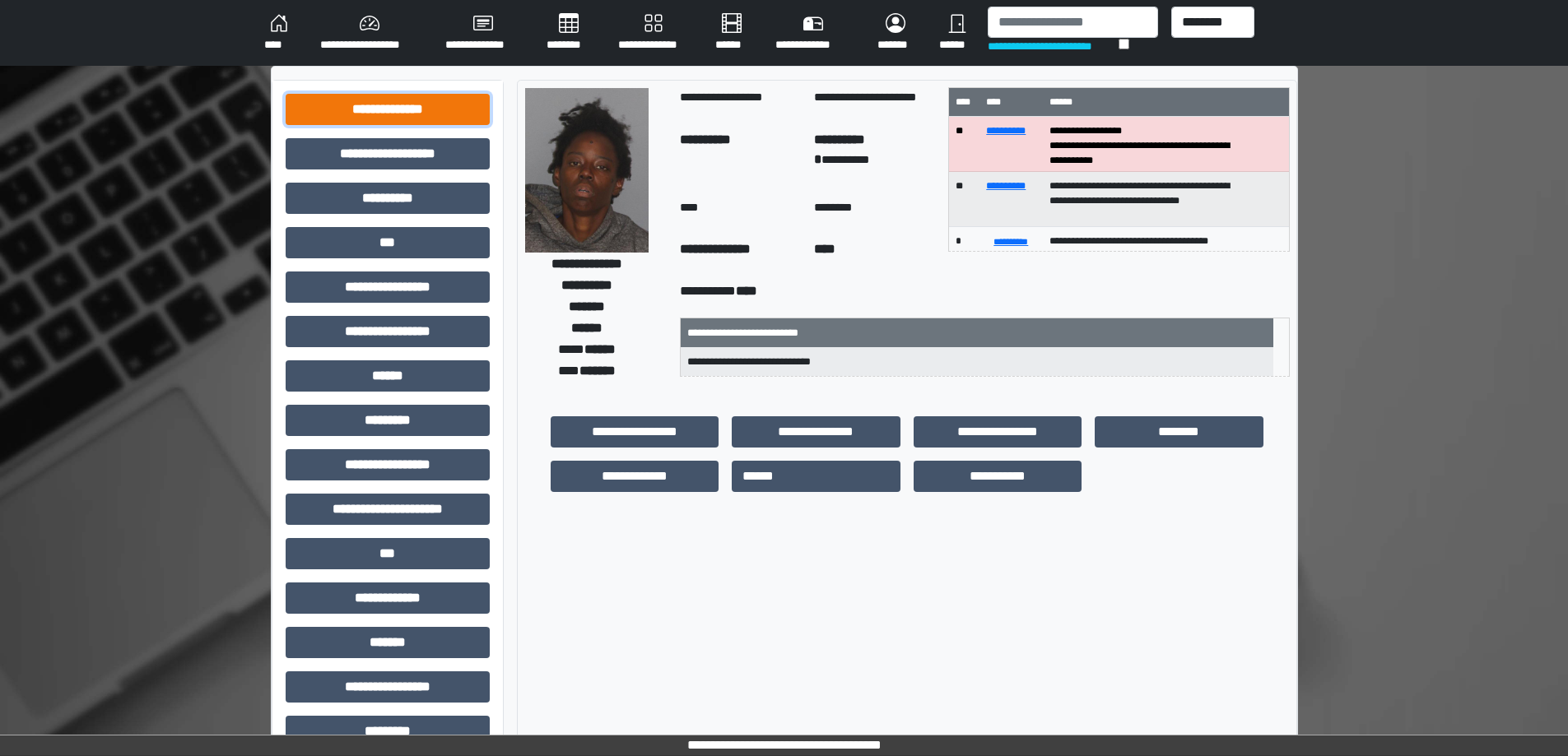 drag, startPoint x: 433, startPoint y: 109, endPoint x: 424, endPoint y: 235, distance: 126.32102 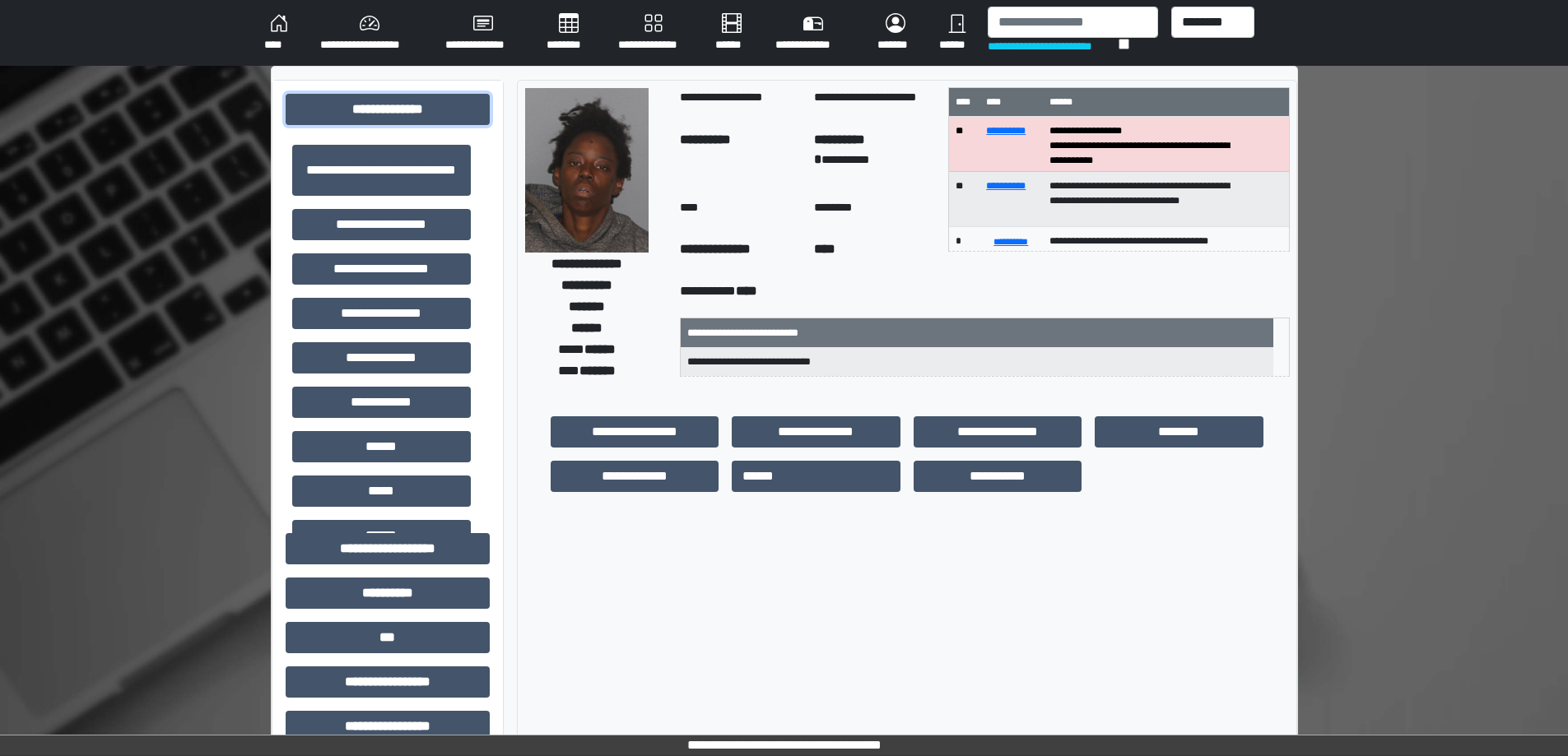 scroll, scrollTop: 477, scrollLeft: 0, axis: vertical 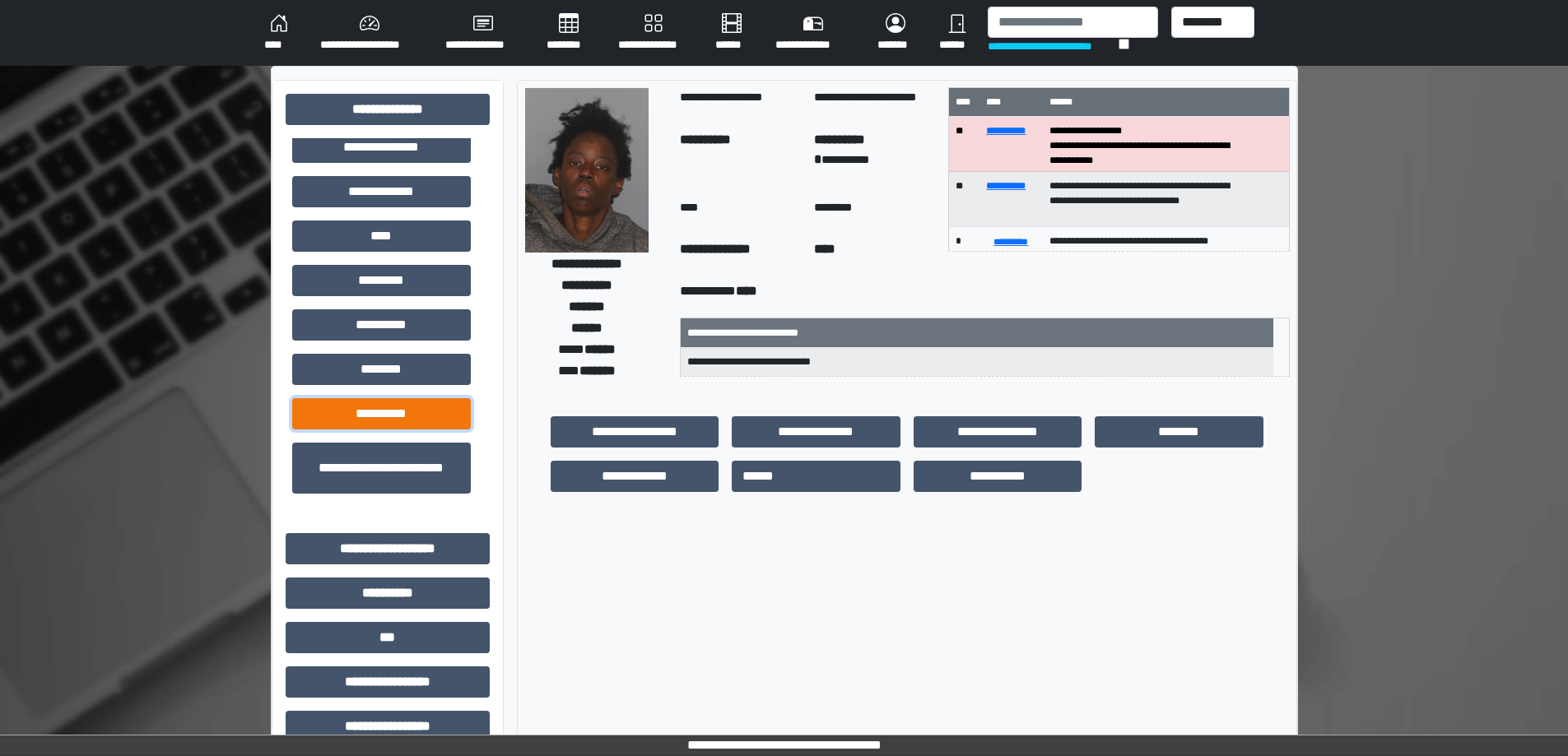 click on "**********" at bounding box center [381, 414] 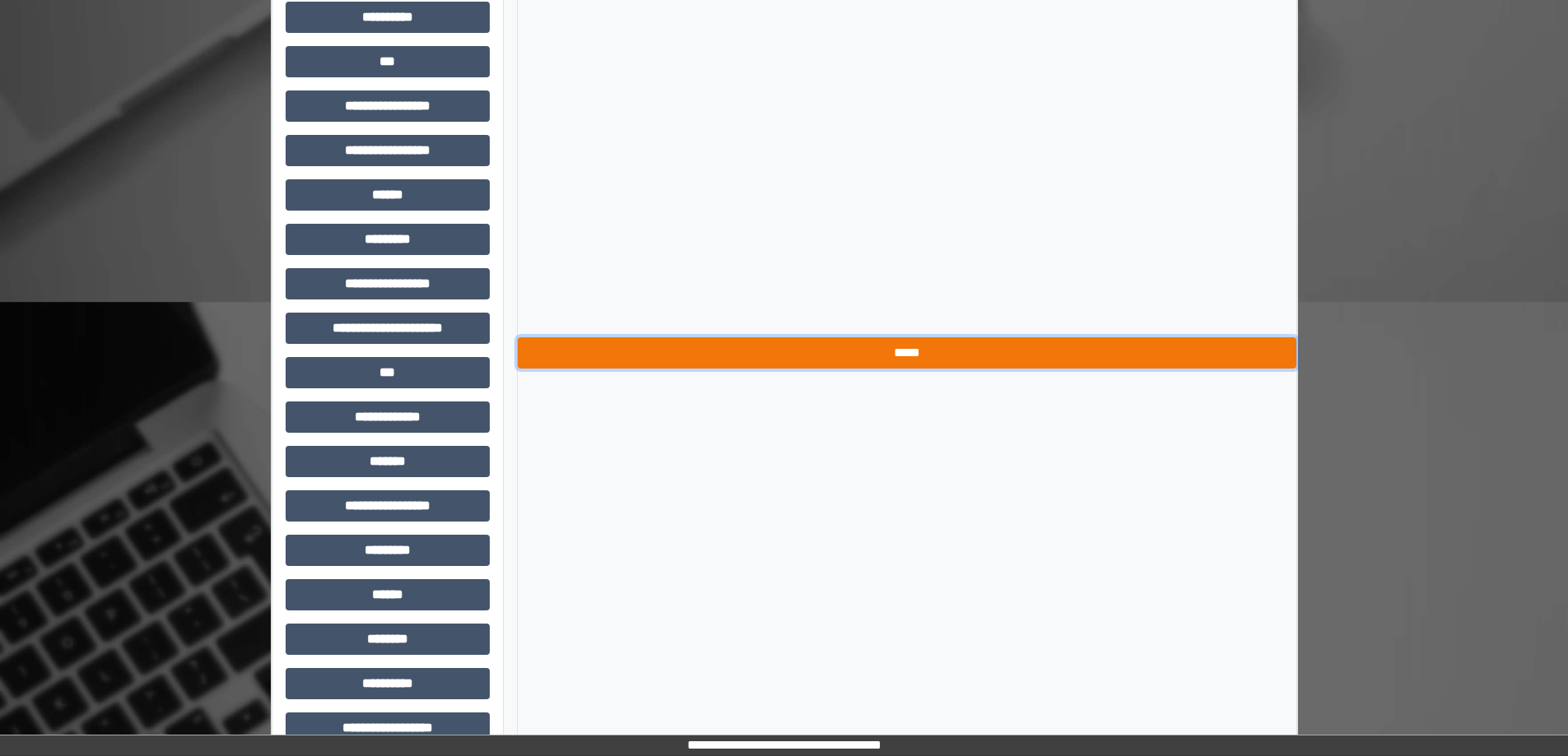 click on "*****" at bounding box center (907, 353) 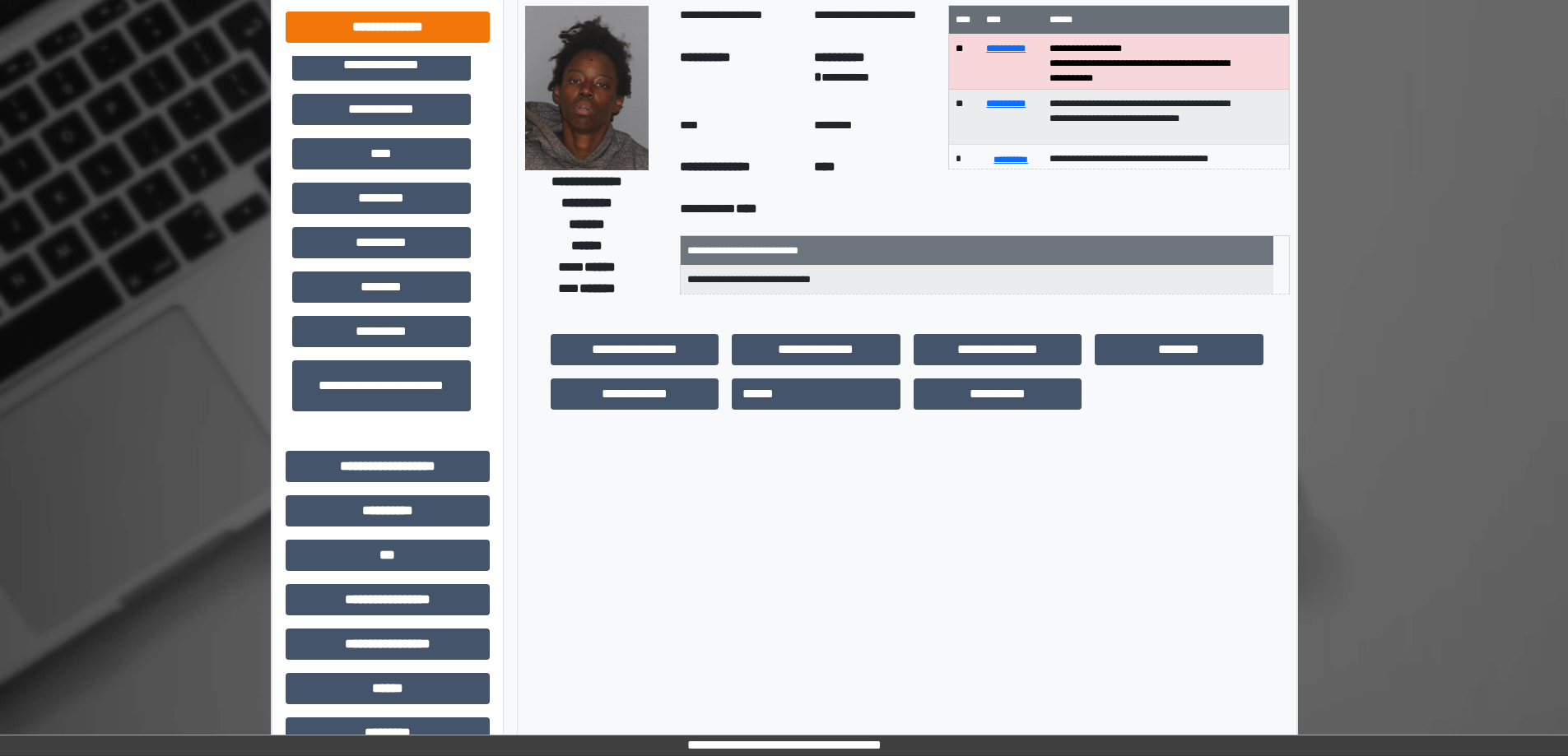 scroll, scrollTop: 0, scrollLeft: 0, axis: both 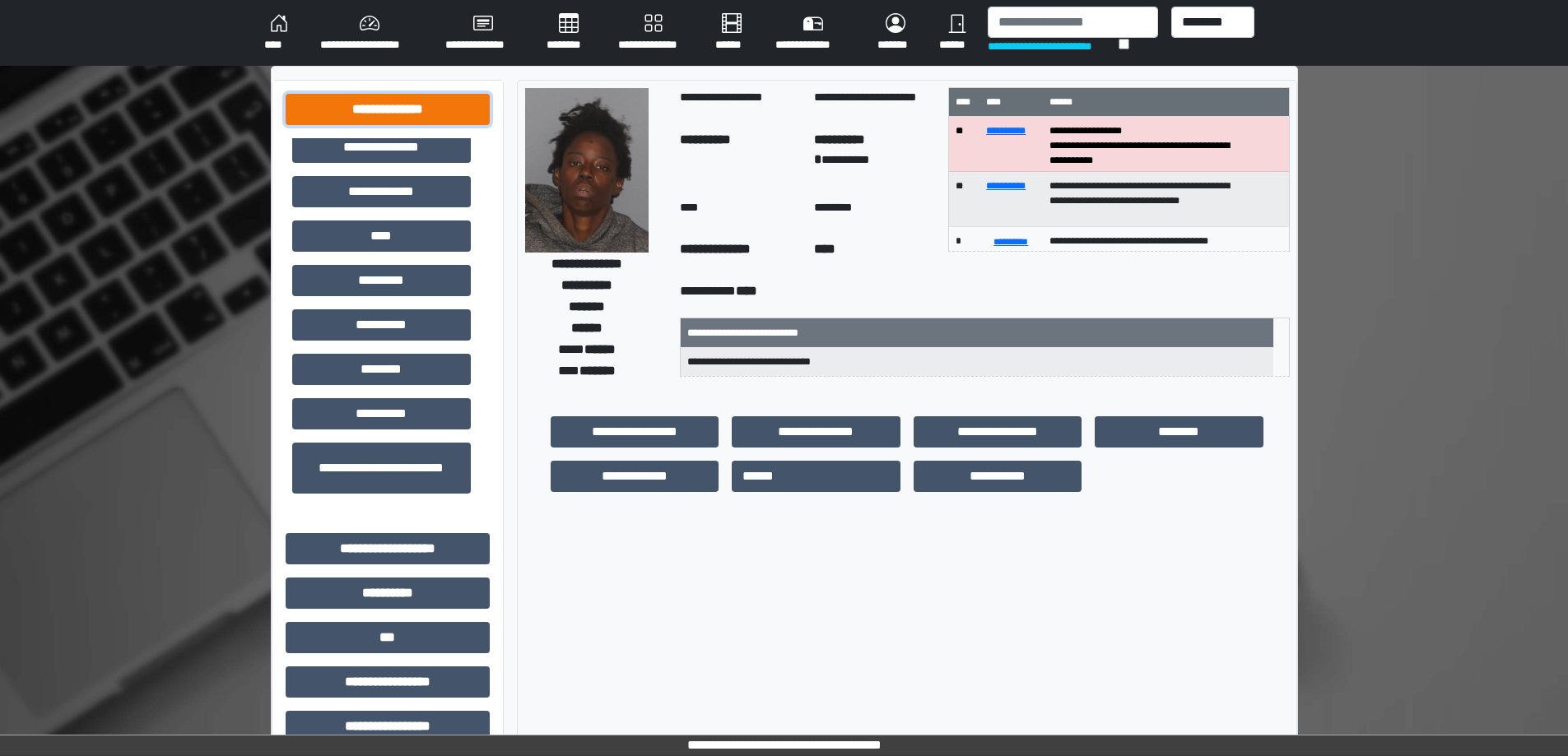 click on "**********" at bounding box center [388, 109] 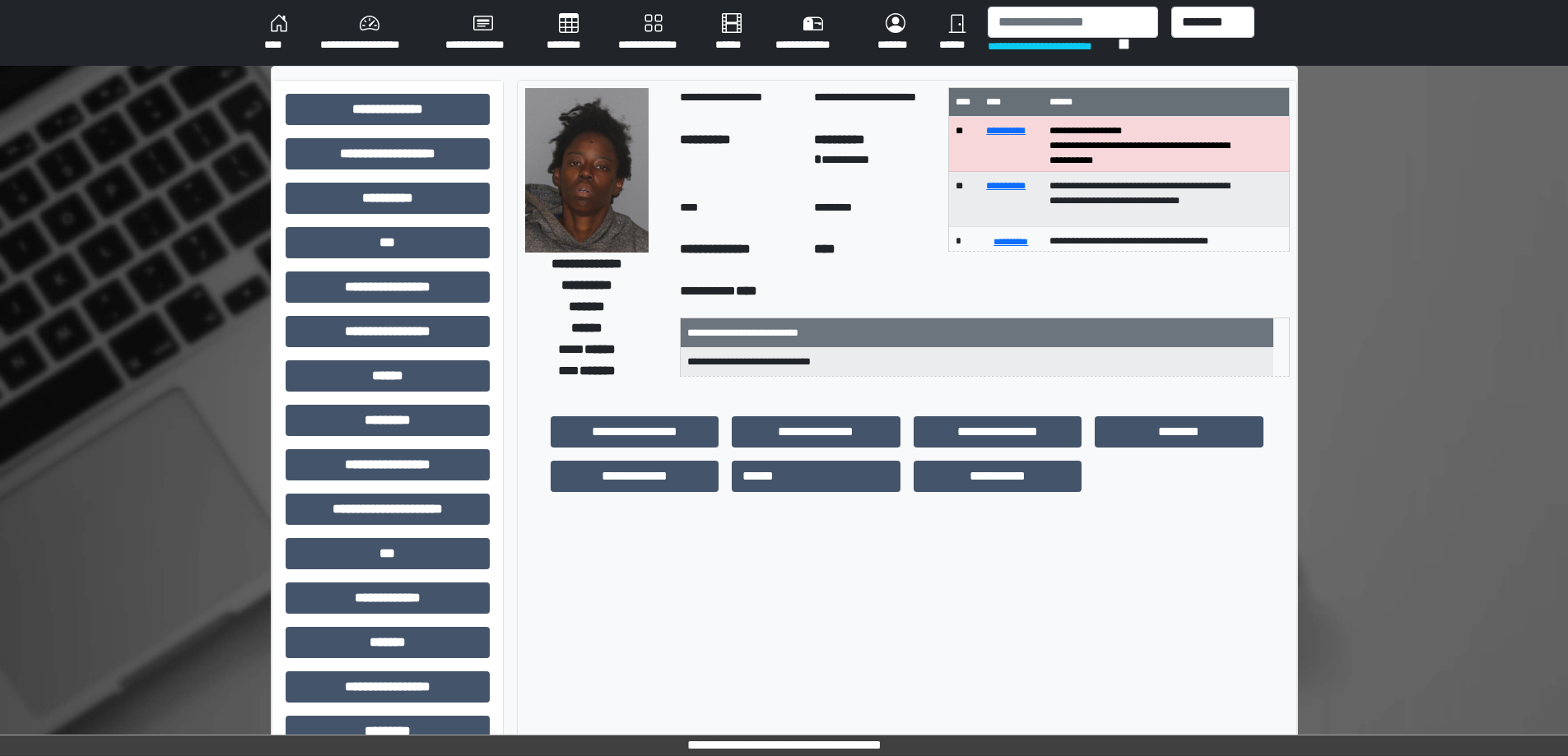 click on "**********" at bounding box center [784, 33] 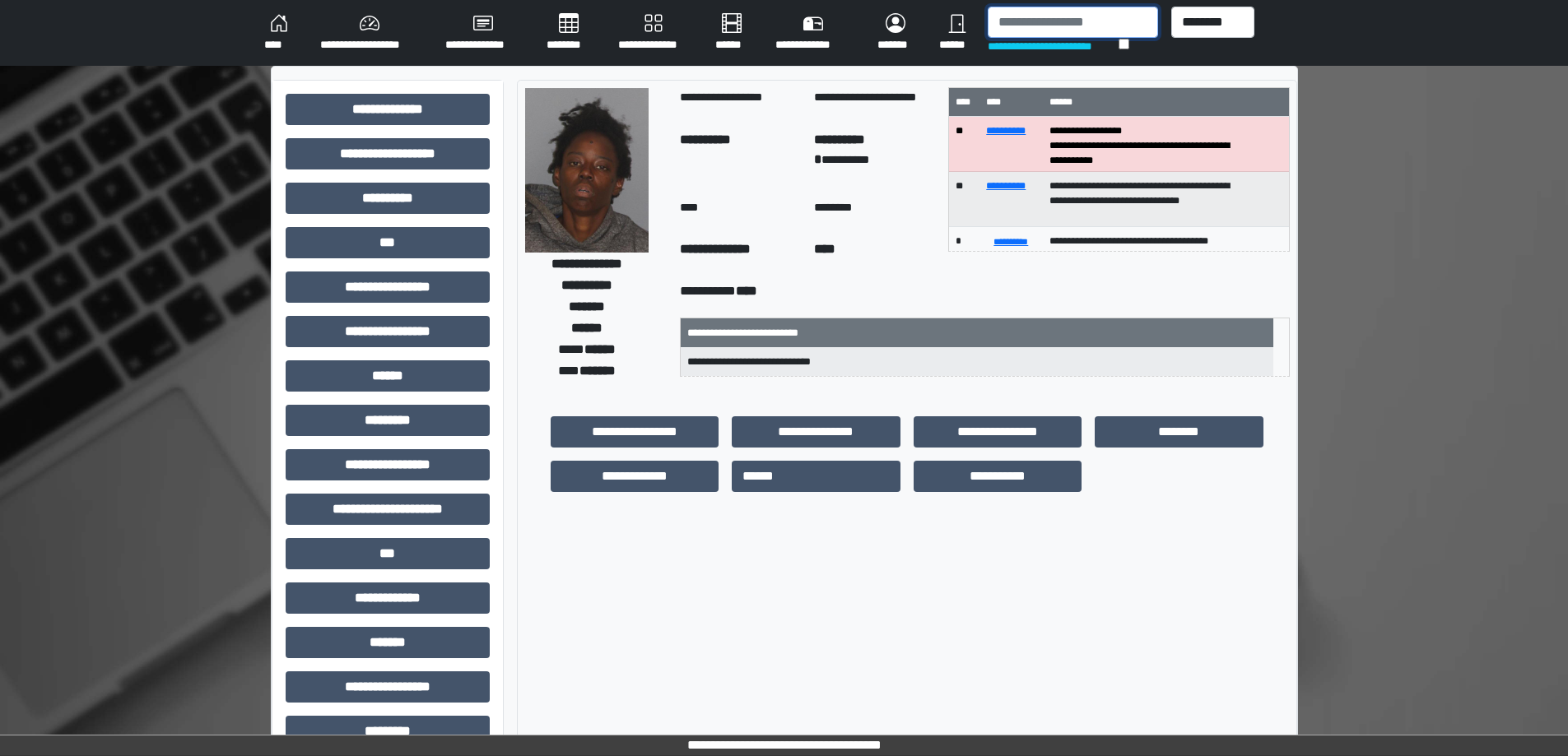 click at bounding box center (1072, 22) 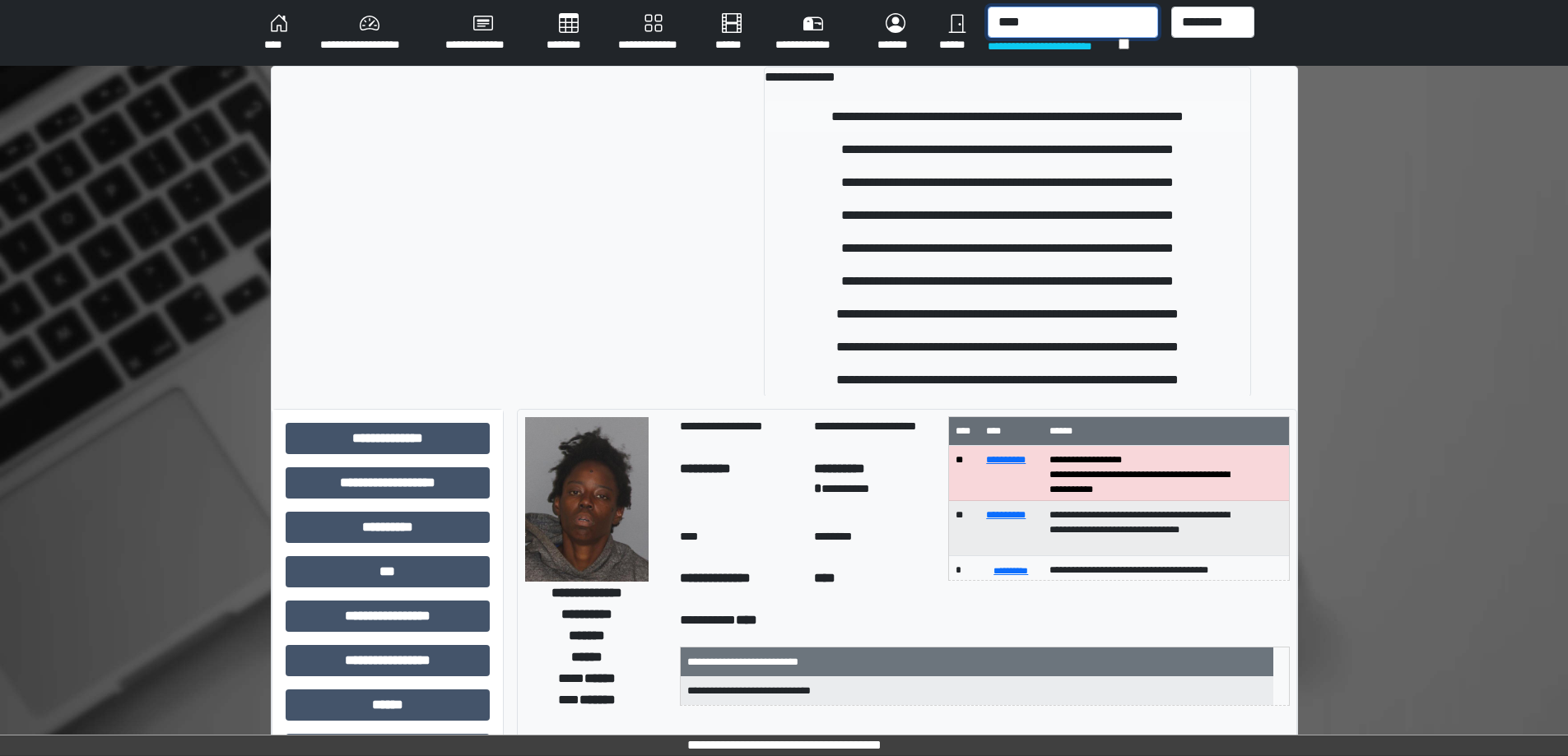 type on "****" 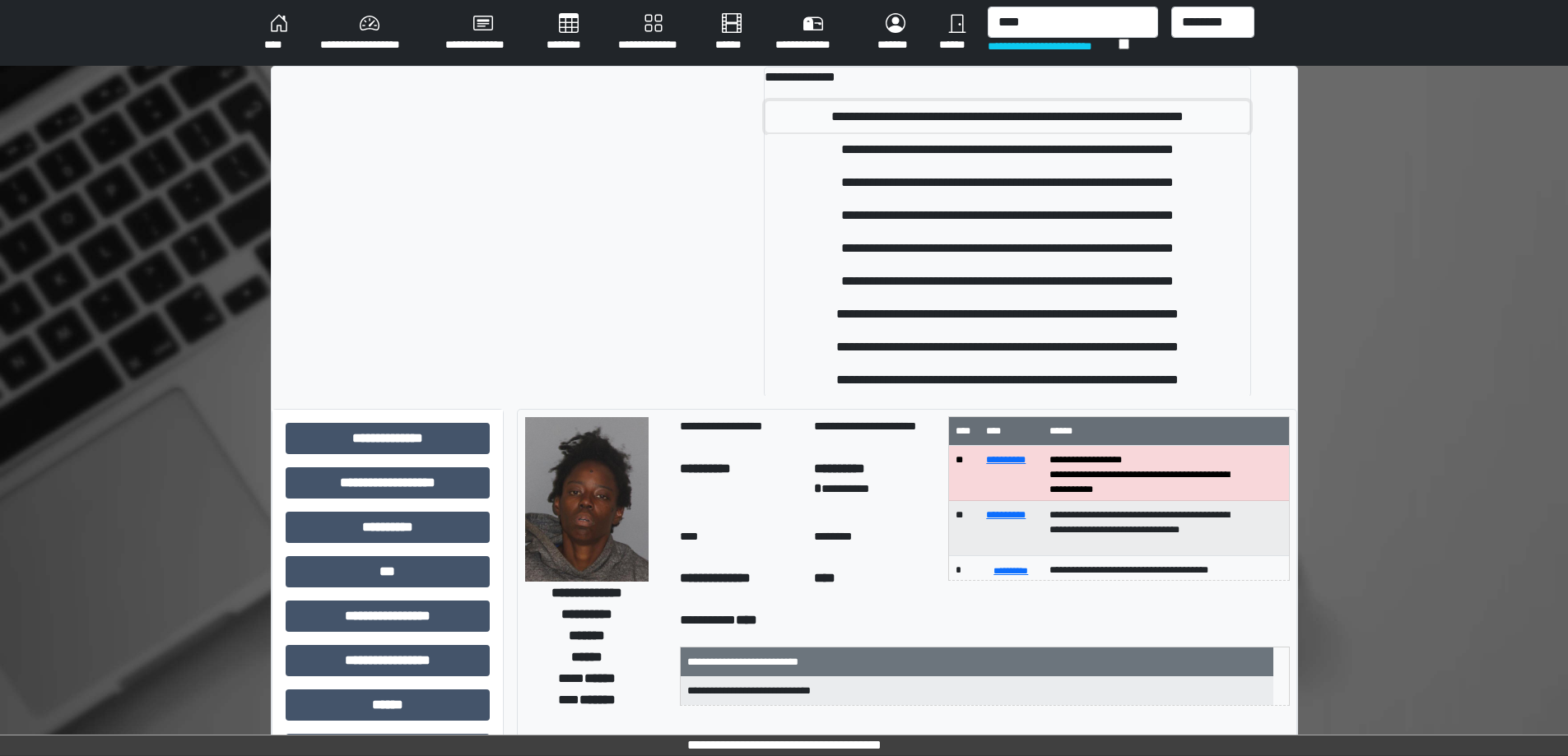 click on "**********" at bounding box center [1007, 117] 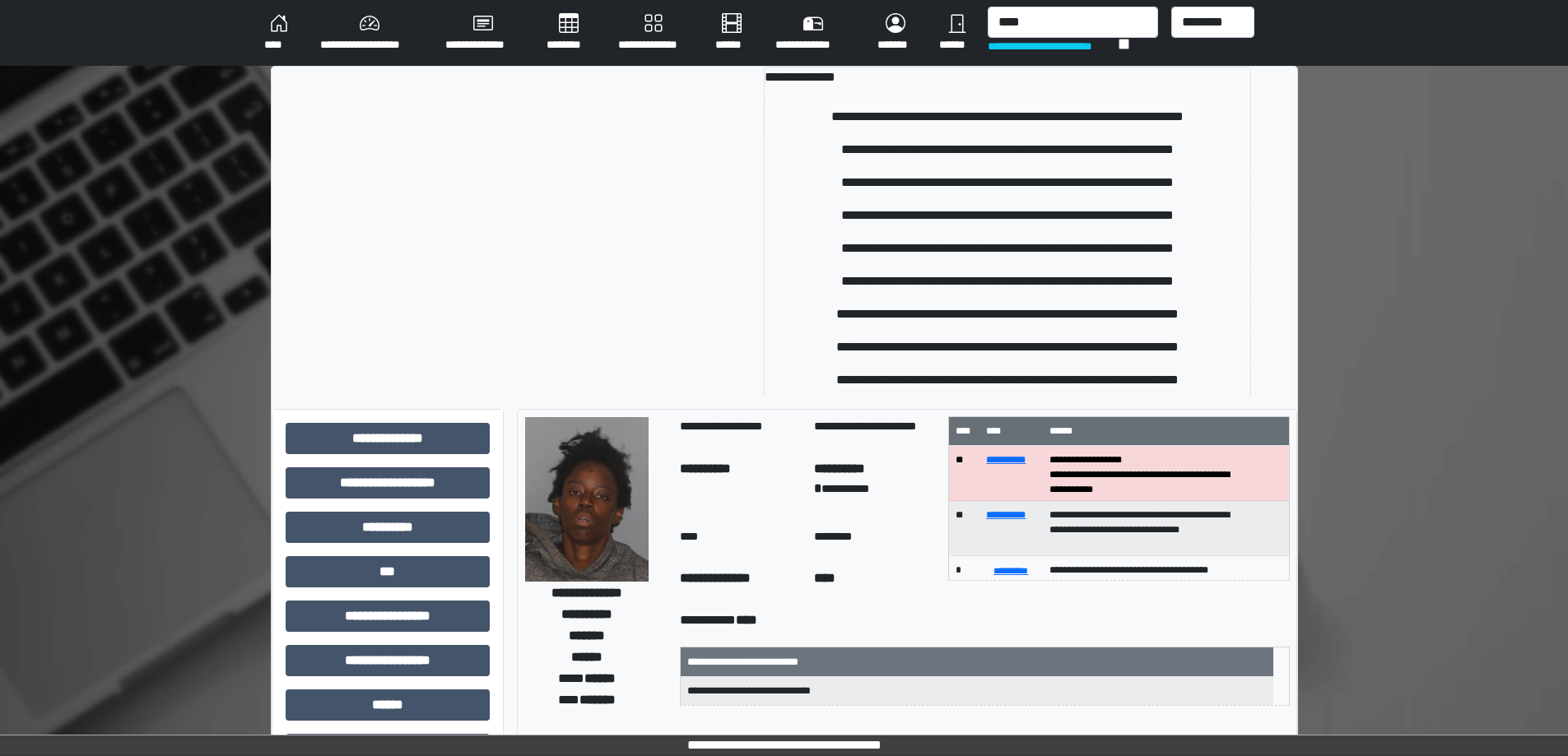 type 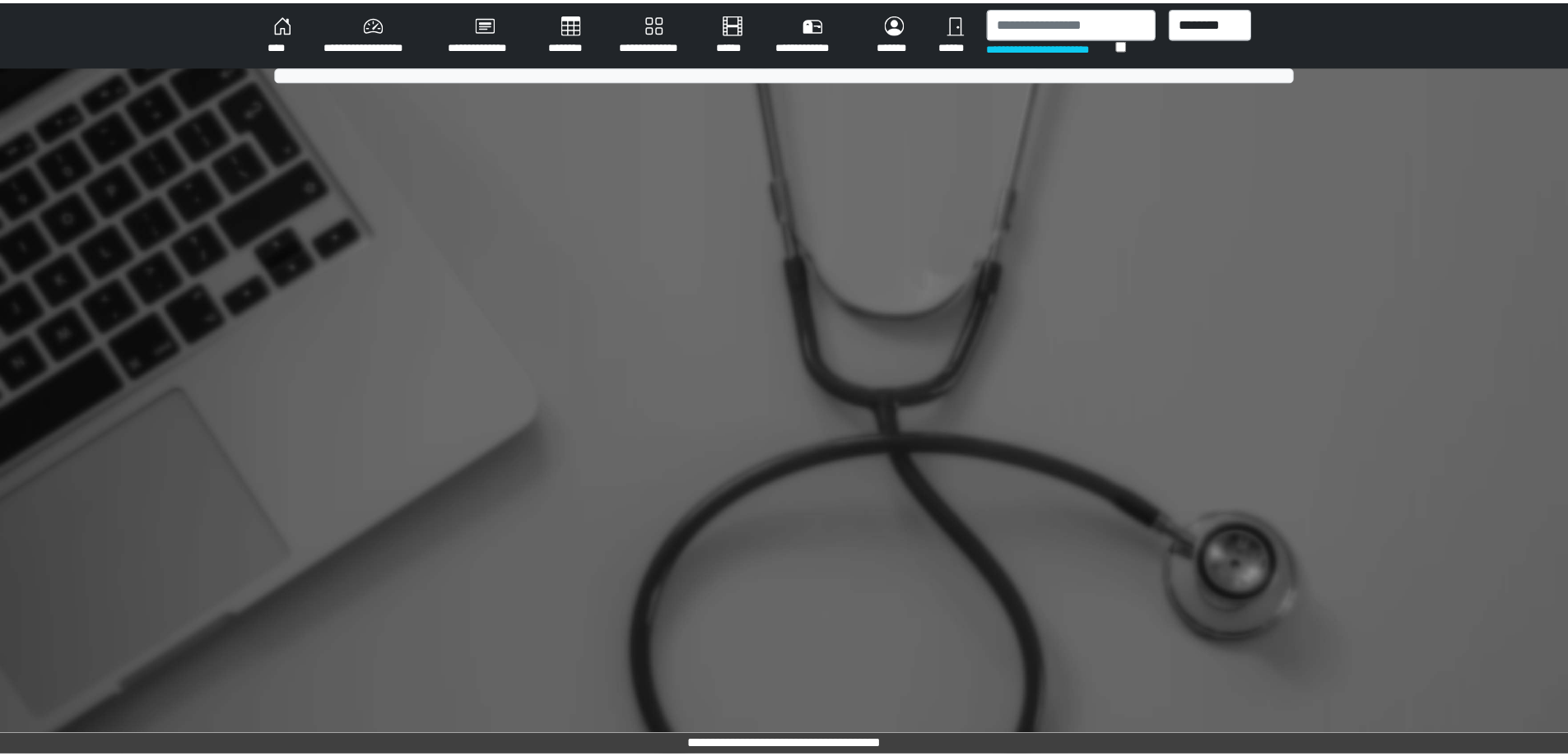 scroll, scrollTop: 0, scrollLeft: 0, axis: both 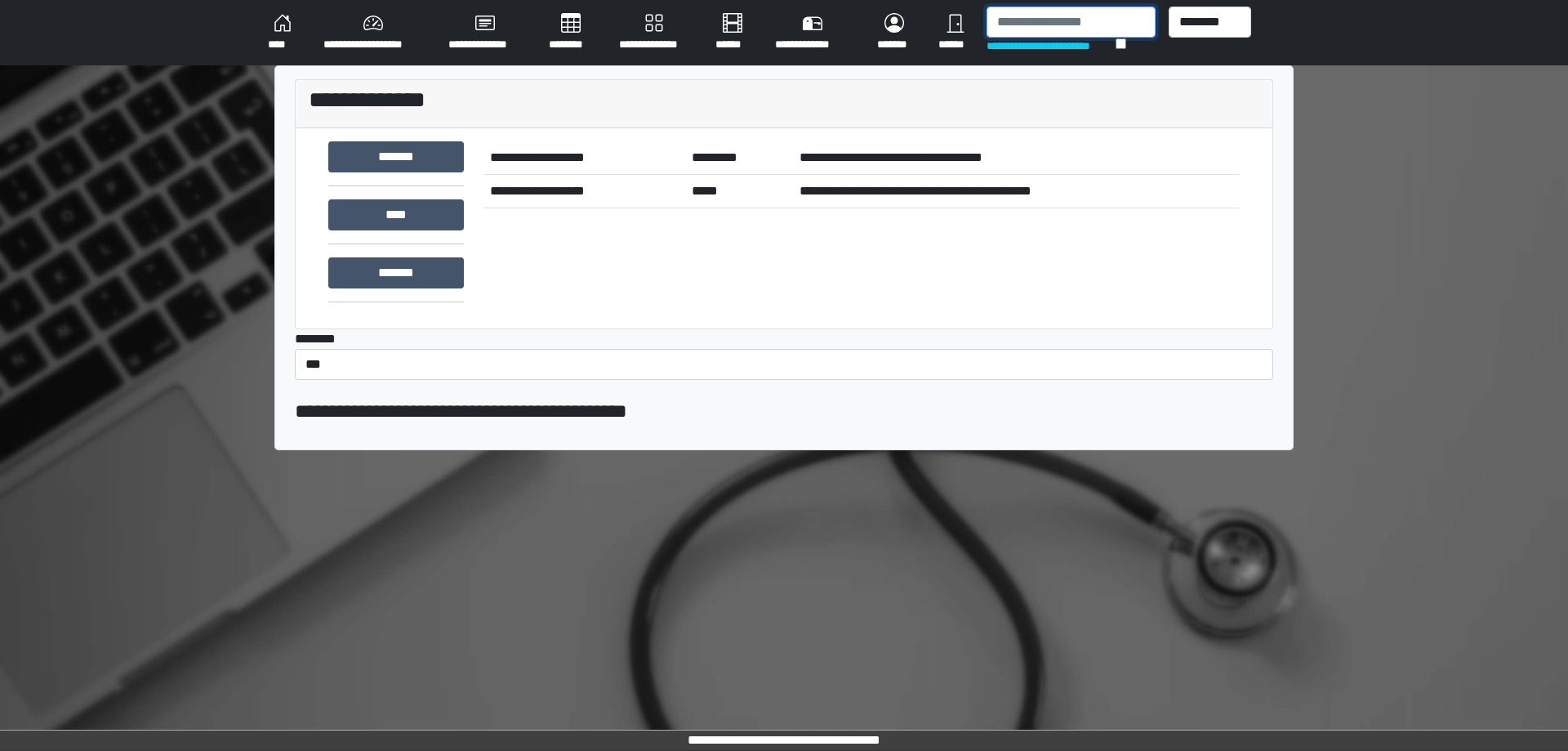 click at bounding box center (1071, 22) 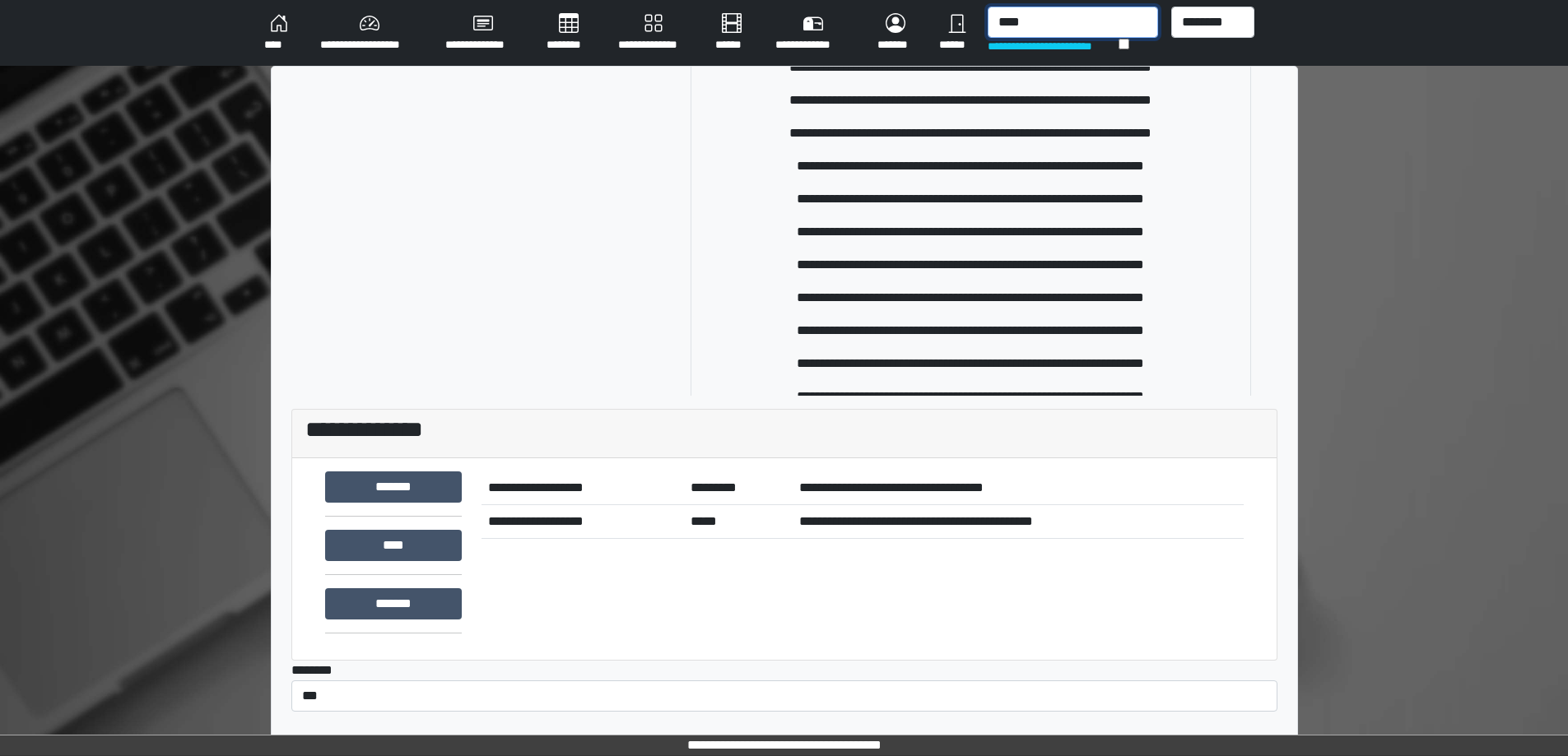 scroll, scrollTop: 823, scrollLeft: 0, axis: vertical 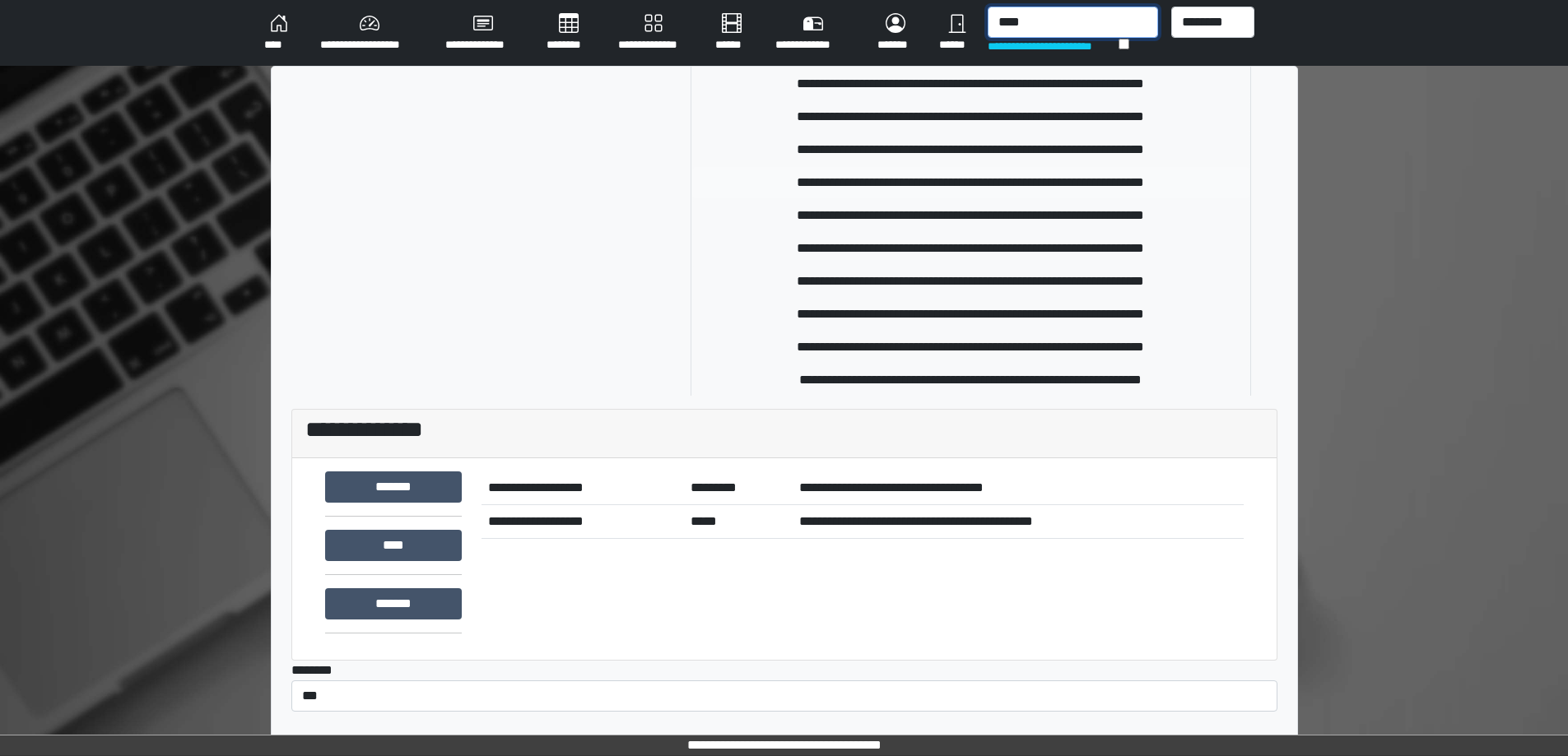type on "****" 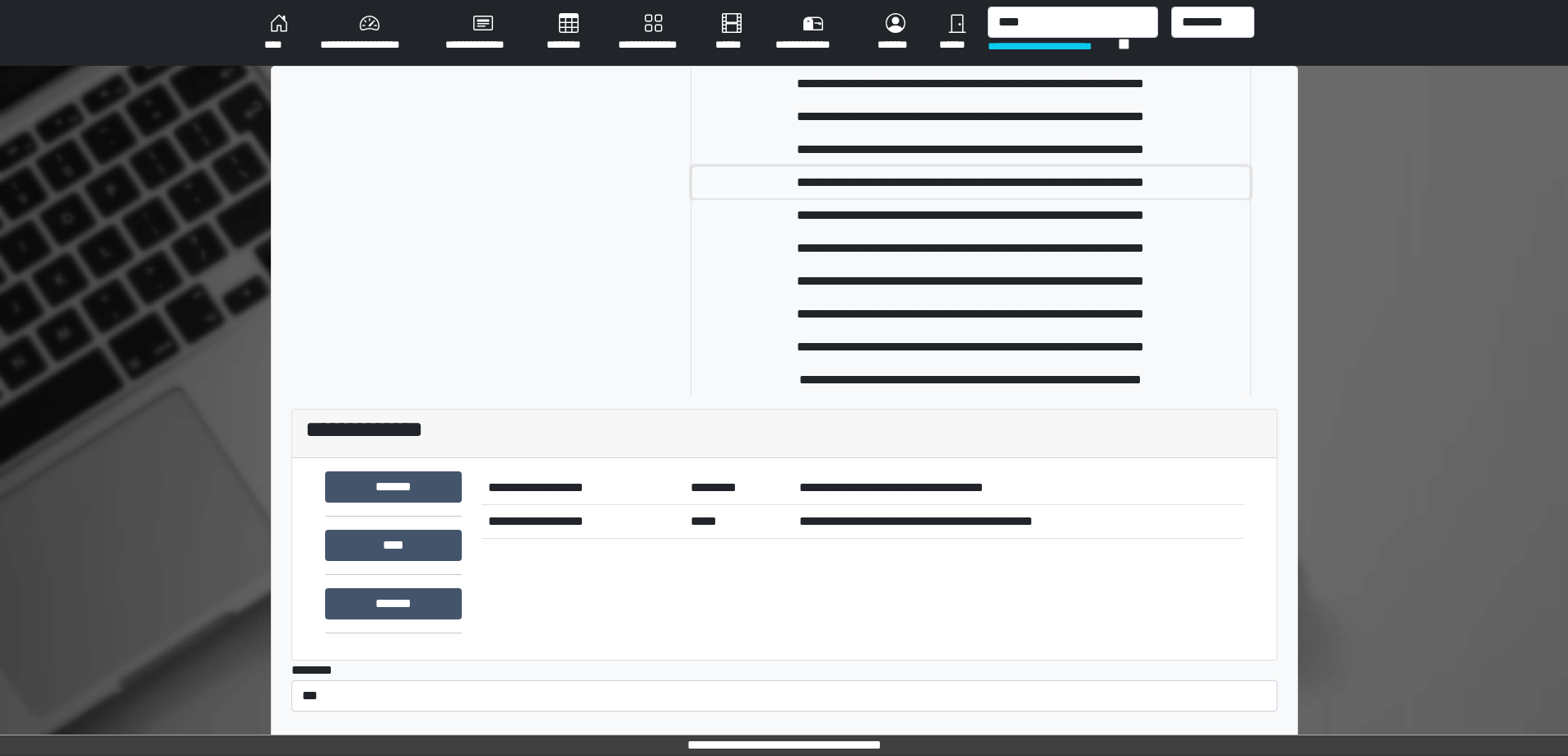 click on "**********" at bounding box center [971, 183] 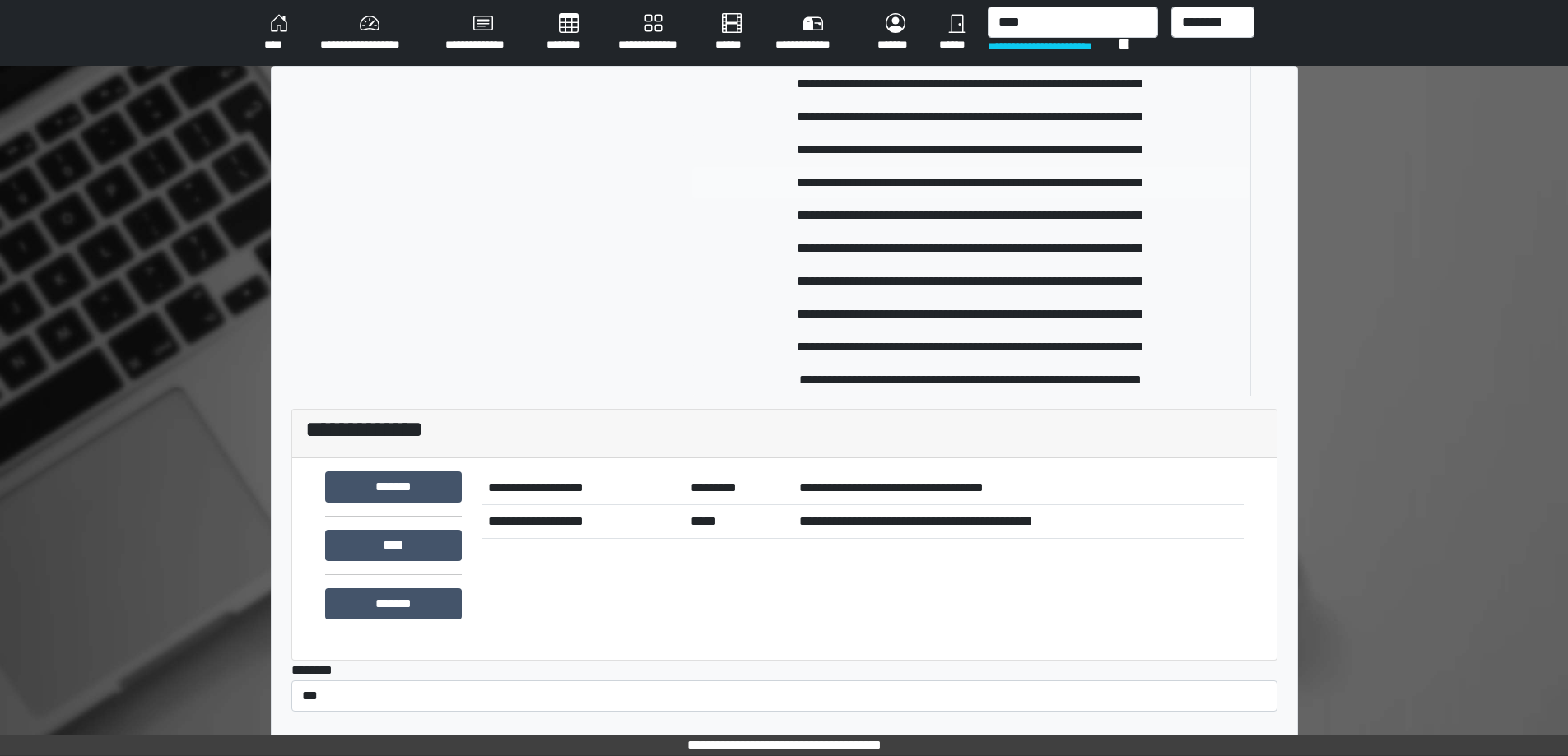 type 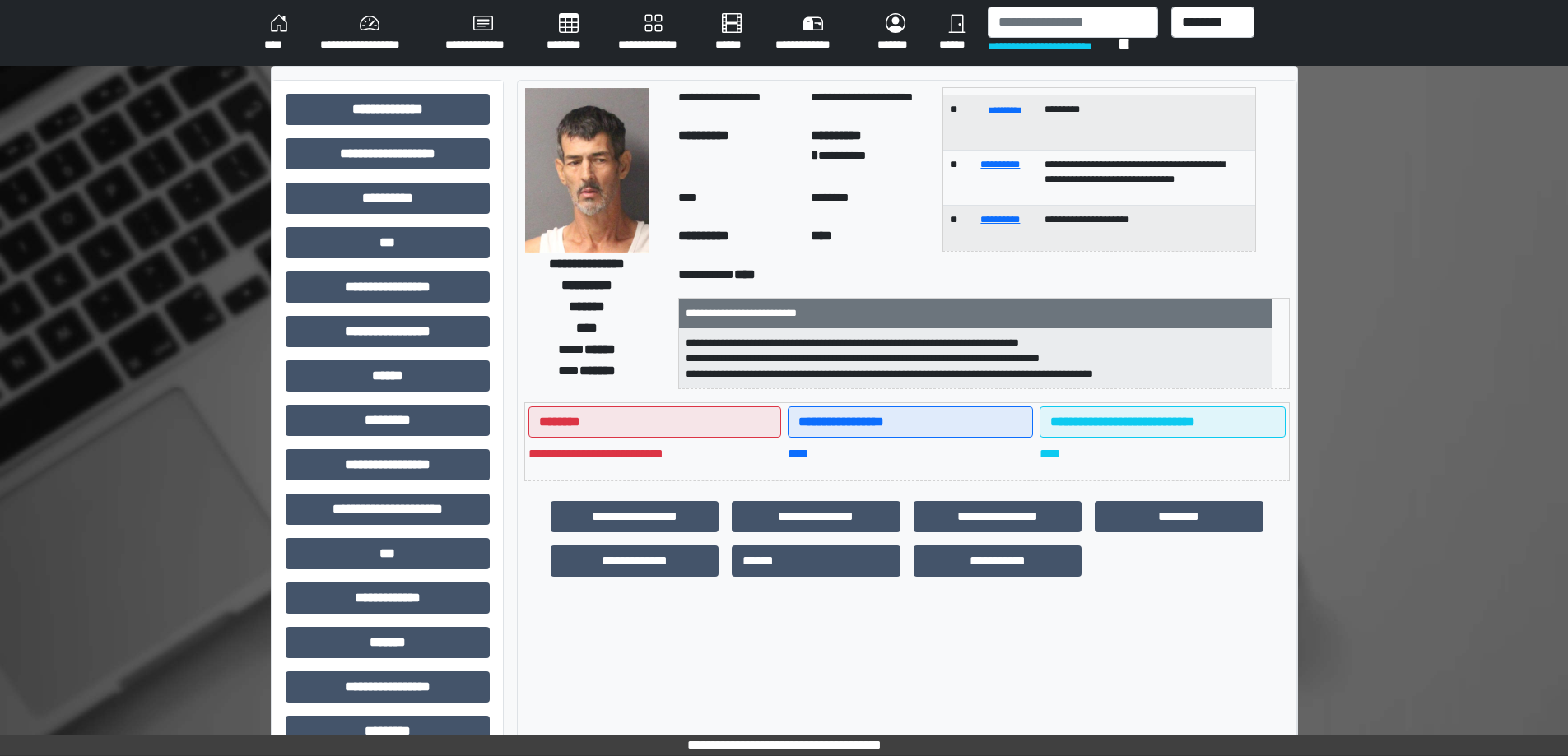 scroll, scrollTop: 210, scrollLeft: 0, axis: vertical 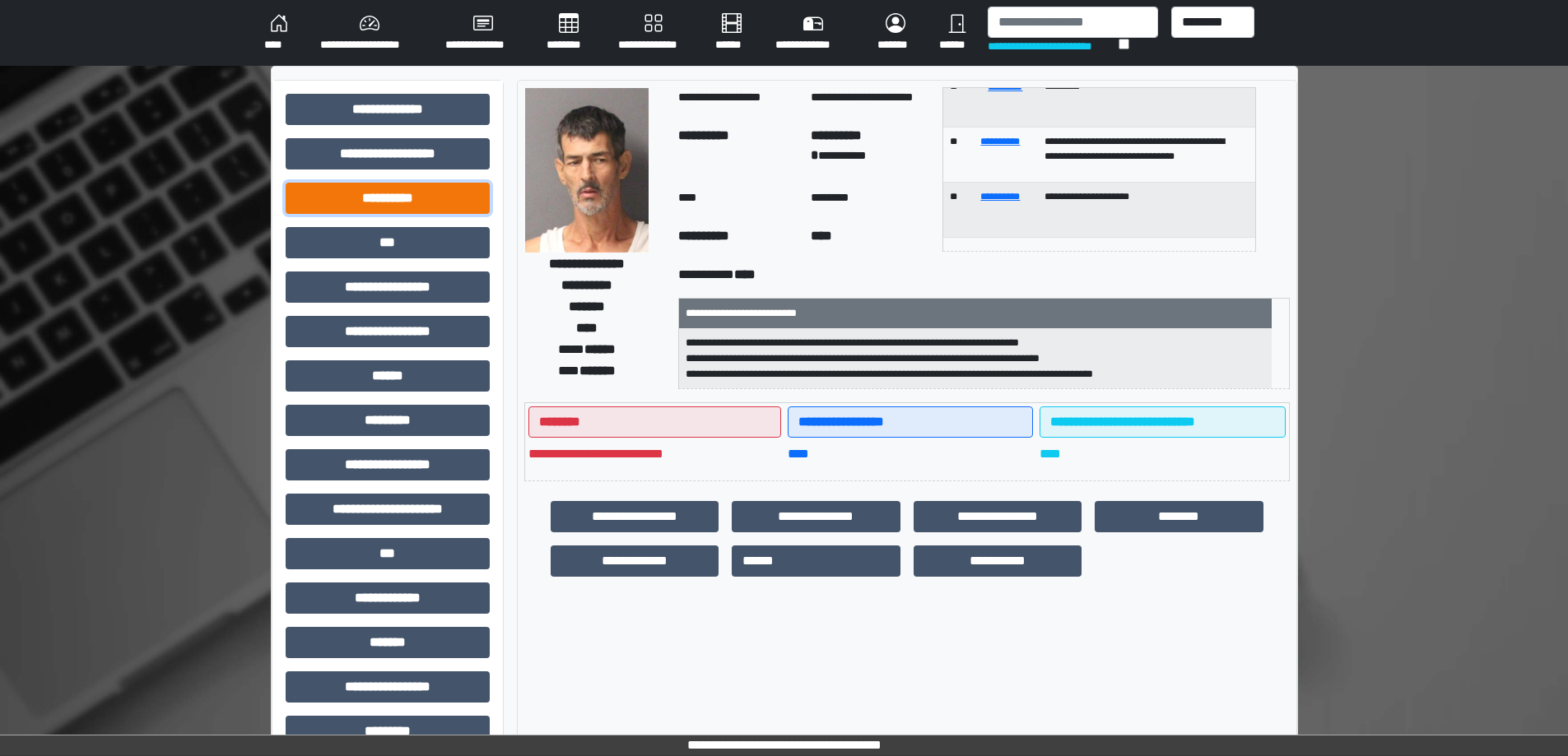click on "**********" at bounding box center [388, 198] 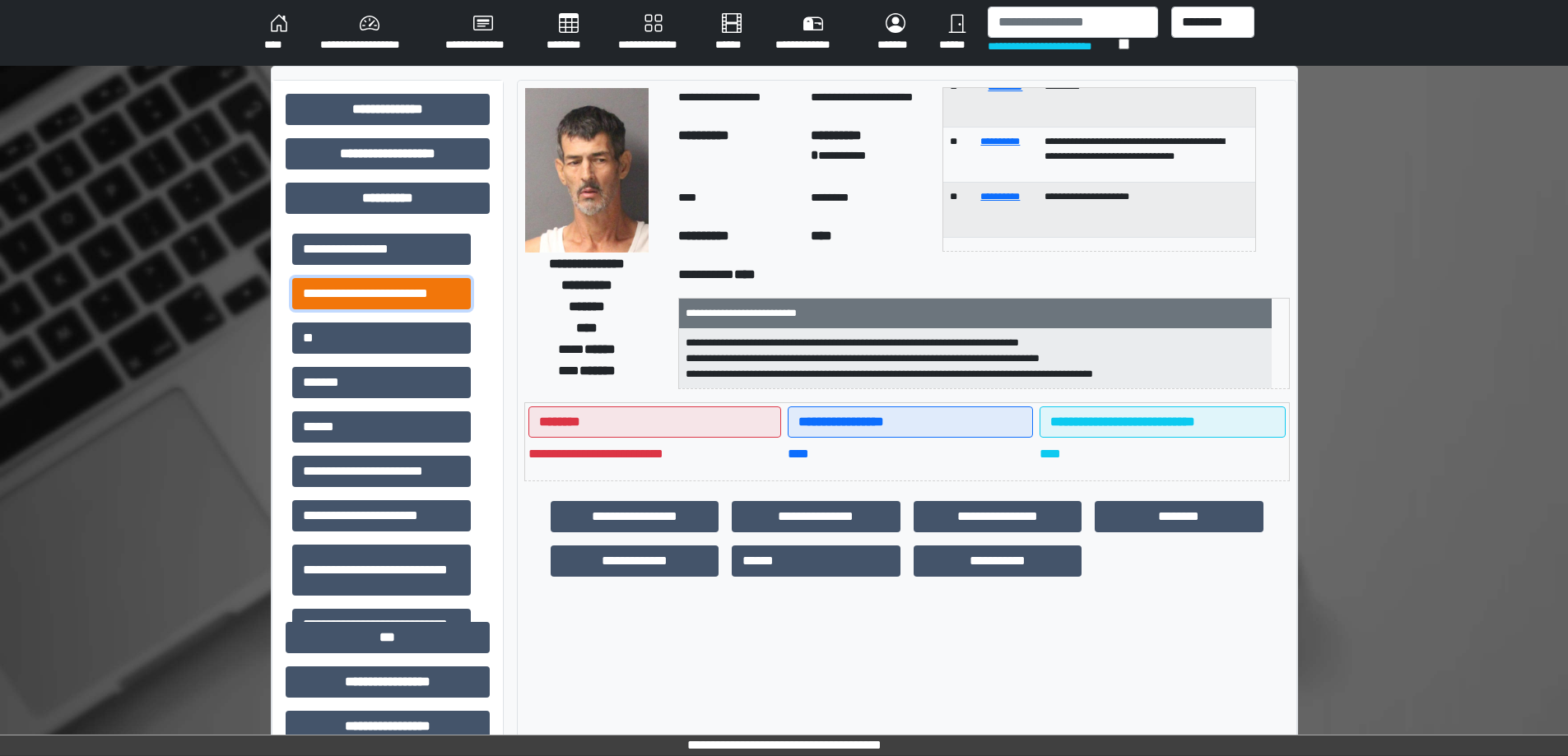 click on "**********" at bounding box center [381, 294] 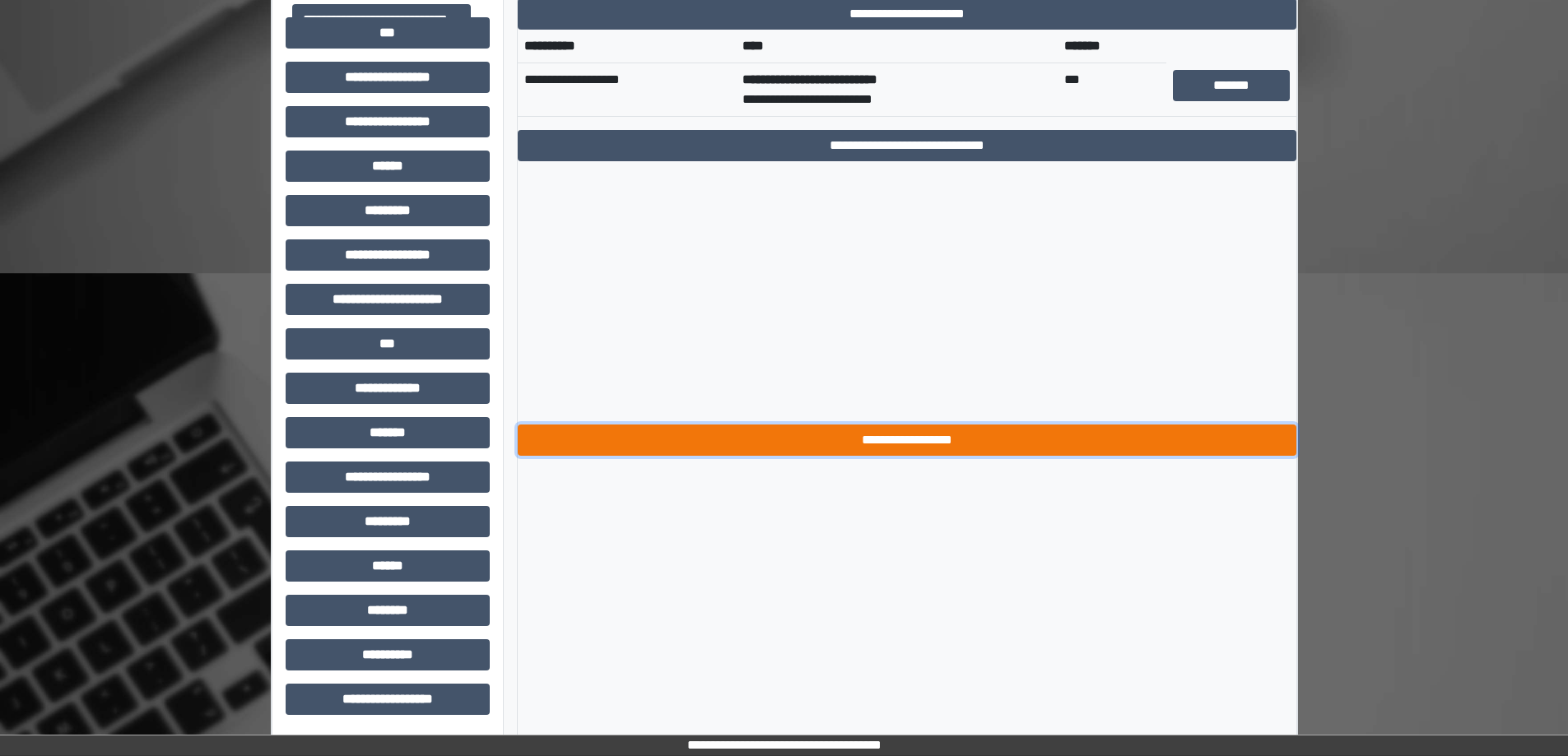 click on "**********" at bounding box center (907, 440) 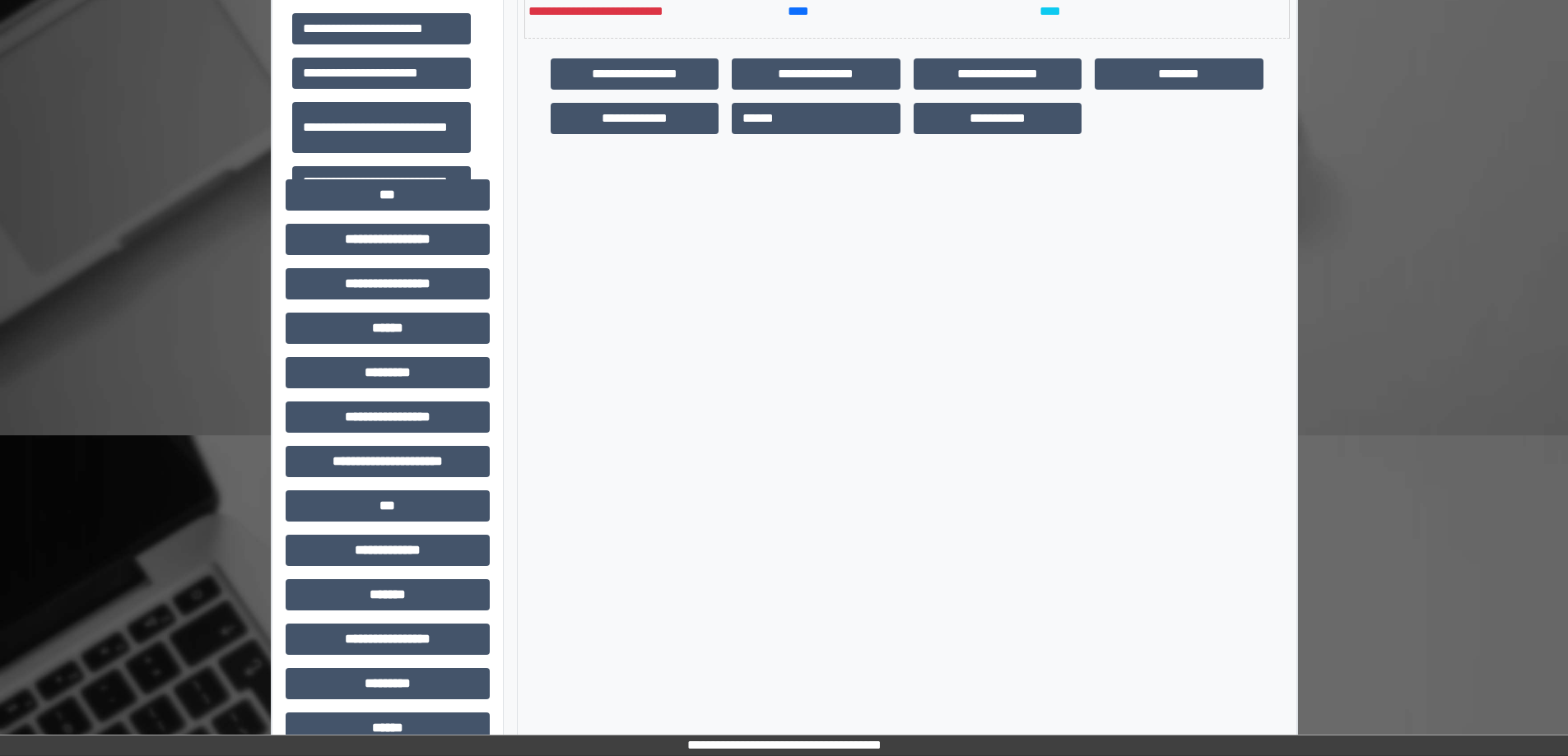 scroll, scrollTop: 358, scrollLeft: 0, axis: vertical 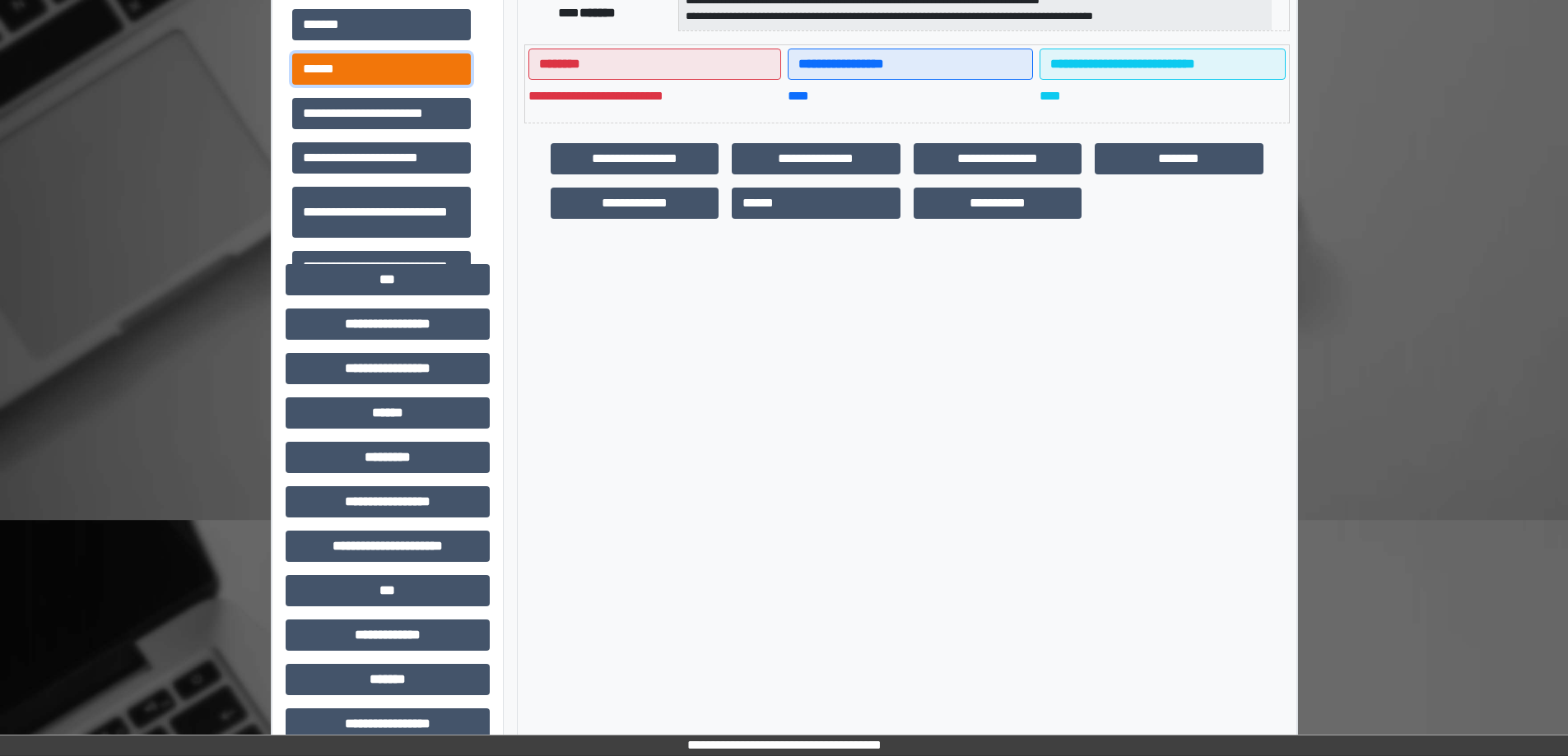 click on "******" at bounding box center [381, 69] 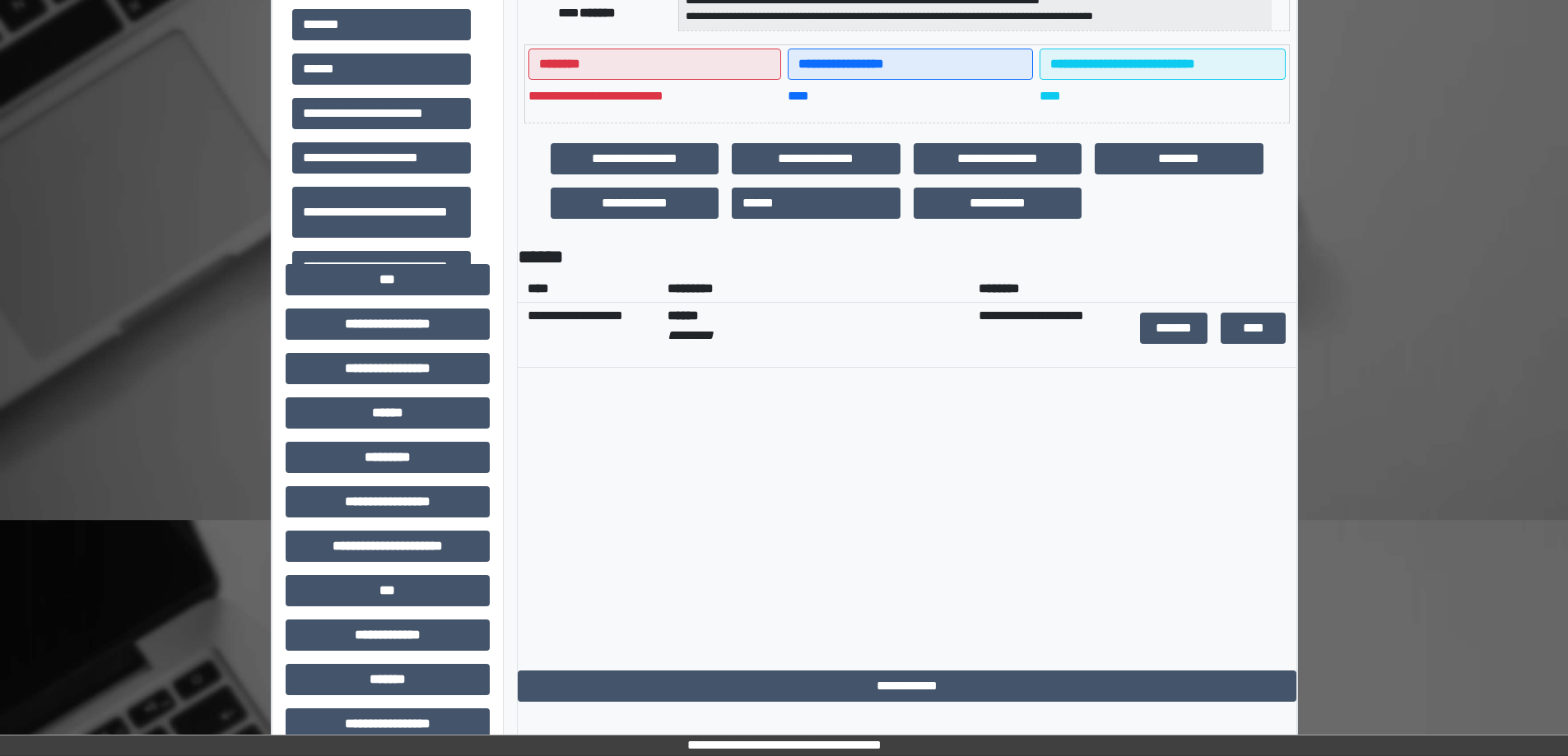 click on "******* ****" at bounding box center (1212, 334) 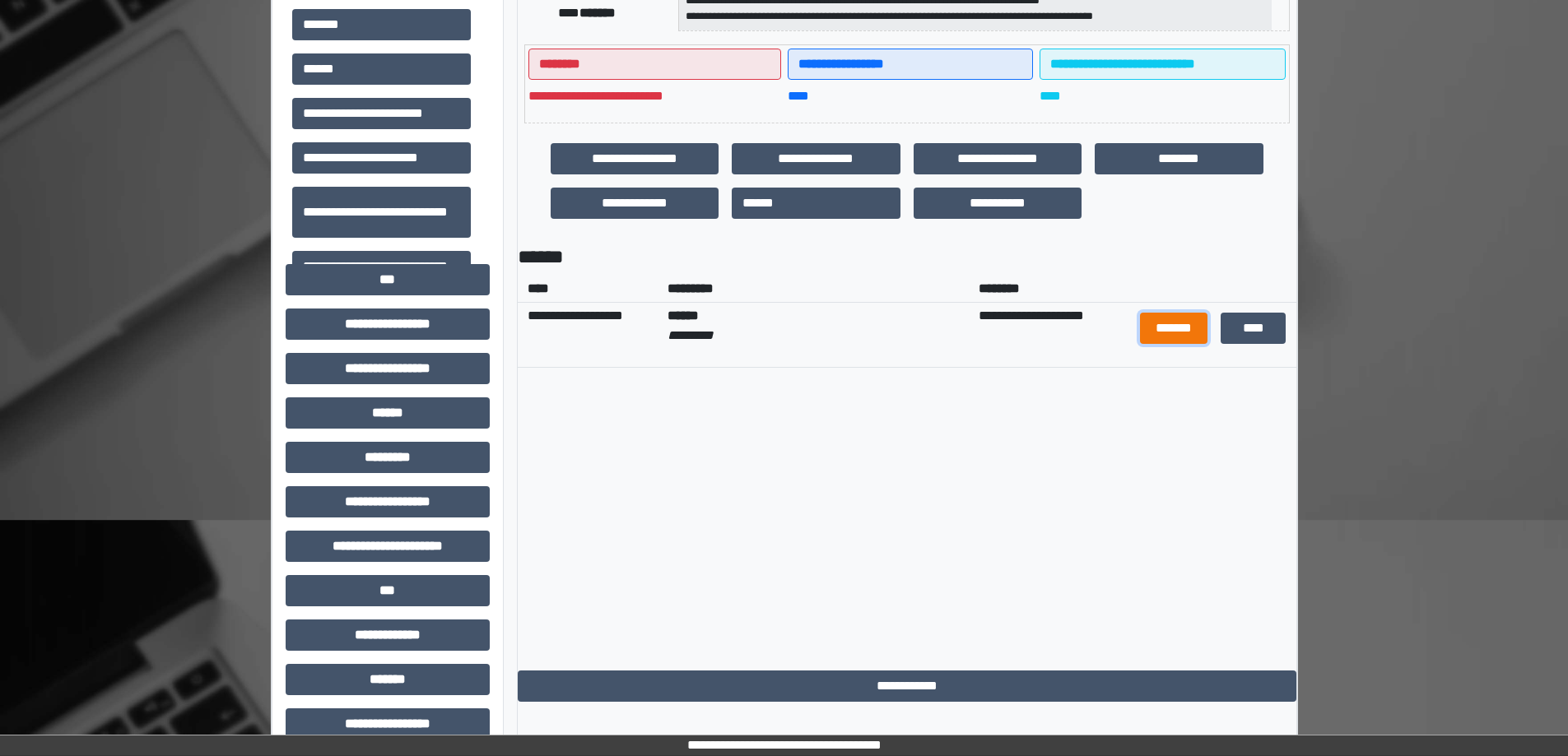 click on "*******" at bounding box center (1173, 328) 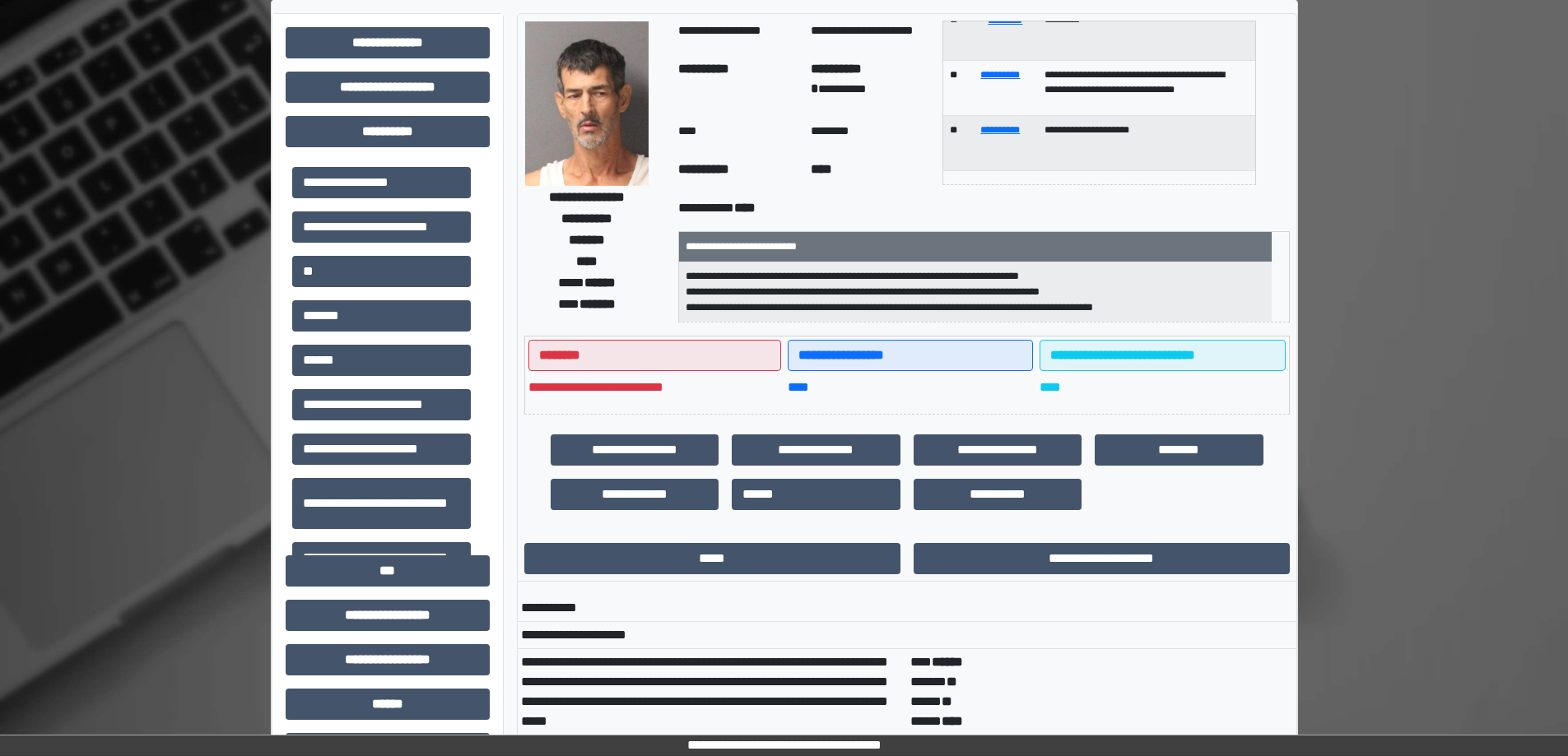 scroll, scrollTop: 0, scrollLeft: 0, axis: both 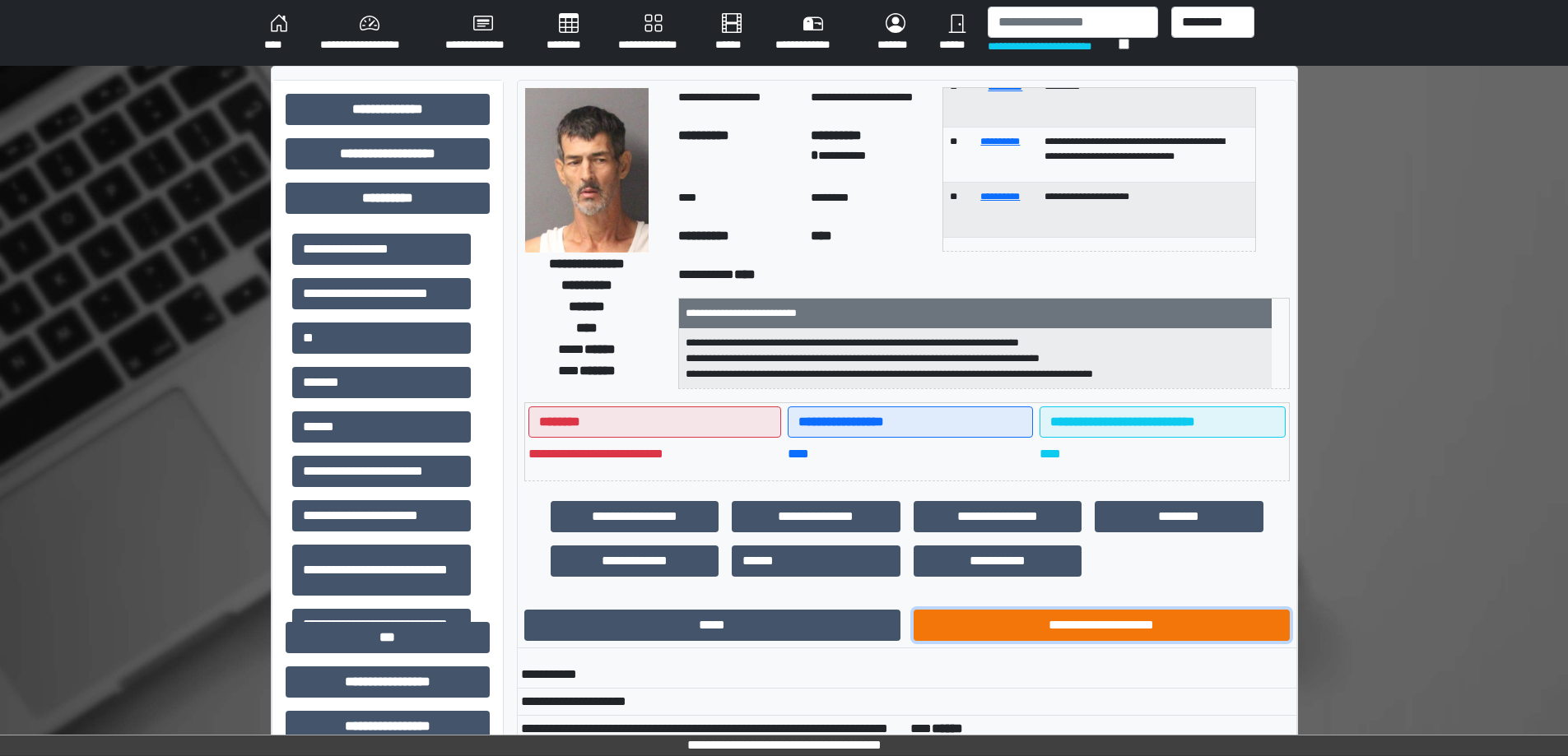 click on "**********" at bounding box center [1101, 625] 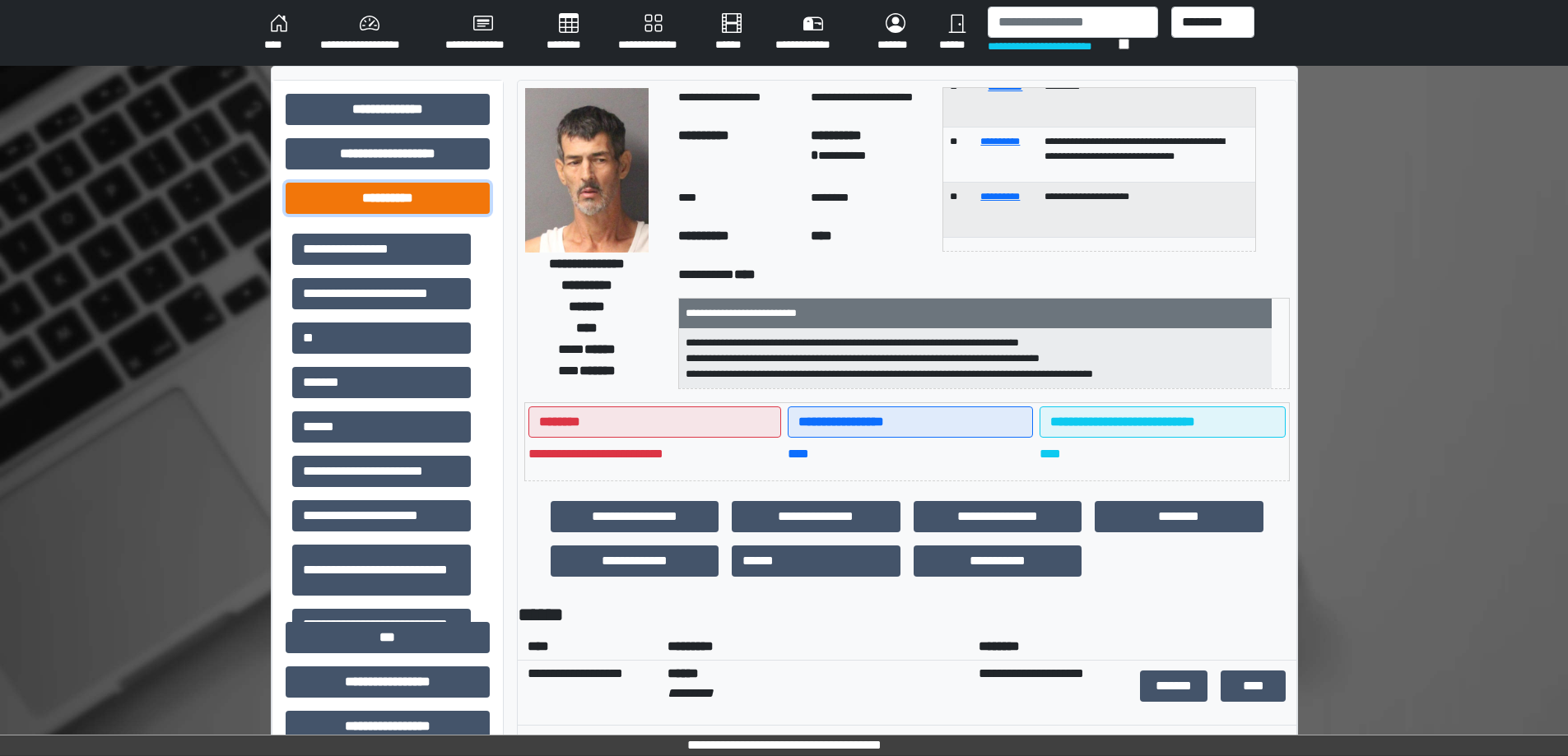 click on "**********" at bounding box center (388, 198) 